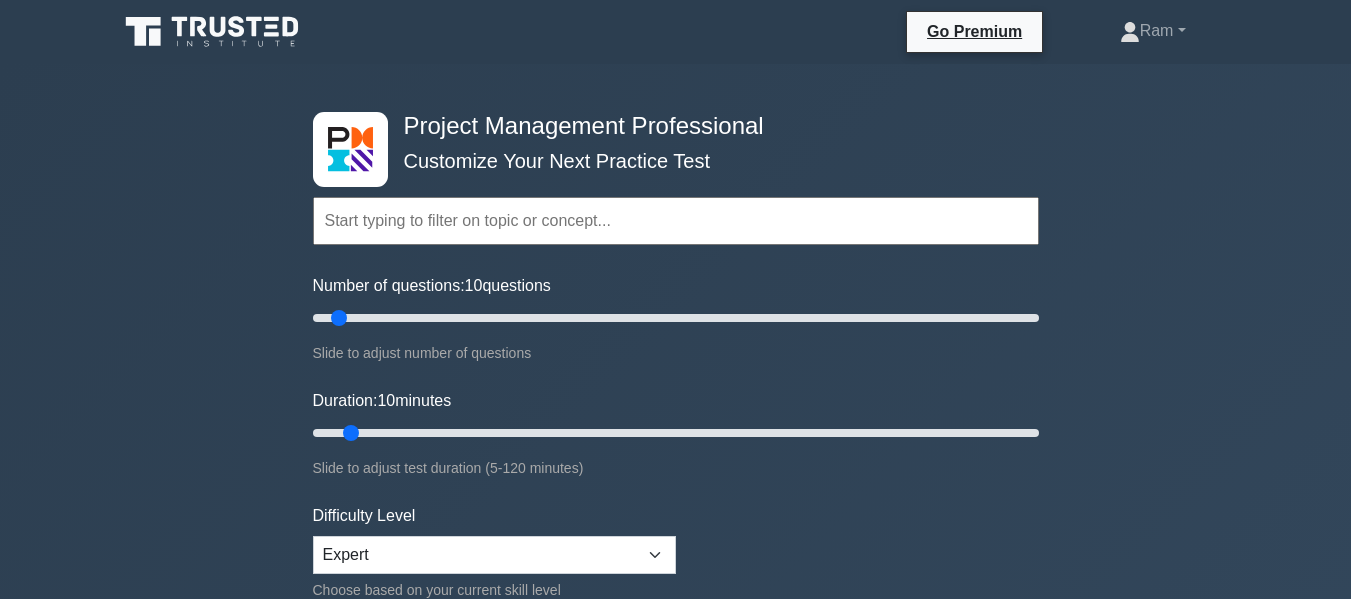 scroll, scrollTop: 0, scrollLeft: 0, axis: both 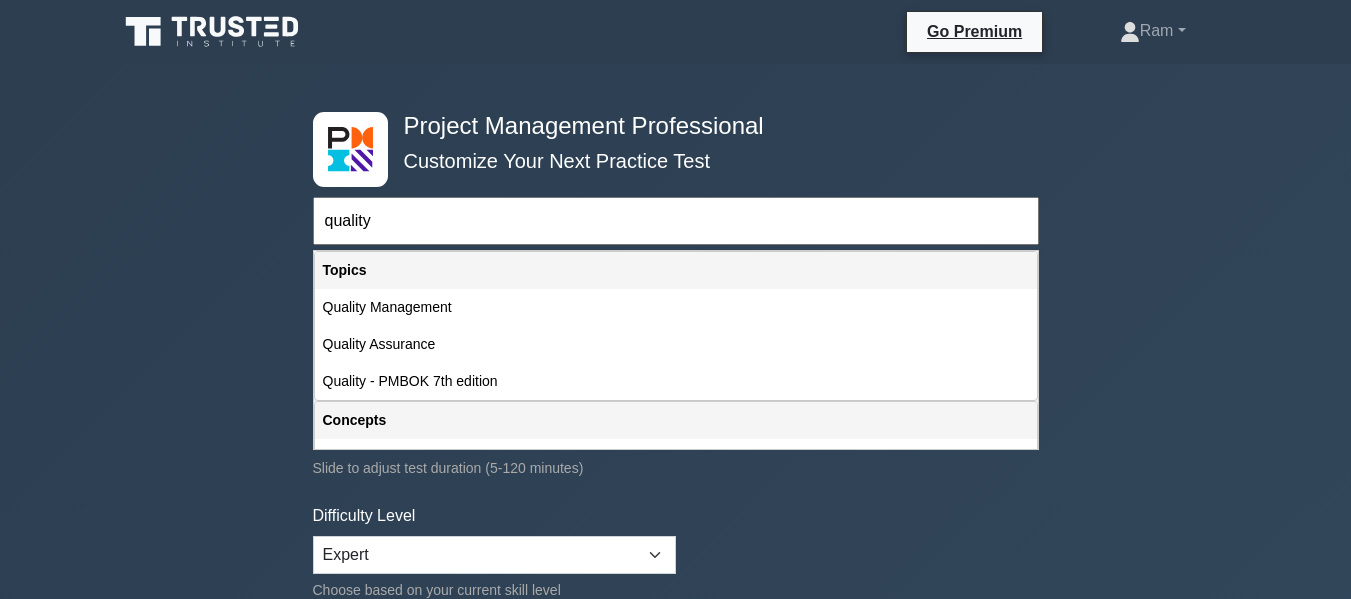 click on "Concepts" at bounding box center (676, 420) 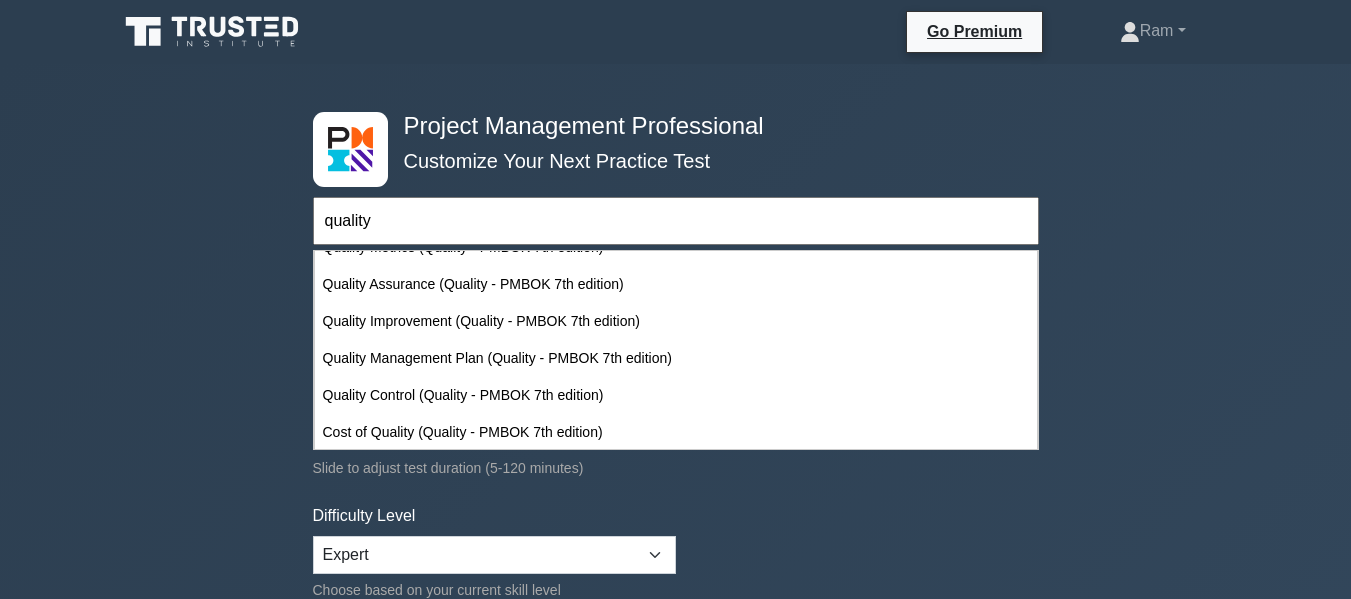 scroll, scrollTop: 1049, scrollLeft: 0, axis: vertical 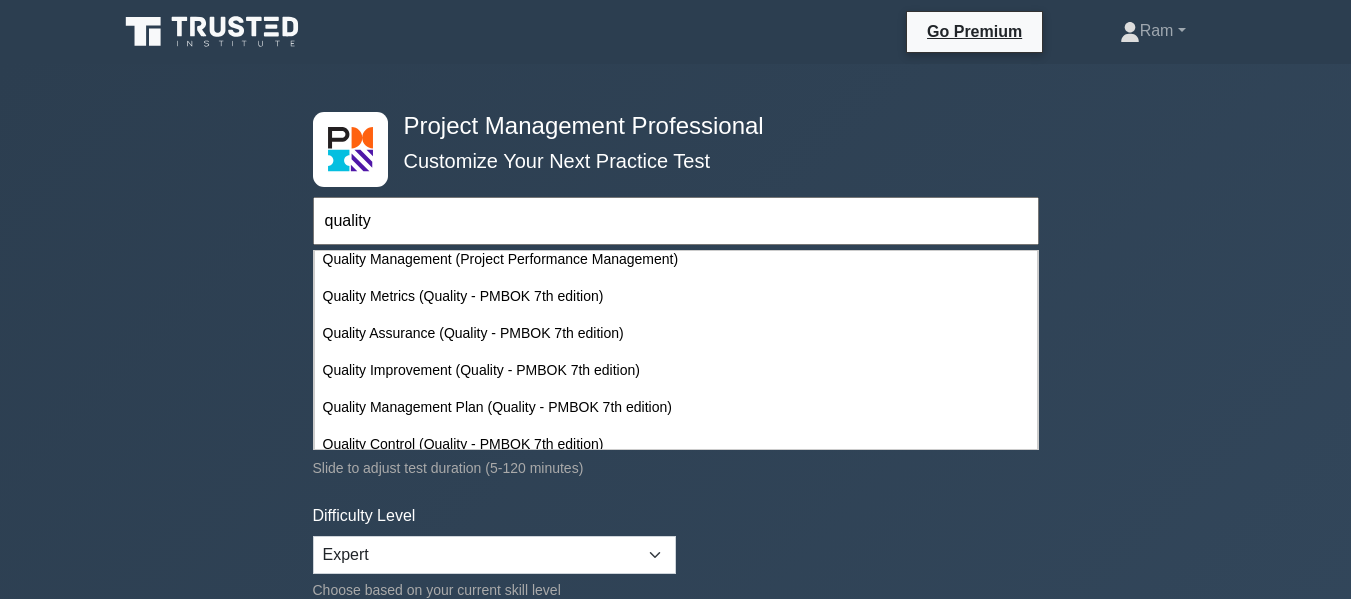 click on "quality" at bounding box center (676, 221) 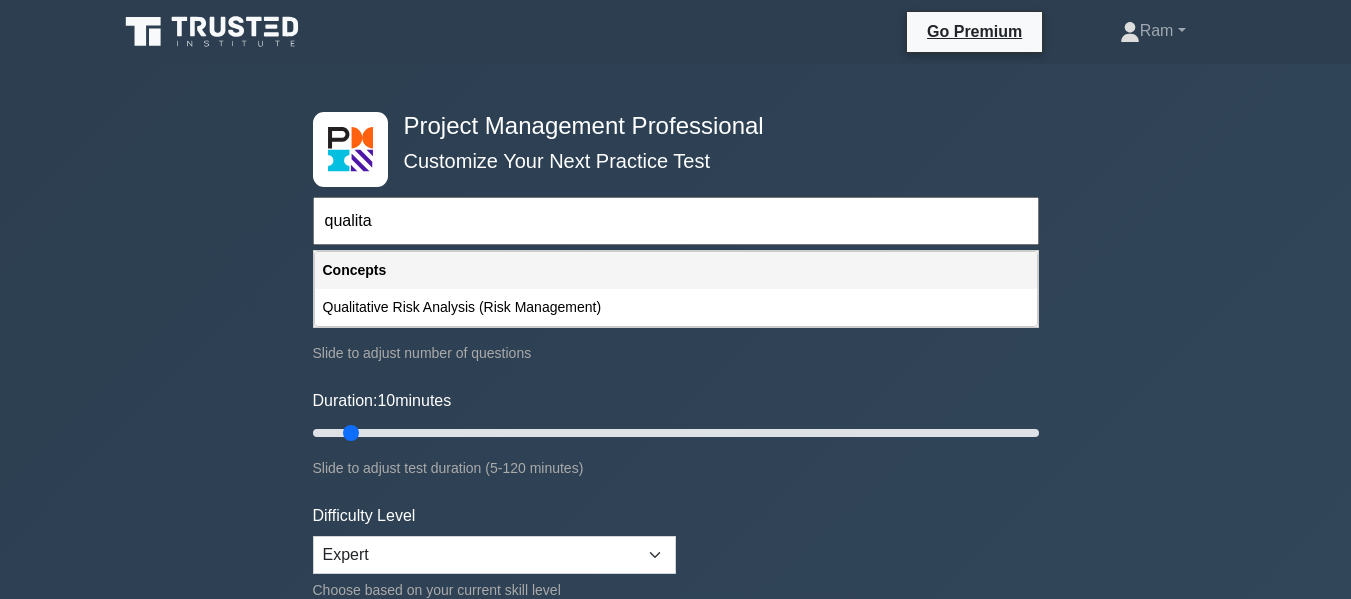 scroll, scrollTop: 0, scrollLeft: 0, axis: both 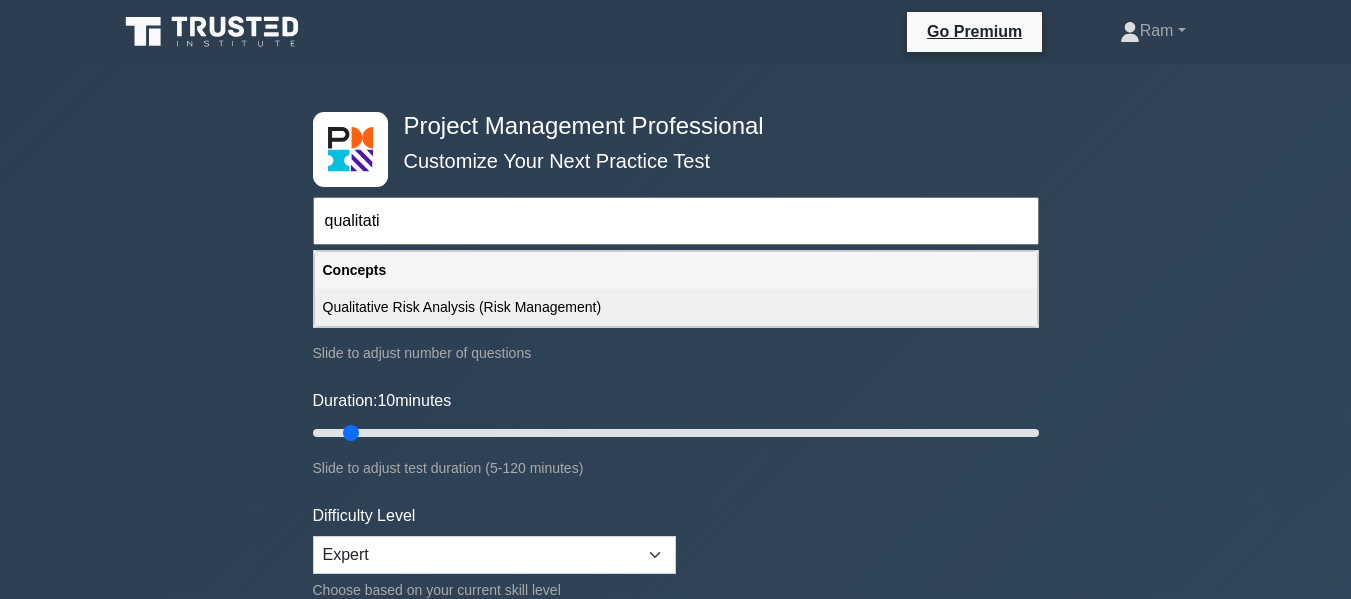 click on "Qualitative Risk Analysis (Risk Management)" at bounding box center [676, 307] 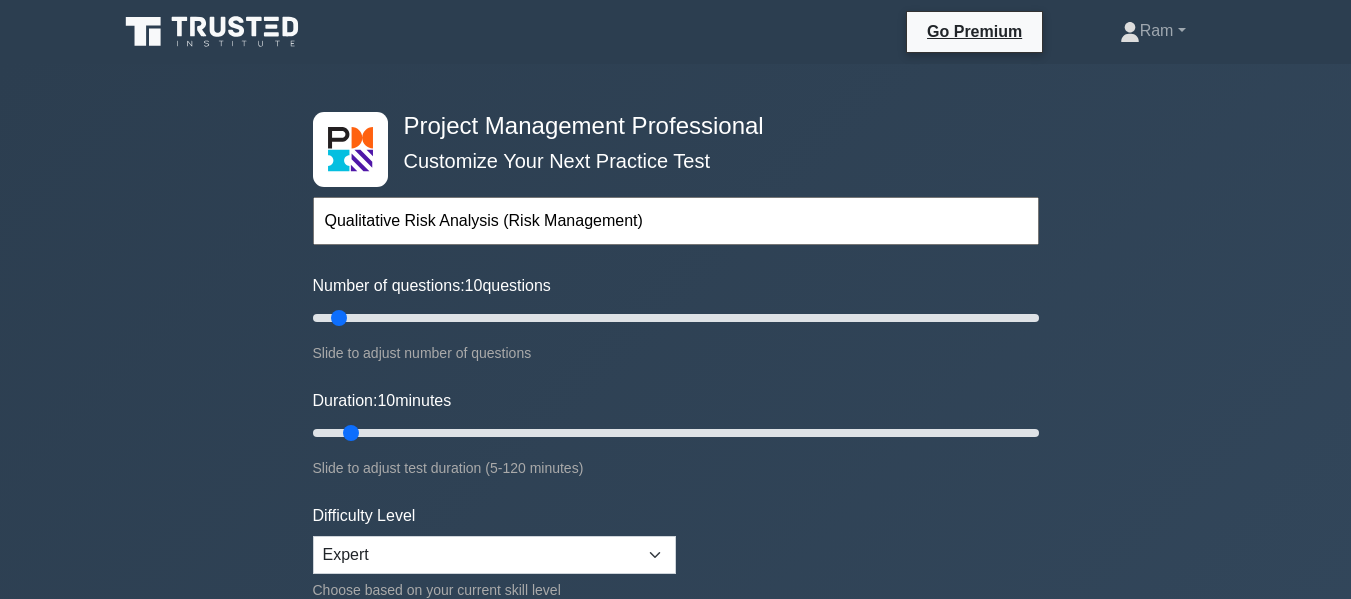 scroll, scrollTop: 500, scrollLeft: 0, axis: vertical 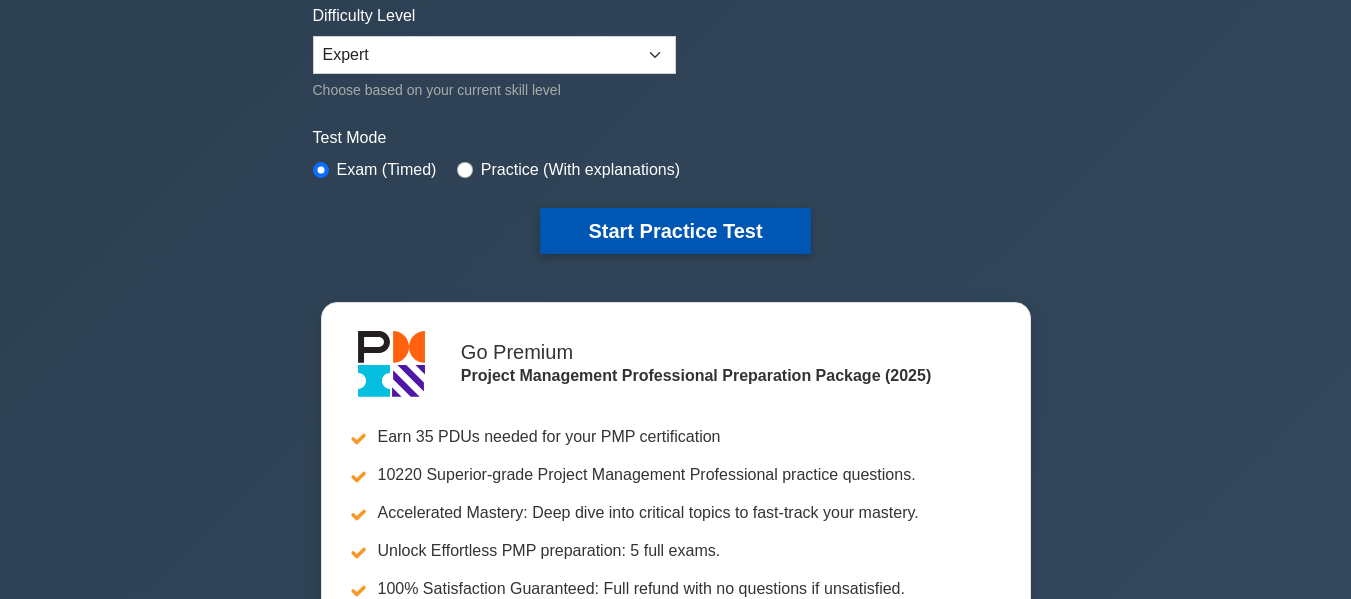 click on "Start Practice Test" at bounding box center (675, 231) 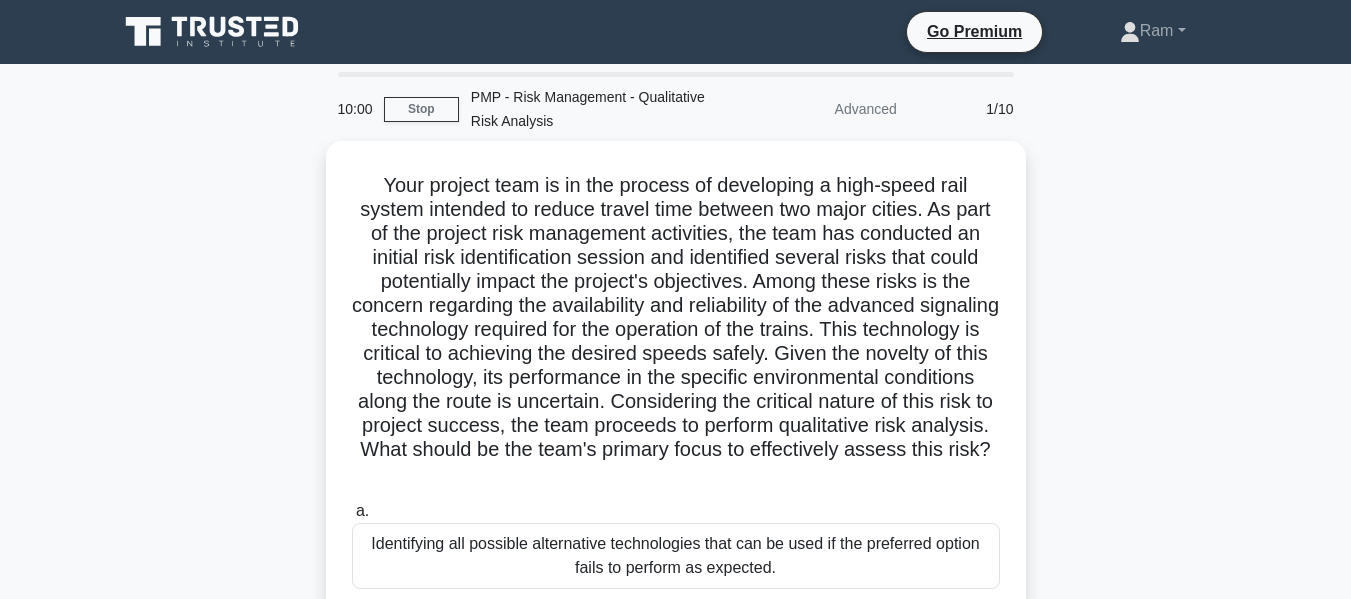 scroll, scrollTop: 0, scrollLeft: 0, axis: both 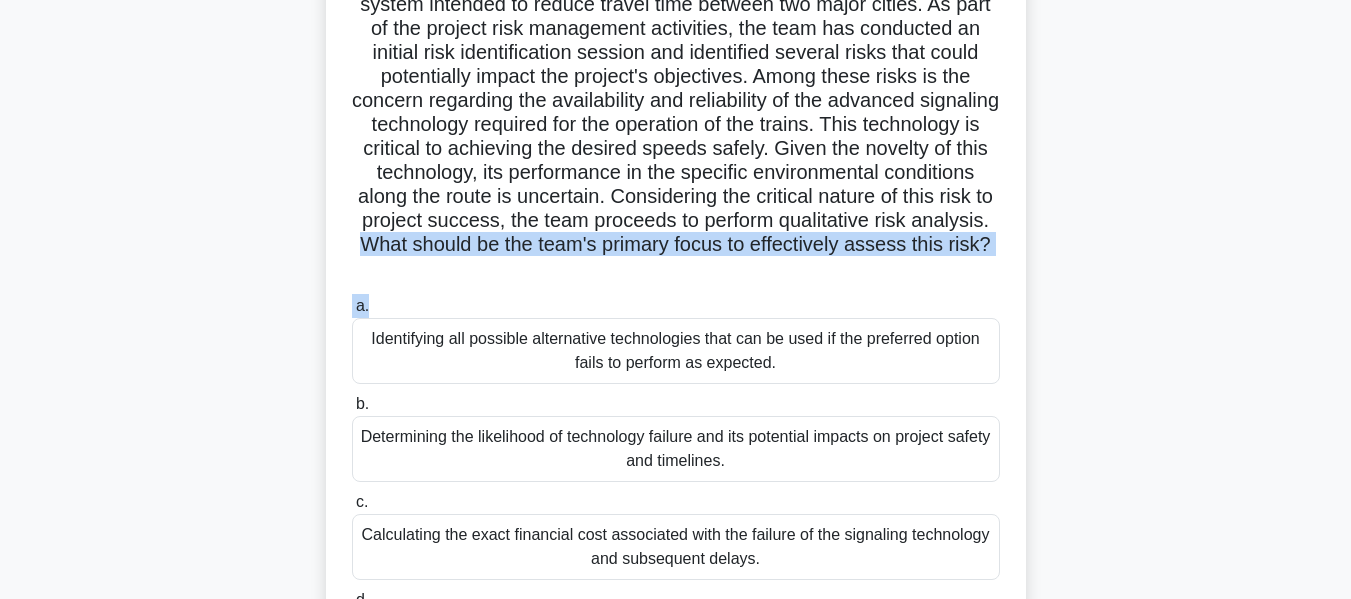 drag, startPoint x: 672, startPoint y: 240, endPoint x: 844, endPoint y: 295, distance: 180.57962 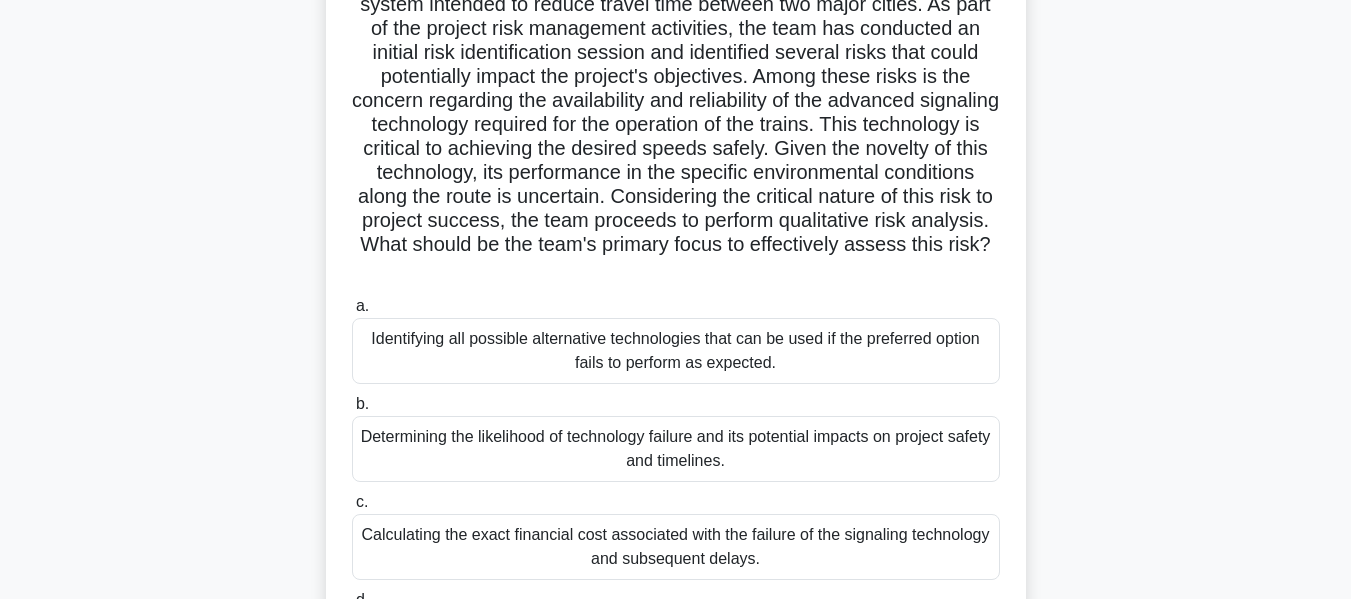 drag, startPoint x: 673, startPoint y: 243, endPoint x: 885, endPoint y: 280, distance: 215.20456 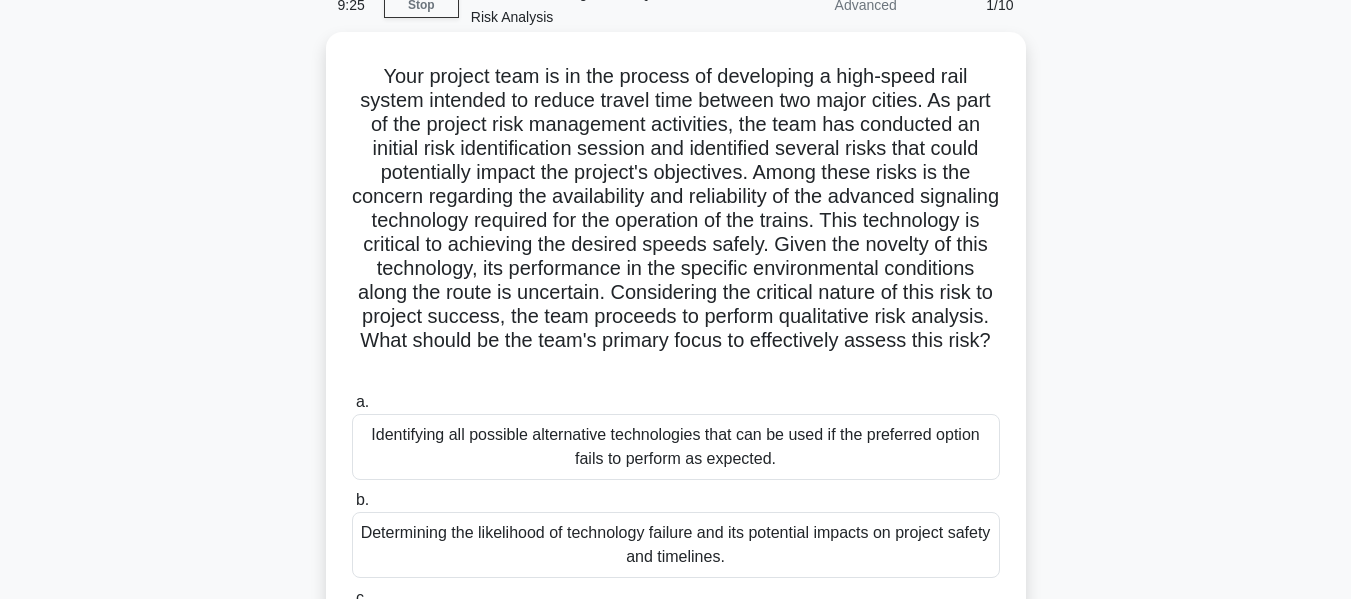 scroll, scrollTop: 0, scrollLeft: 0, axis: both 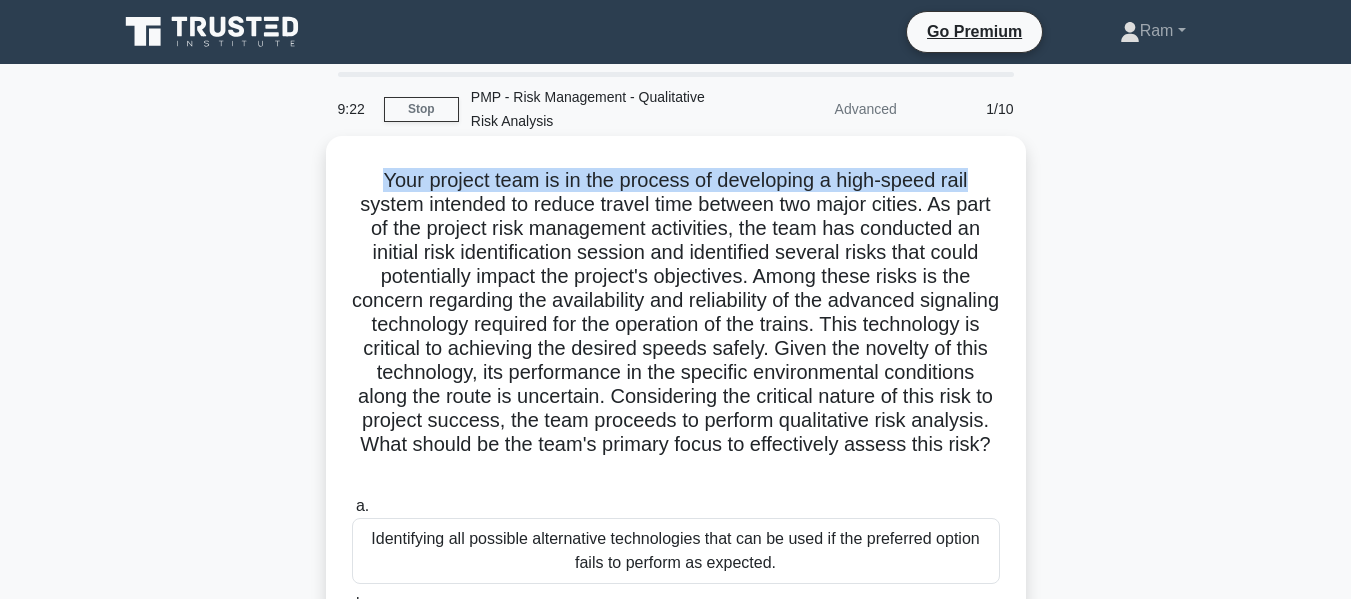 drag, startPoint x: 372, startPoint y: 182, endPoint x: 1003, endPoint y: 180, distance: 631.0032 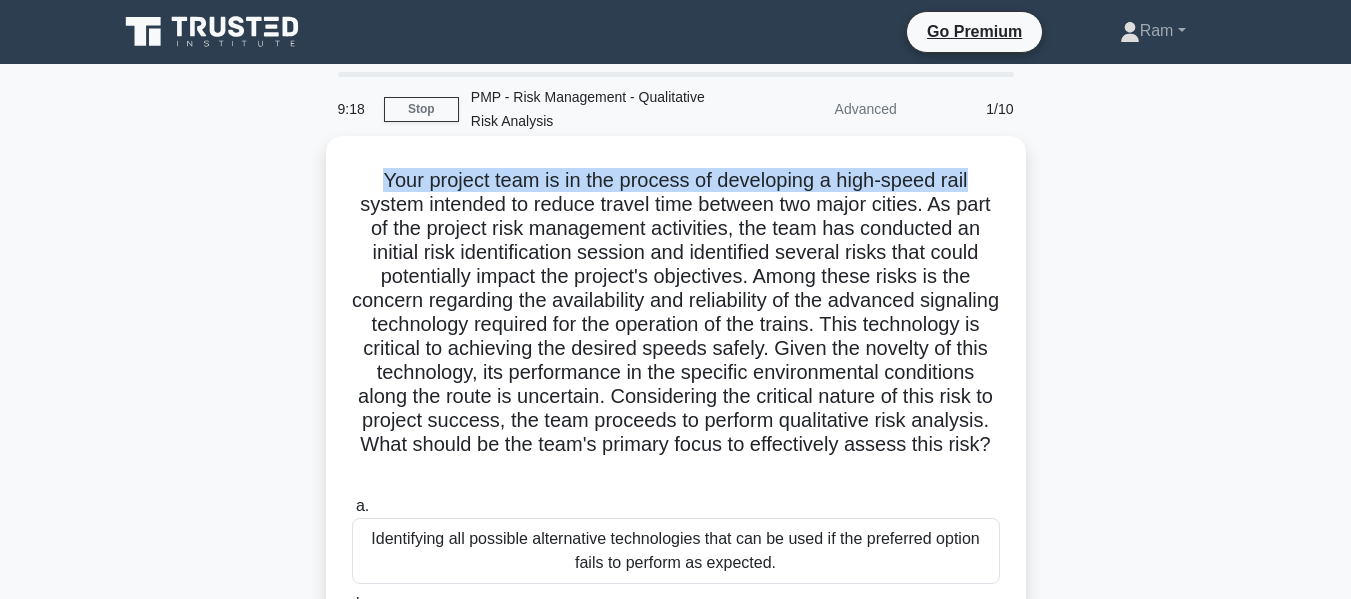 scroll, scrollTop: 100, scrollLeft: 0, axis: vertical 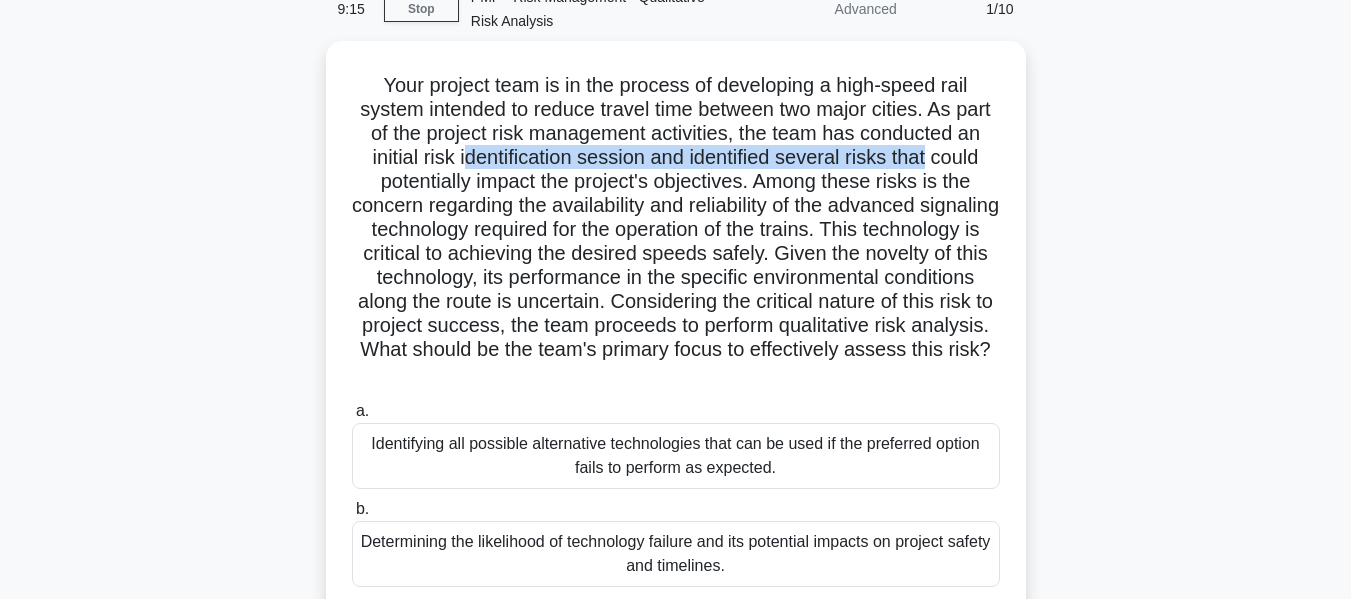 drag, startPoint x: 507, startPoint y: 163, endPoint x: 1042, endPoint y: 173, distance: 535.09344 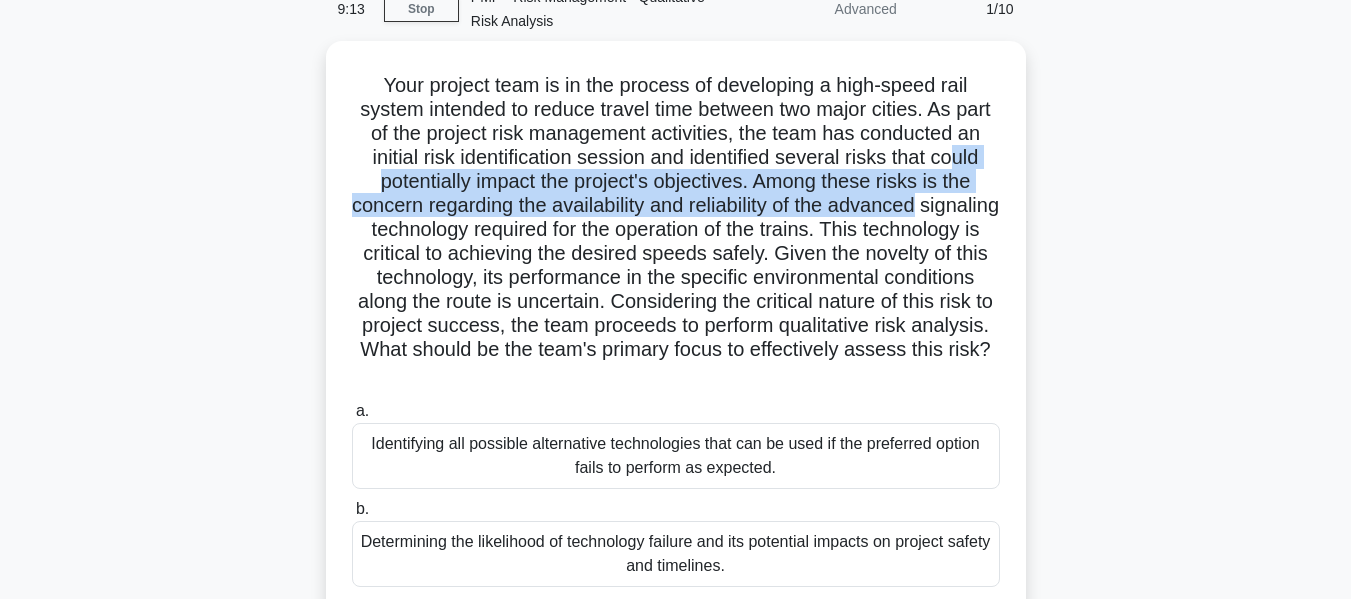 drag, startPoint x: 380, startPoint y: 178, endPoint x: 1028, endPoint y: 201, distance: 648.408 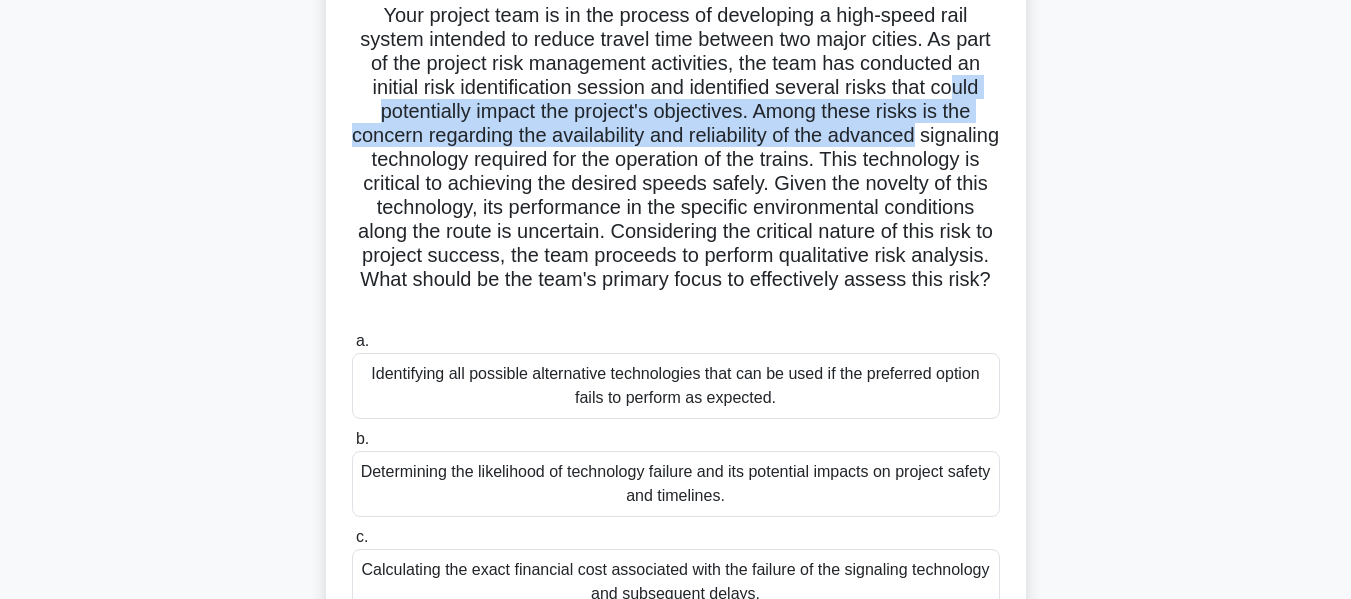 scroll, scrollTop: 200, scrollLeft: 0, axis: vertical 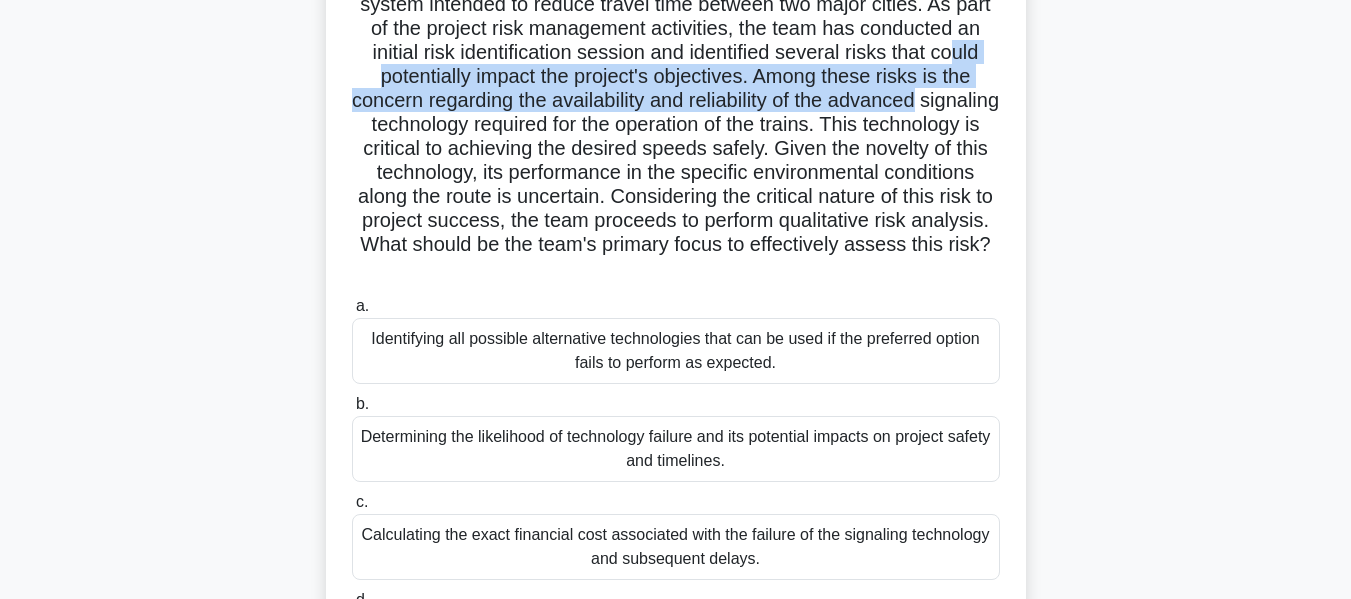 drag, startPoint x: 449, startPoint y: 247, endPoint x: 896, endPoint y: 280, distance: 448.21646 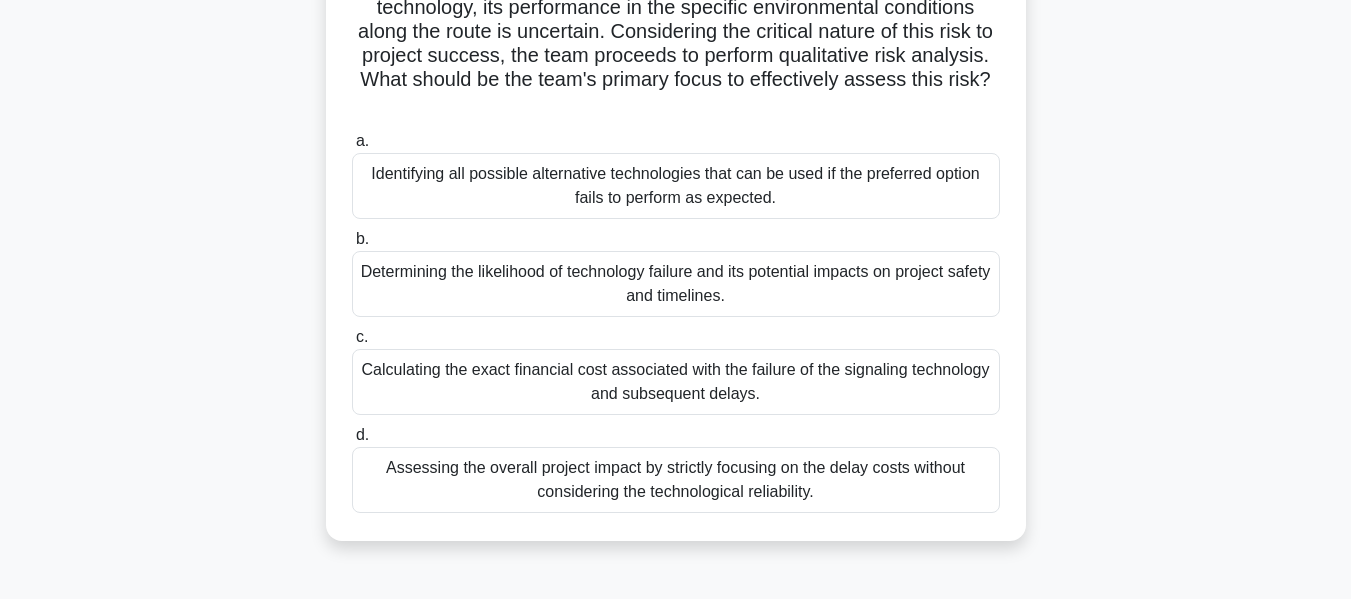 scroll, scrollTop: 400, scrollLeft: 0, axis: vertical 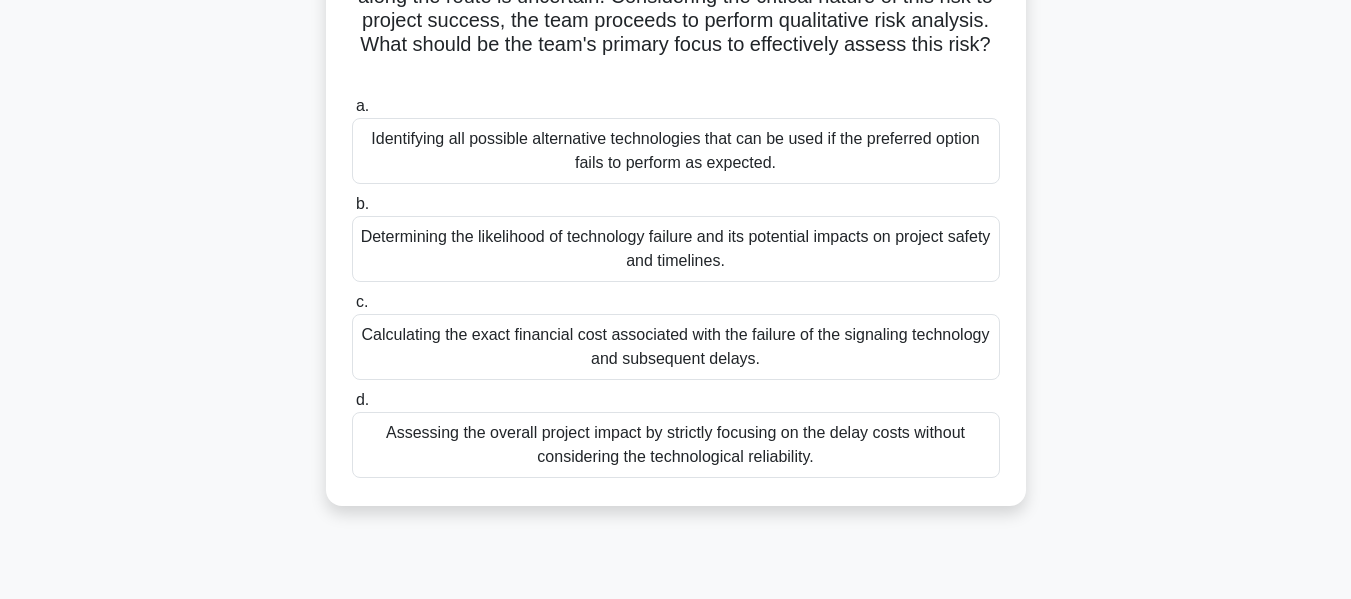 click on "Determining the likelihood of technology failure and its potential impacts on project safety and timelines." at bounding box center [676, 249] 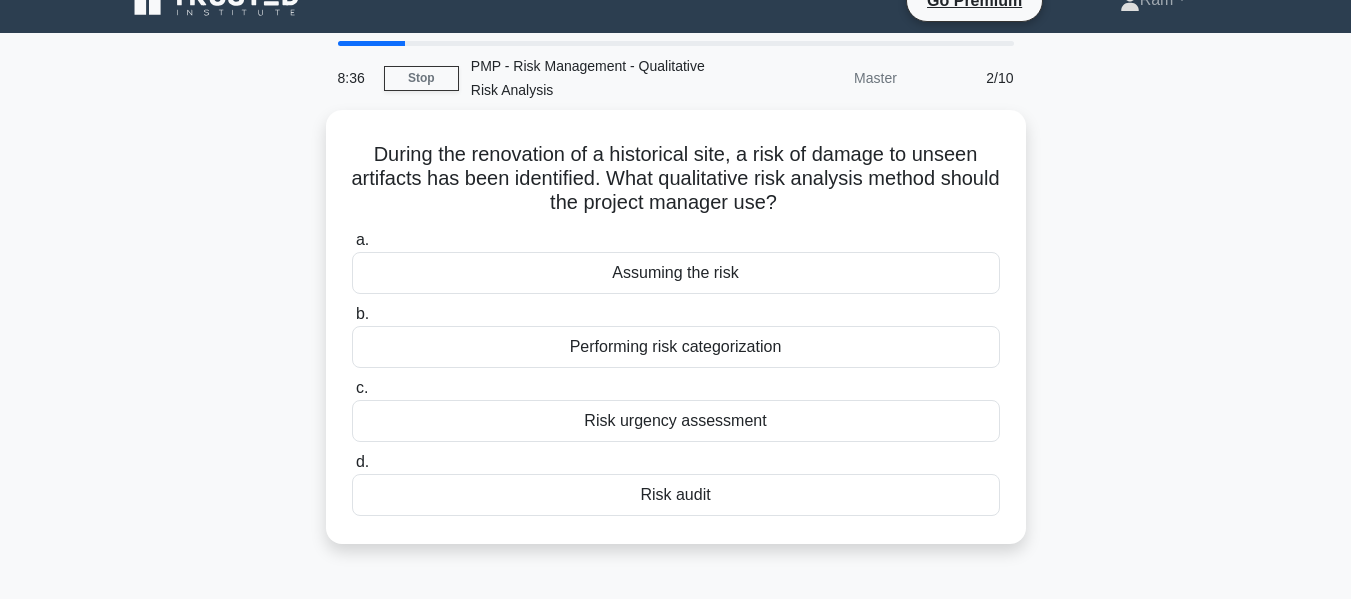 scroll, scrollTop: 0, scrollLeft: 0, axis: both 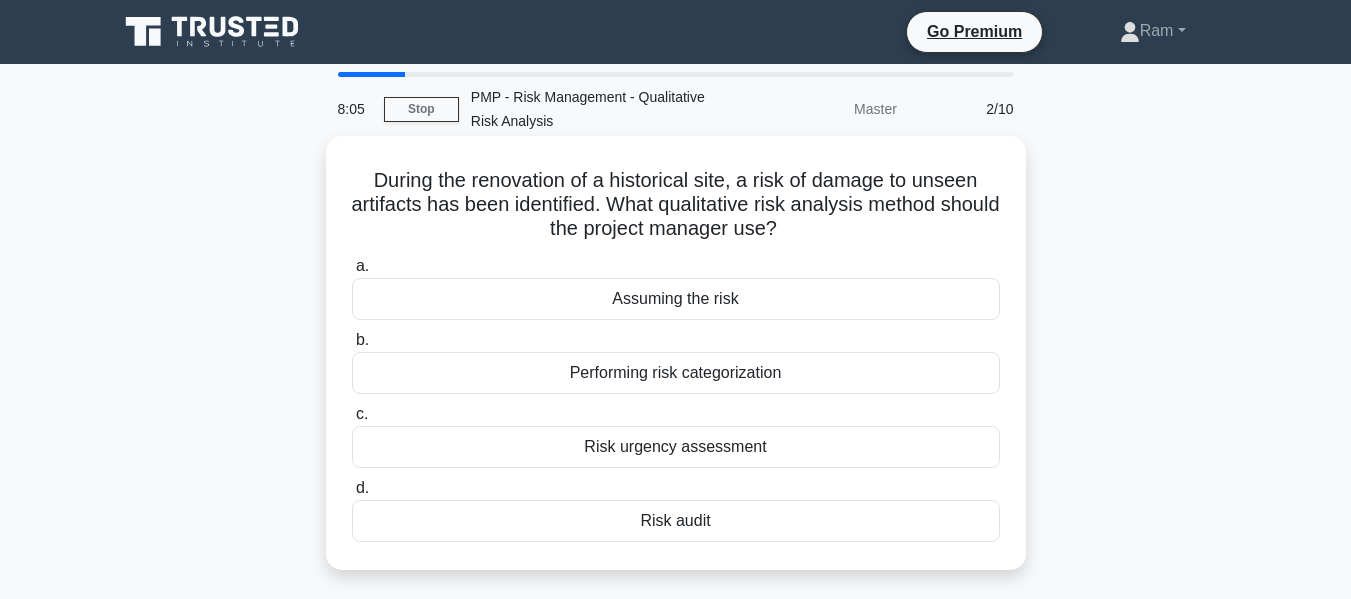 click on "[RISK ASSESSMENT TECHNIQUE]" at bounding box center [676, 447] 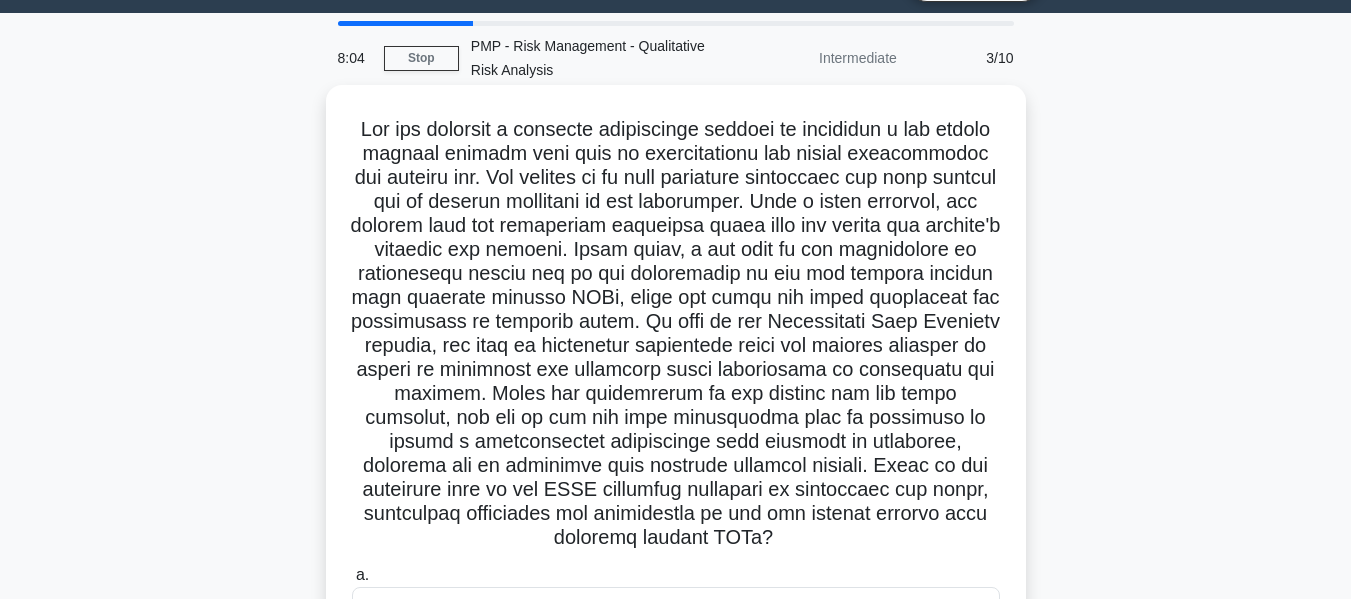 scroll, scrollTop: 100, scrollLeft: 0, axis: vertical 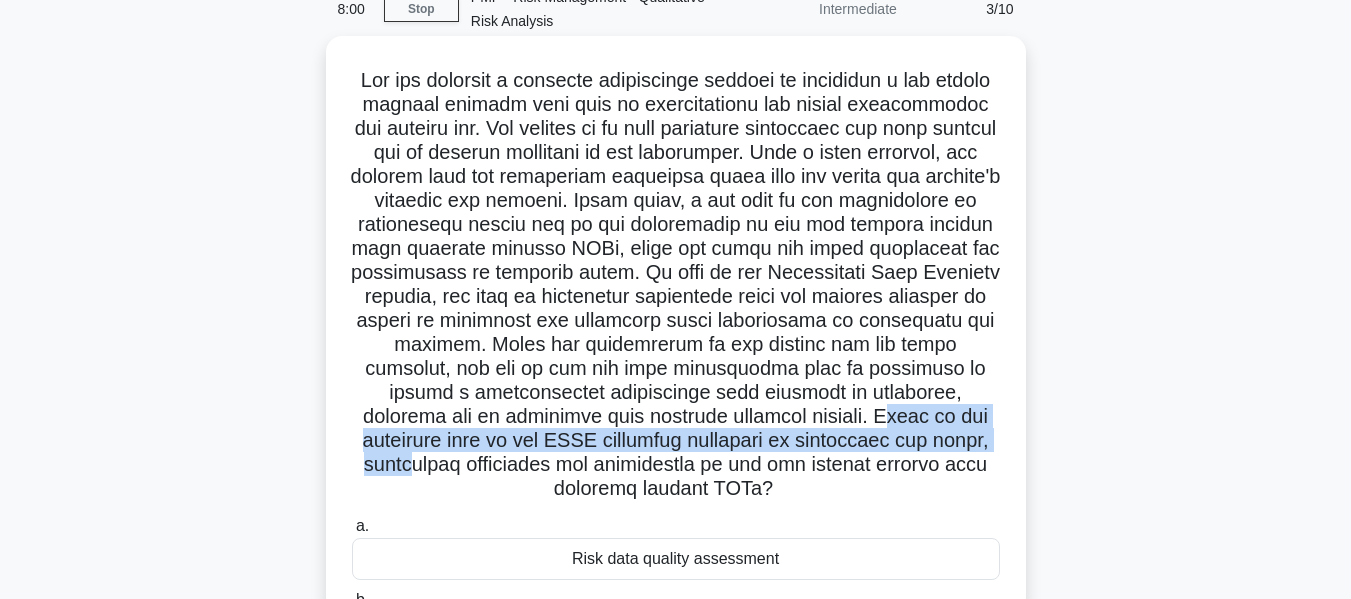 drag, startPoint x: 802, startPoint y: 408, endPoint x: 951, endPoint y: 453, distance: 155.64703 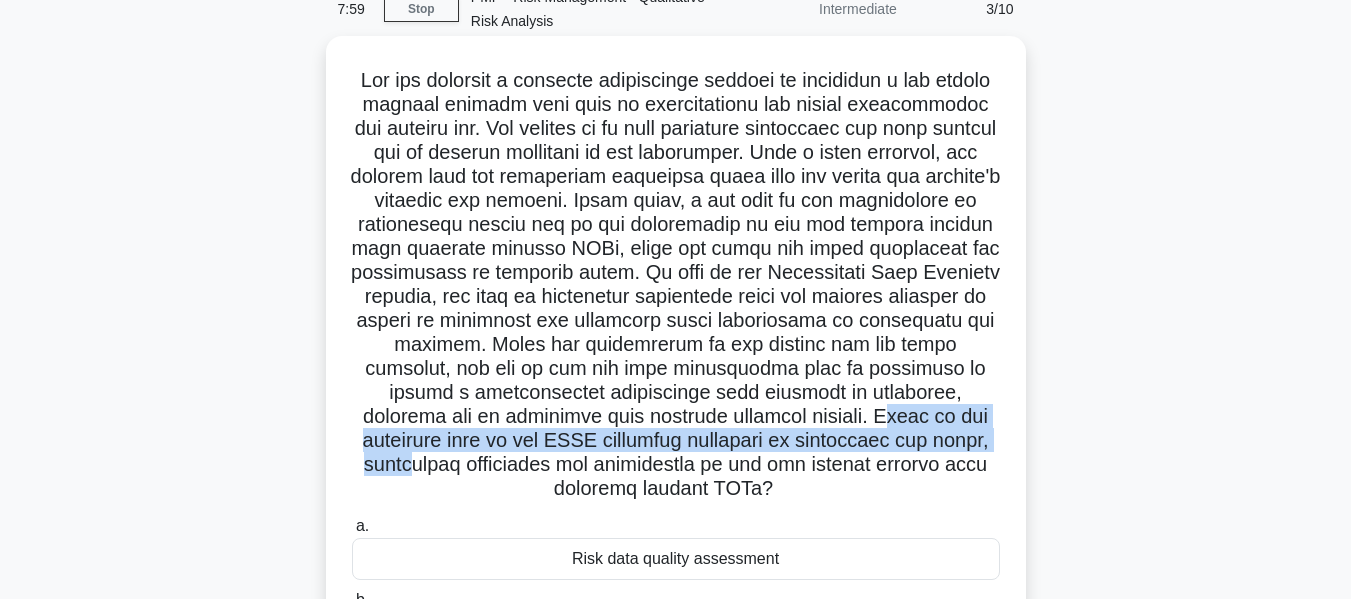 click on ".spinner_0XTQ{transform-origin:center;animation:spinner_y6GP .75s linear infinite}@keyframes spinner_y6GP{100%{transform:rotate(360deg)}}" at bounding box center (676, 285) 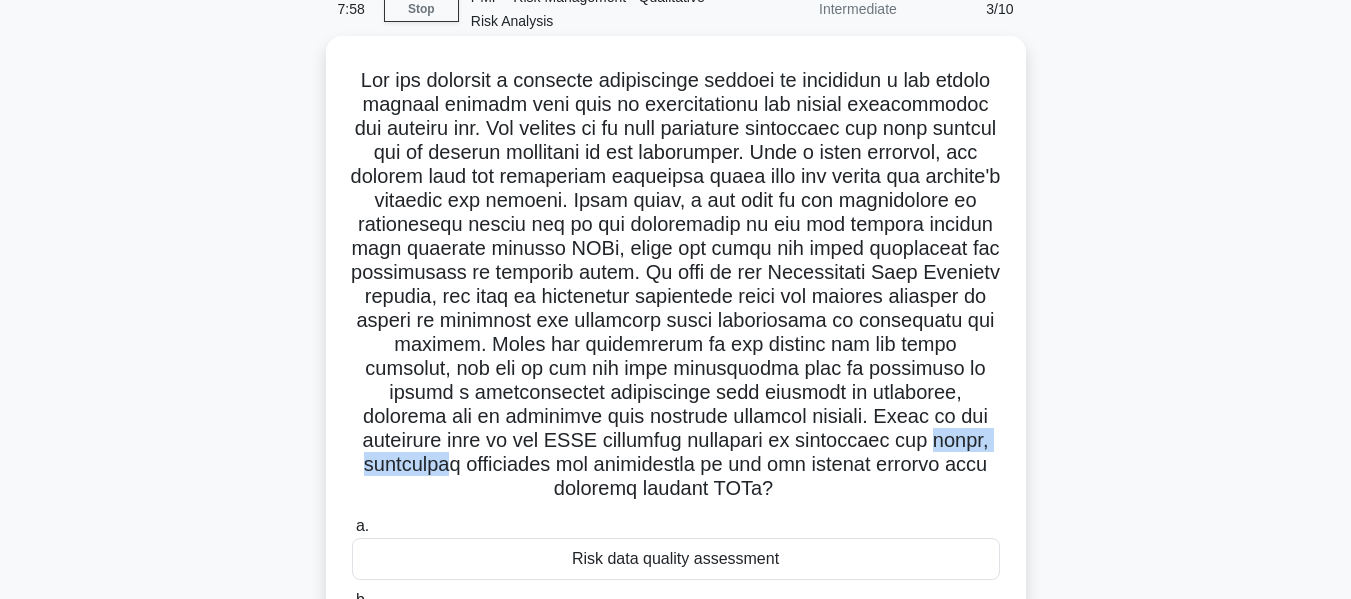 drag, startPoint x: 847, startPoint y: 448, endPoint x: 976, endPoint y: 448, distance: 129 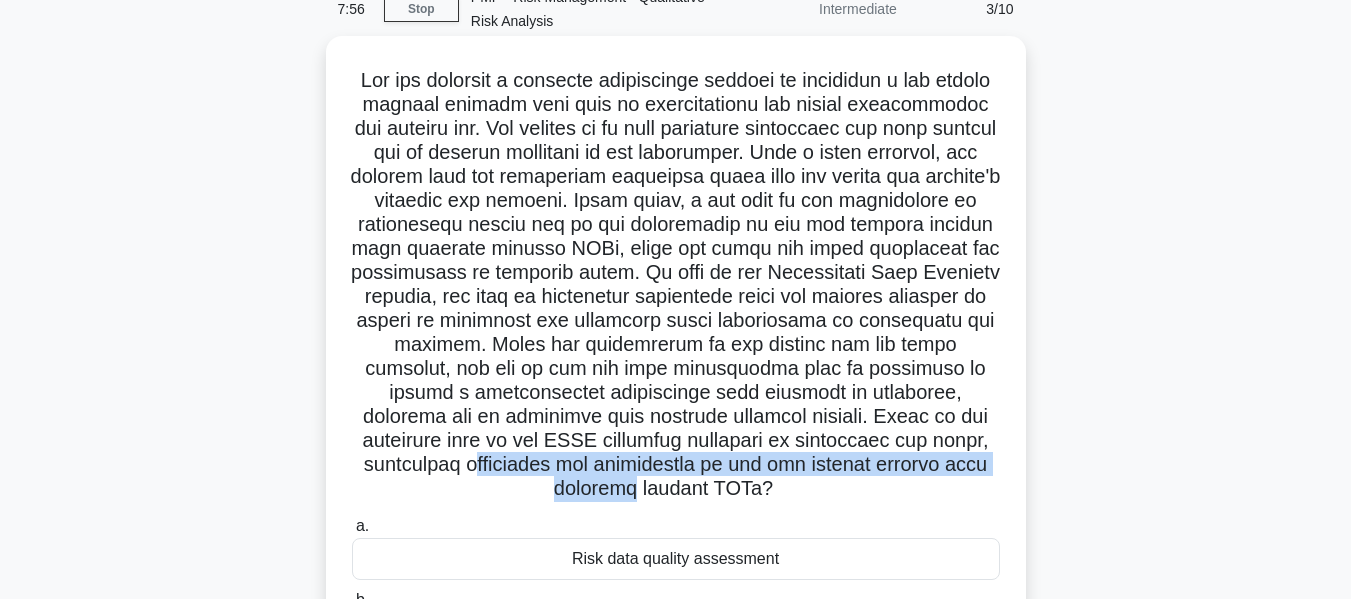 drag, startPoint x: 367, startPoint y: 465, endPoint x: 1000, endPoint y: 465, distance: 633 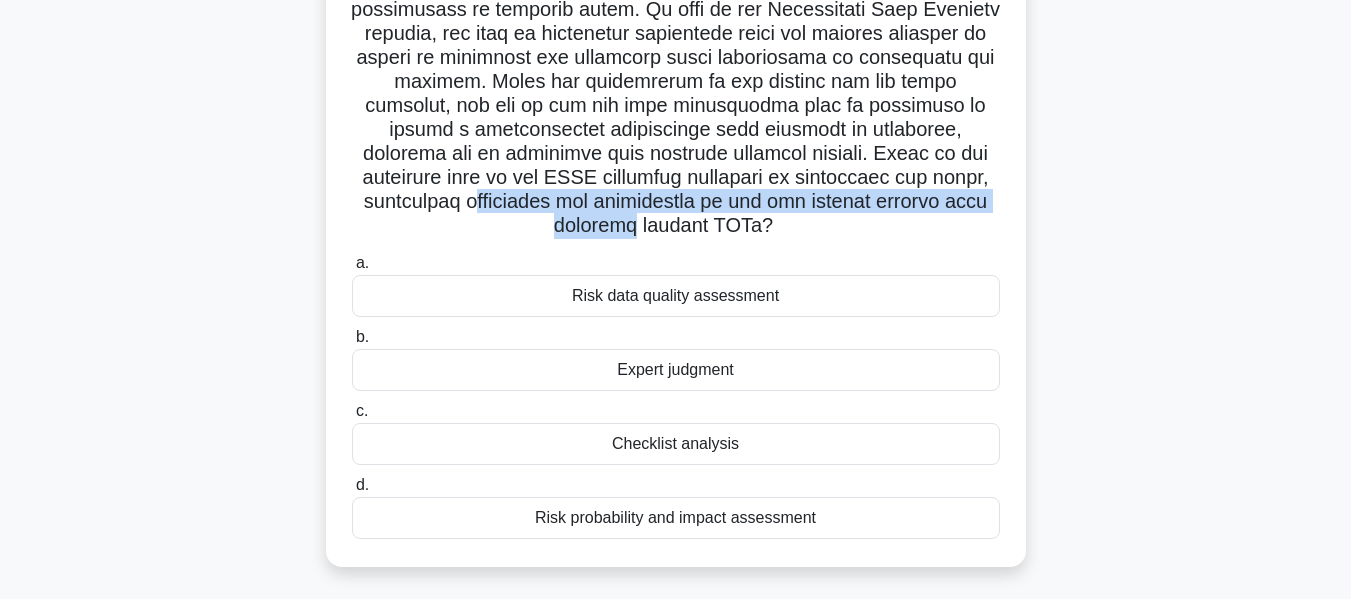 scroll, scrollTop: 400, scrollLeft: 0, axis: vertical 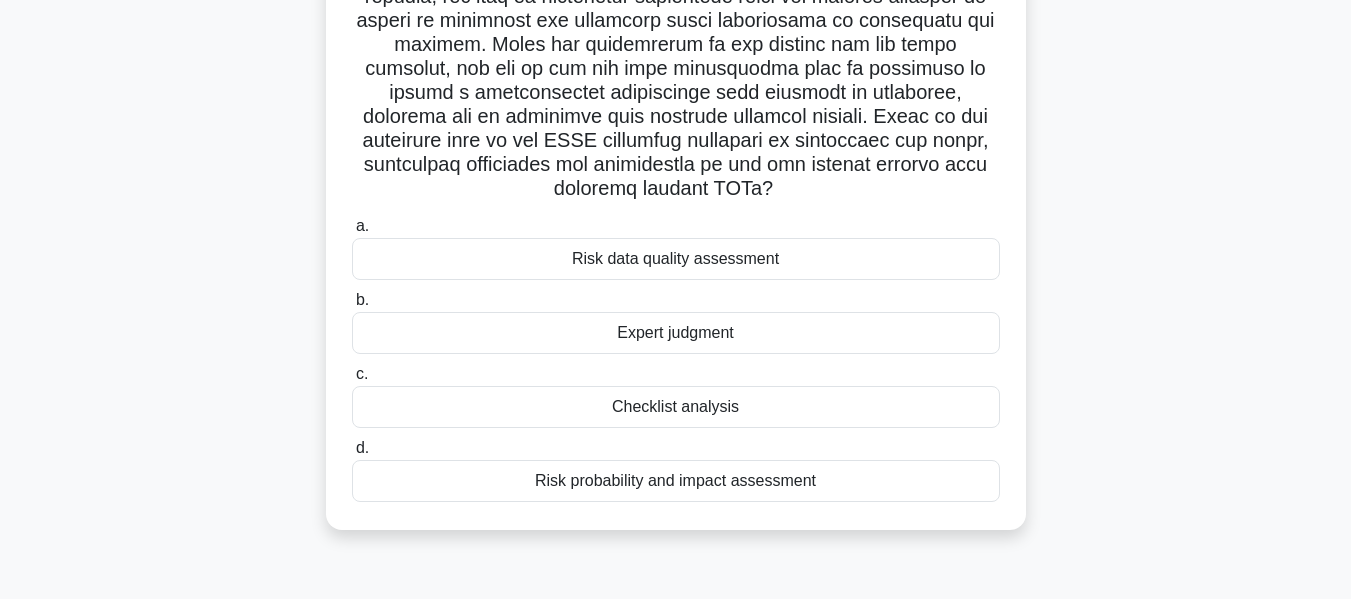click on "Risk probability and impact assessment" at bounding box center [676, 481] 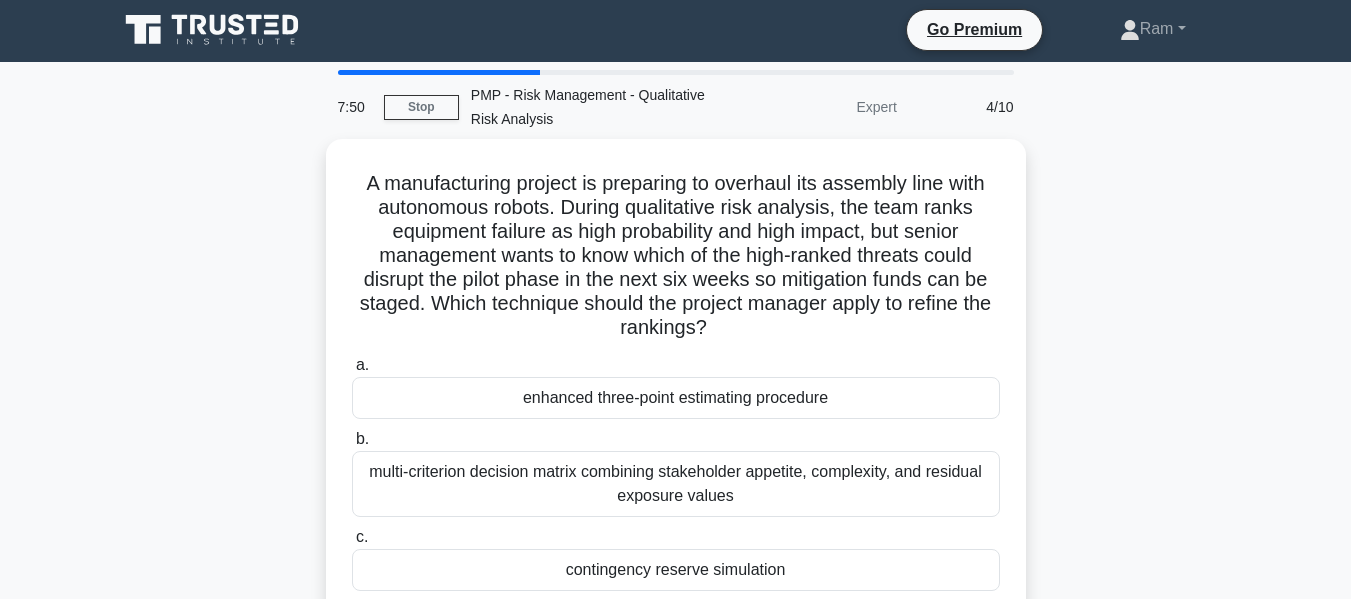 scroll, scrollTop: 0, scrollLeft: 0, axis: both 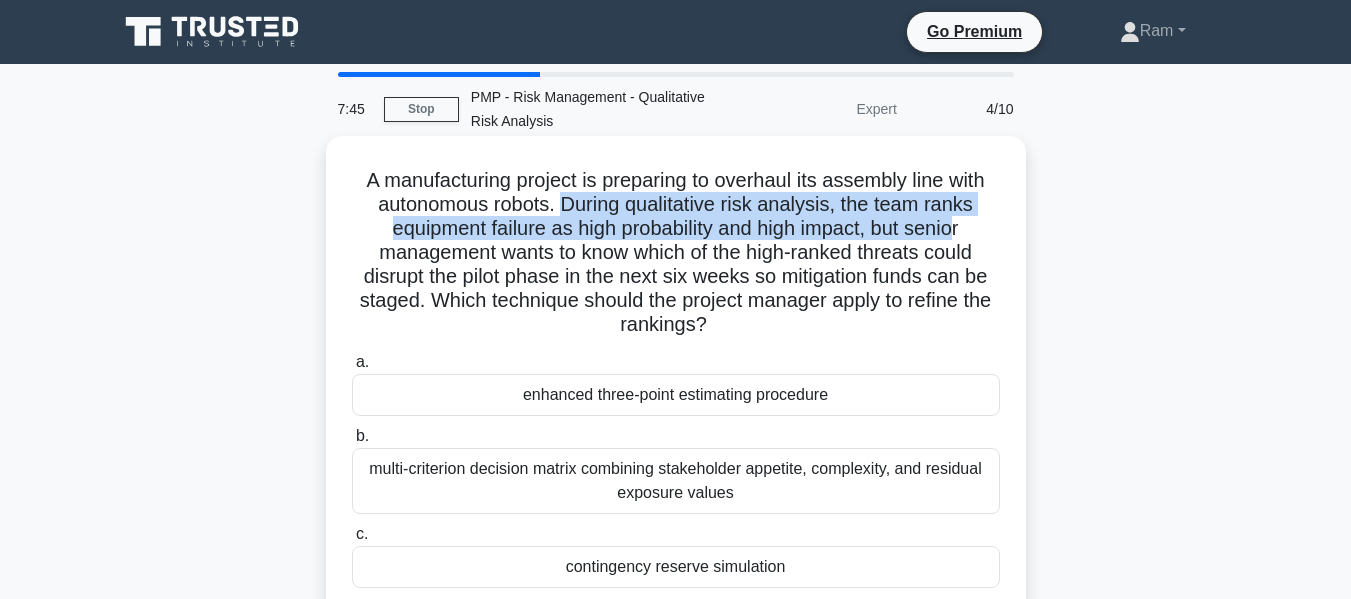drag, startPoint x: 563, startPoint y: 208, endPoint x: 966, endPoint y: 230, distance: 403.60004 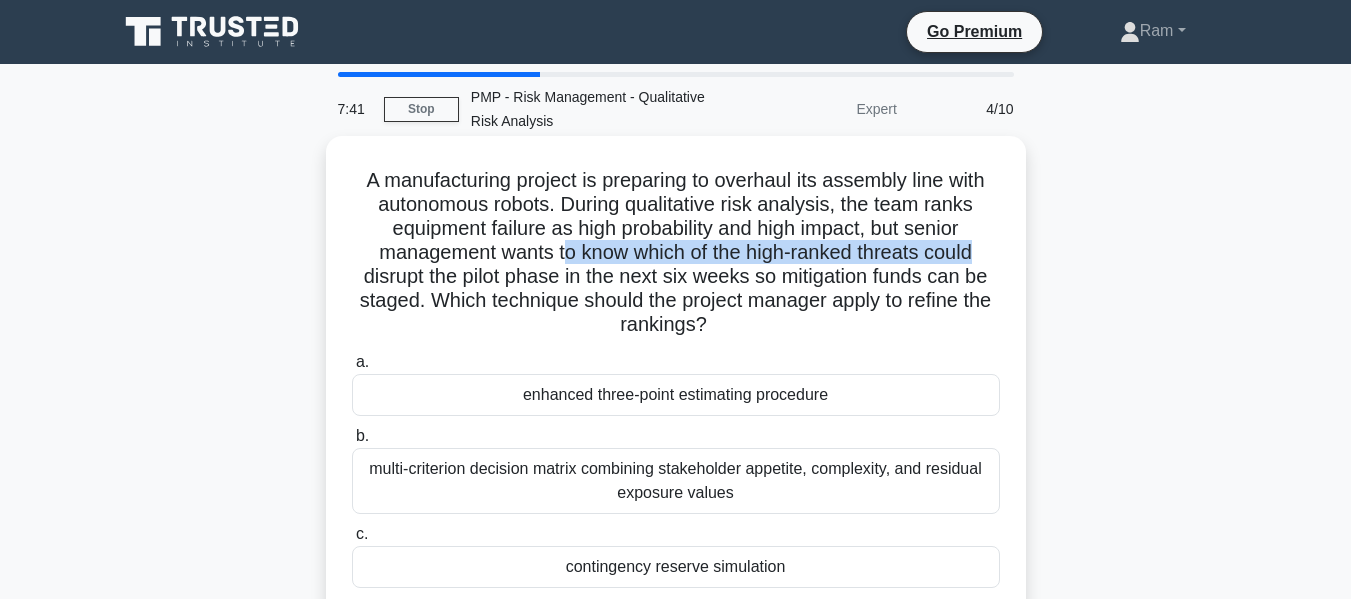 drag, startPoint x: 560, startPoint y: 256, endPoint x: 1000, endPoint y: 252, distance: 440.0182 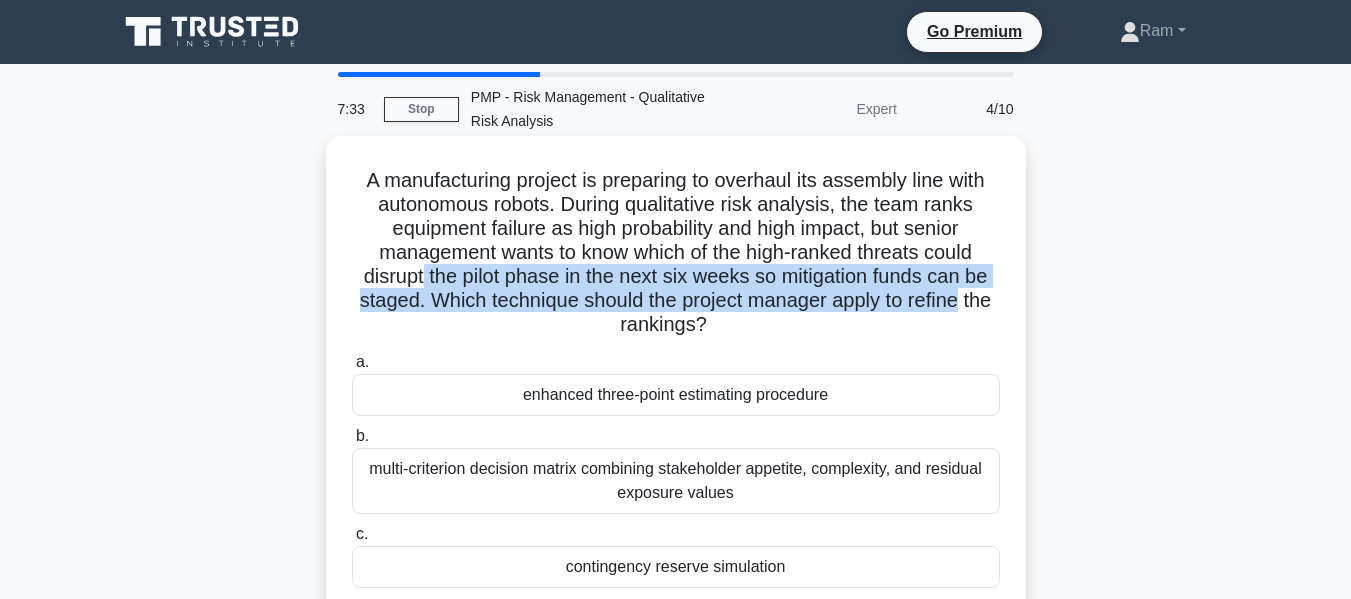 drag, startPoint x: 416, startPoint y: 285, endPoint x: 987, endPoint y: 300, distance: 571.19696 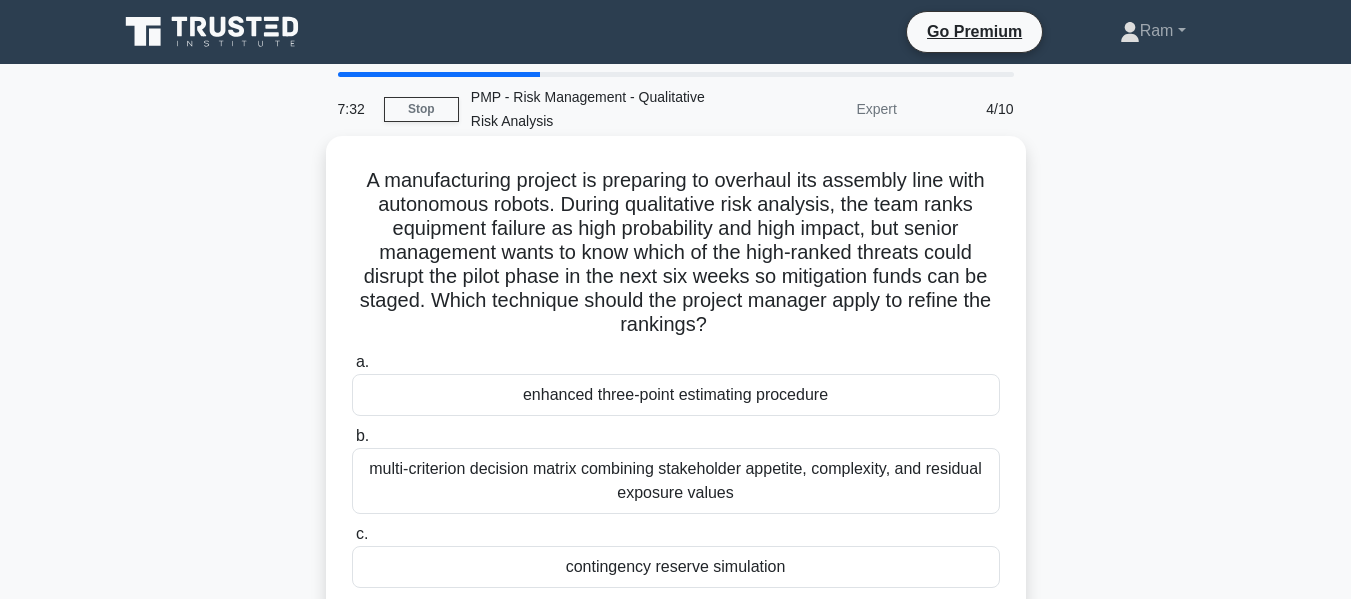 click on "A manufacturing project is preparing to overhaul its assembly line with autonomous robots. During qualitative risk analysis, the team ranks equipment failure as high probability and high impact, but senior management wants to know which of the high-ranked threats could disrupt the pilot phase in the next six weeks so mitigation funds can be staged. Which technique should the project manager apply to refine the rankings?
.spinner_0XTQ{transform-origin:center;animation:spinner_y6GP .75s linear infinite}@keyframes spinner_y6GP{100%{transform:rotate(360deg)}}" at bounding box center (676, 253) 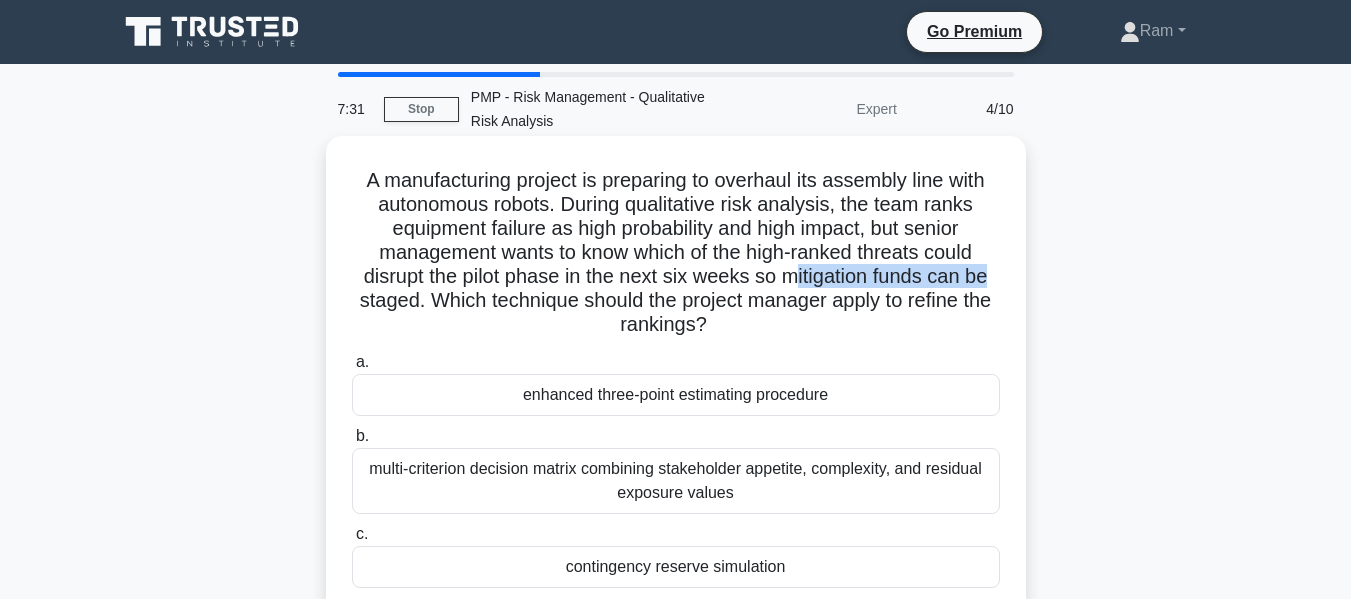 drag, startPoint x: 792, startPoint y: 280, endPoint x: 591, endPoint y: 287, distance: 201.12186 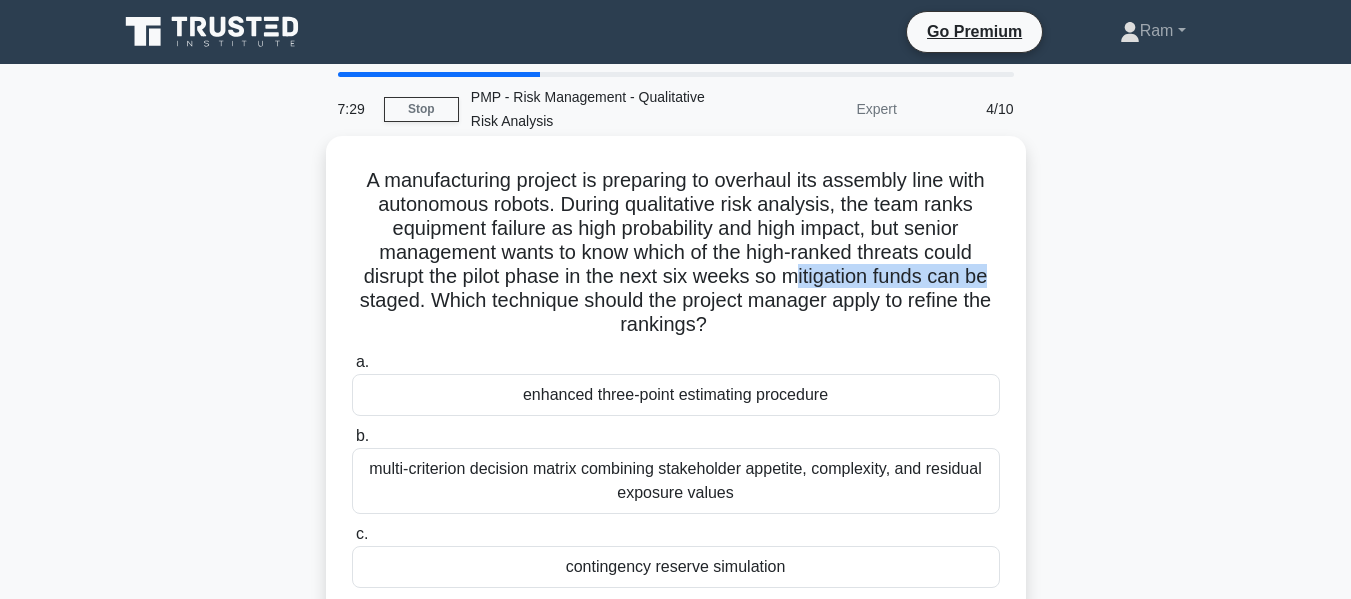 drag, startPoint x: 449, startPoint y: 302, endPoint x: 742, endPoint y: 338, distance: 295.2033 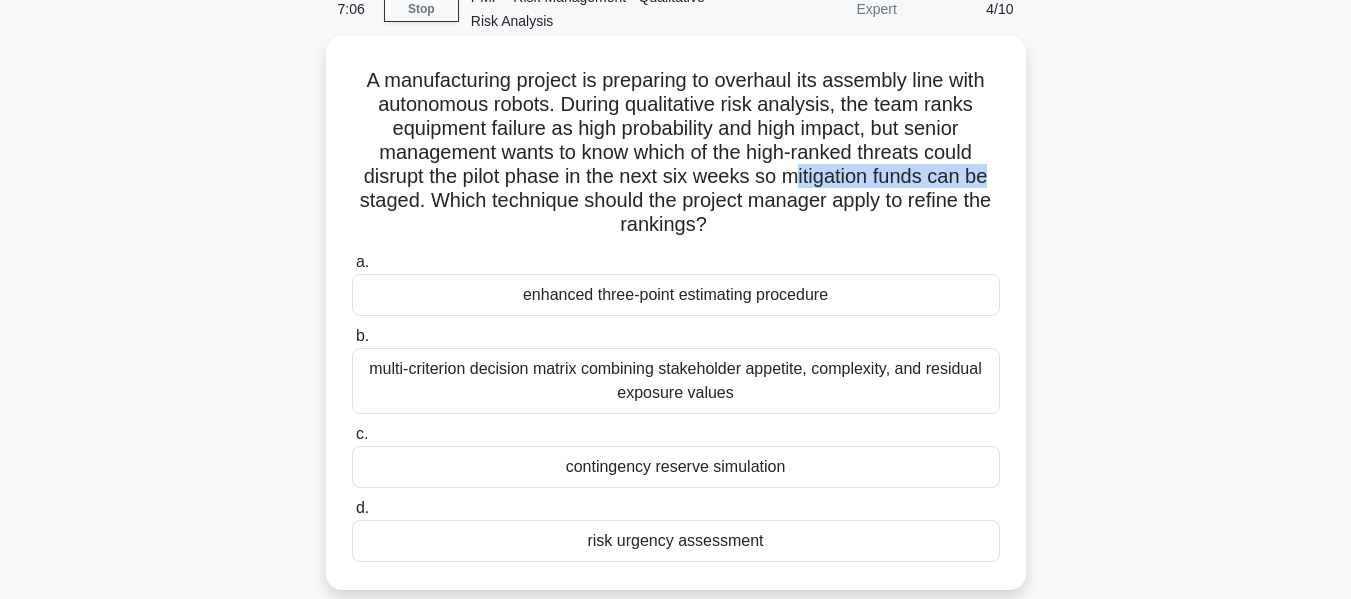 scroll, scrollTop: 200, scrollLeft: 0, axis: vertical 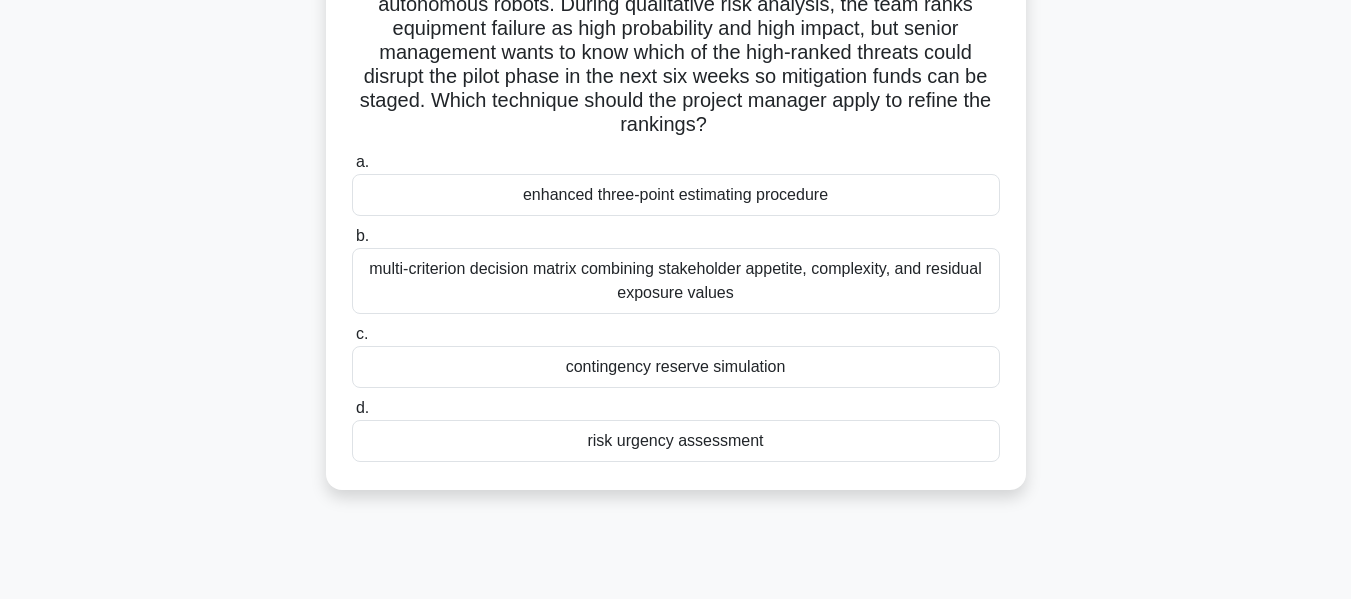 click on "risk urgency assessment" at bounding box center (676, 441) 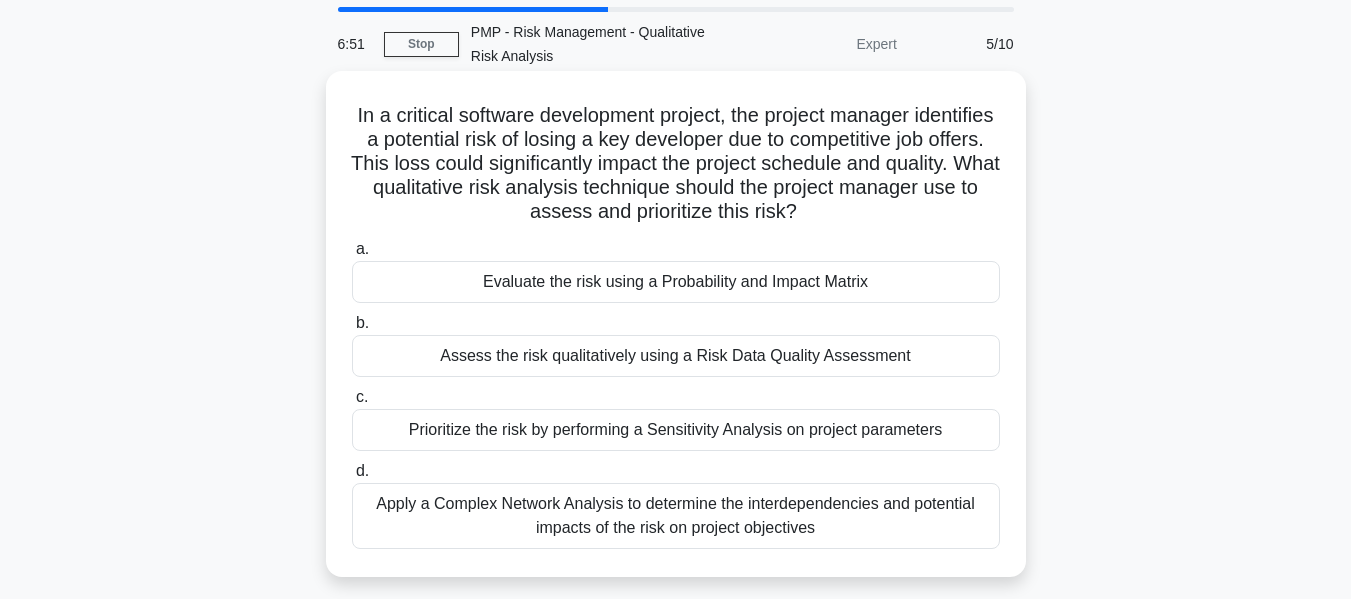 scroll, scrollTop: 100, scrollLeft: 0, axis: vertical 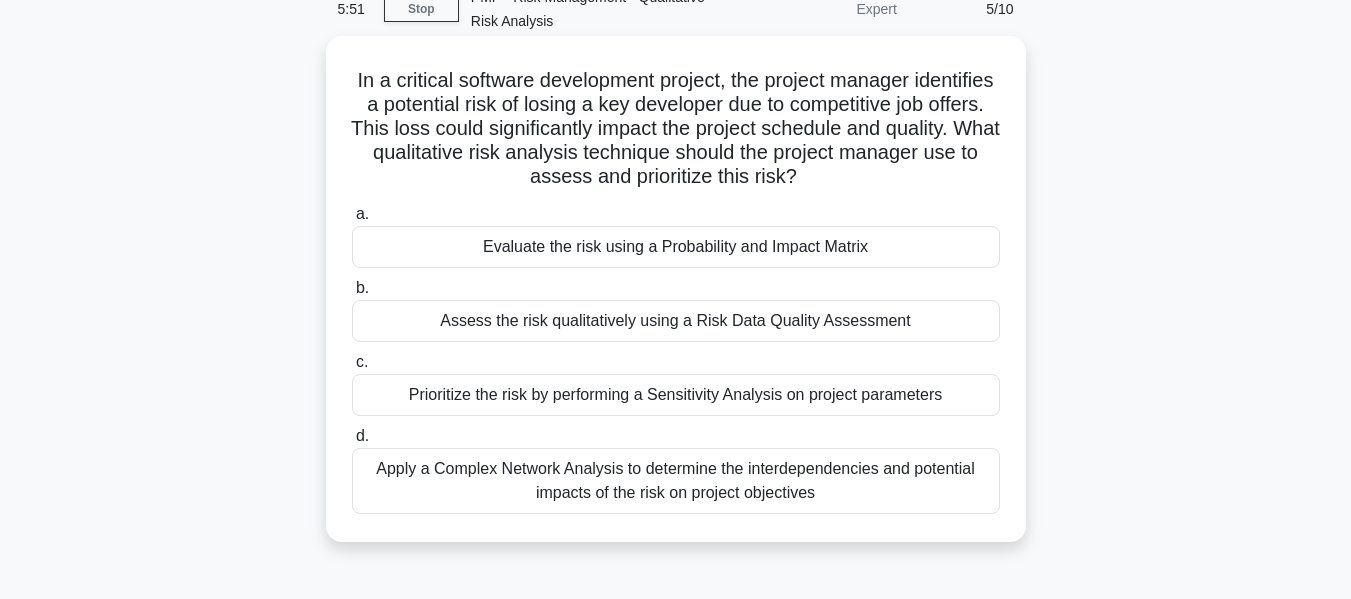 click on "Evaluate the risk using a Probability and Impact Matrix" at bounding box center (676, 247) 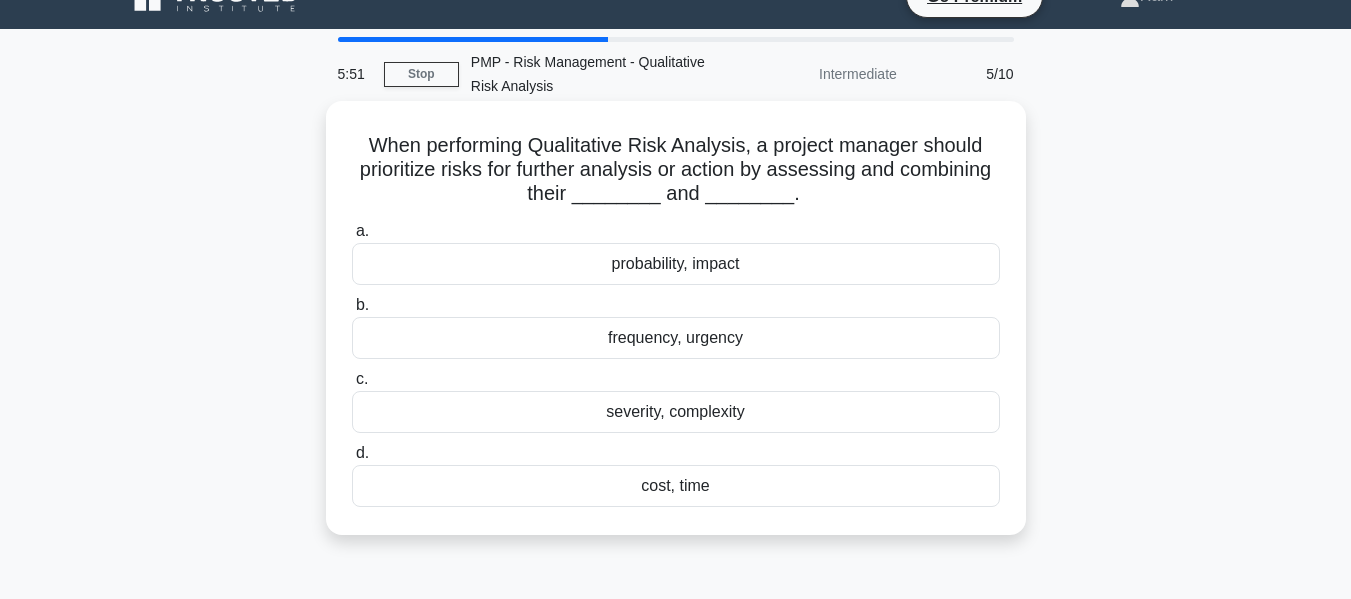 scroll, scrollTop: 0, scrollLeft: 0, axis: both 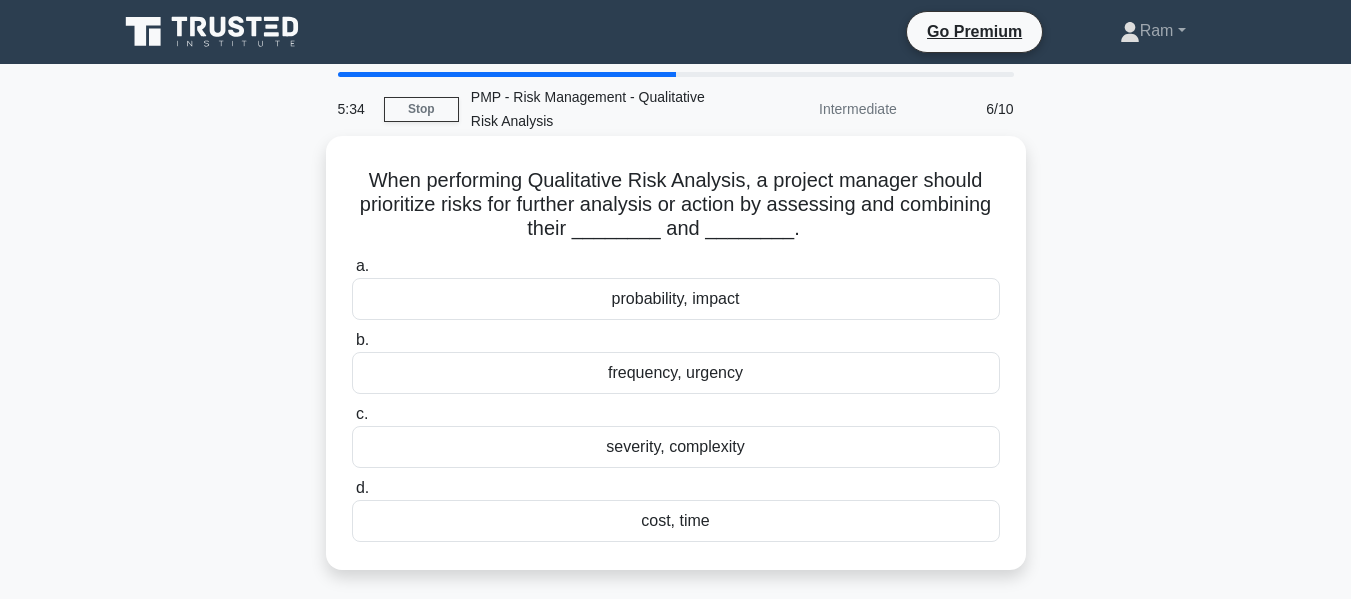 click on "probability, impact" at bounding box center [676, 299] 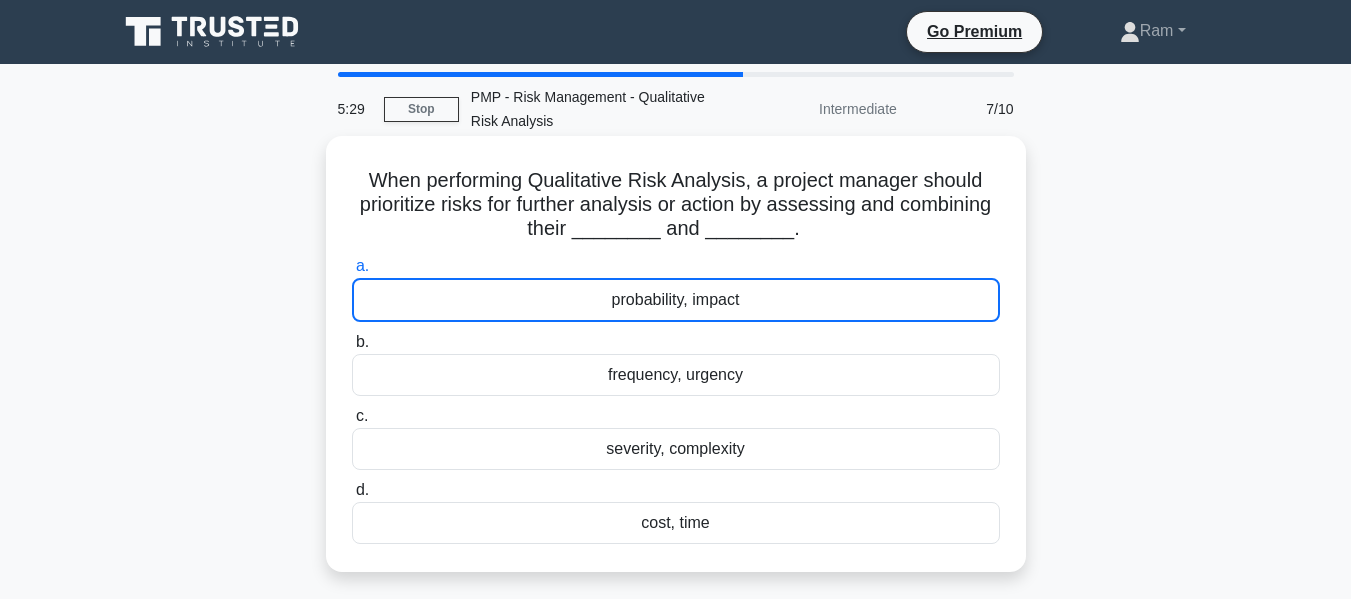 click on "probability, impact" at bounding box center [676, 300] 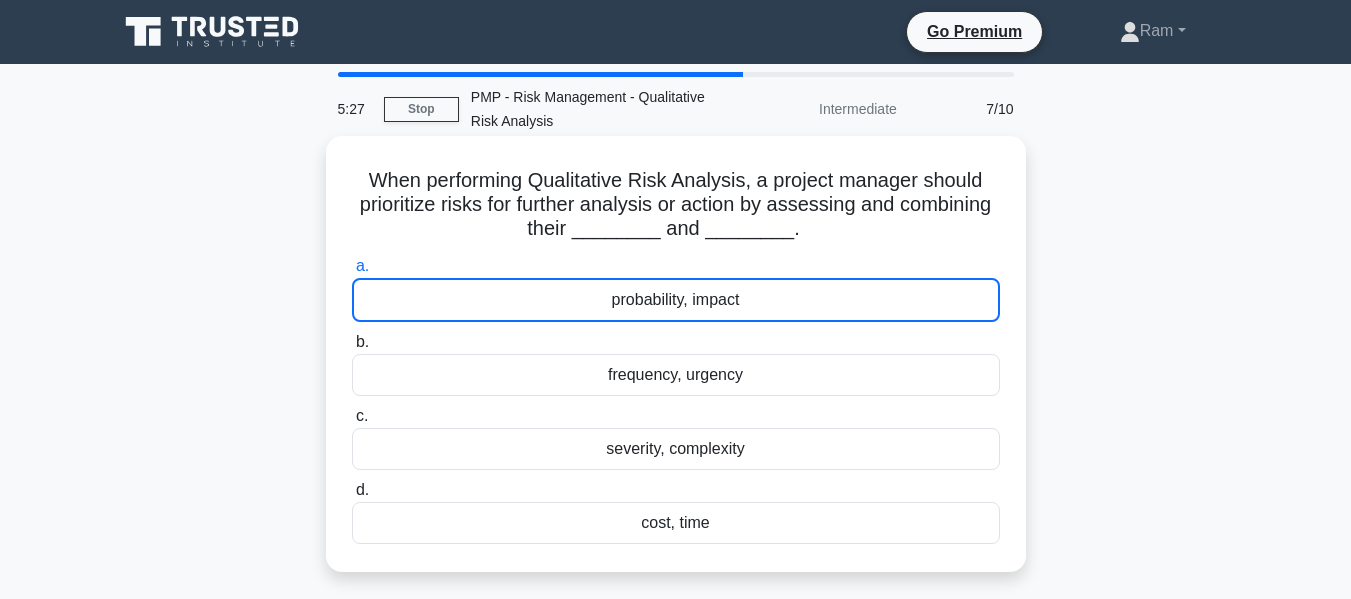 click on "probability, impact" at bounding box center (676, 300) 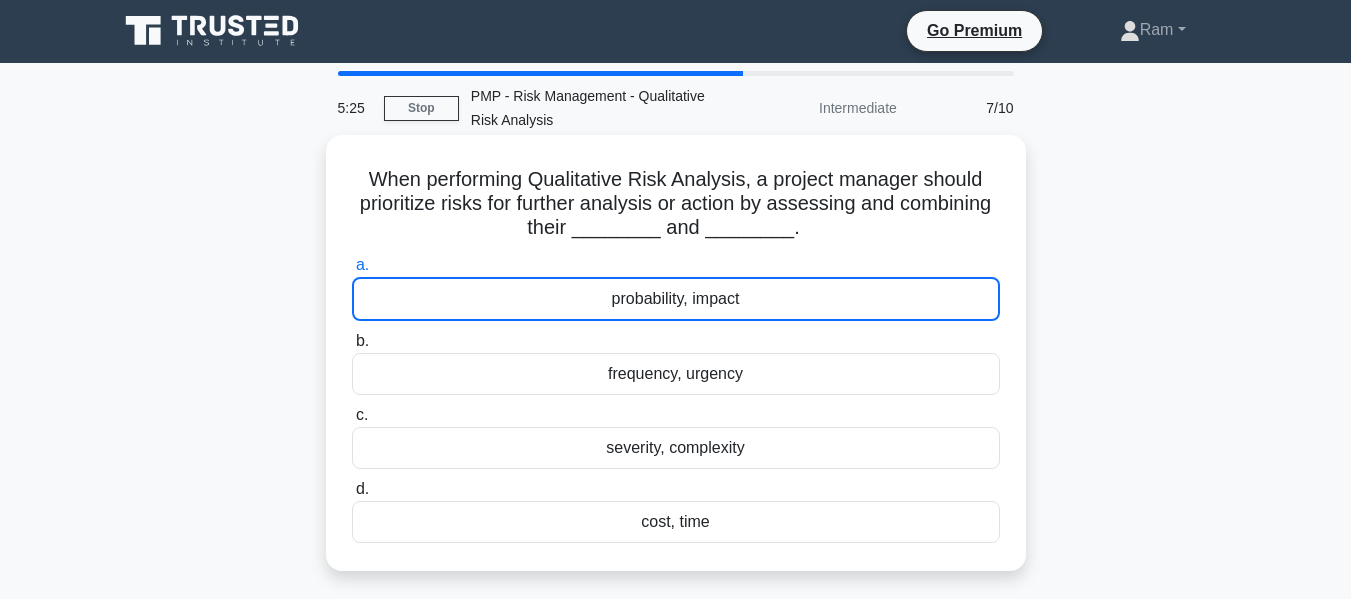 scroll, scrollTop: 0, scrollLeft: 0, axis: both 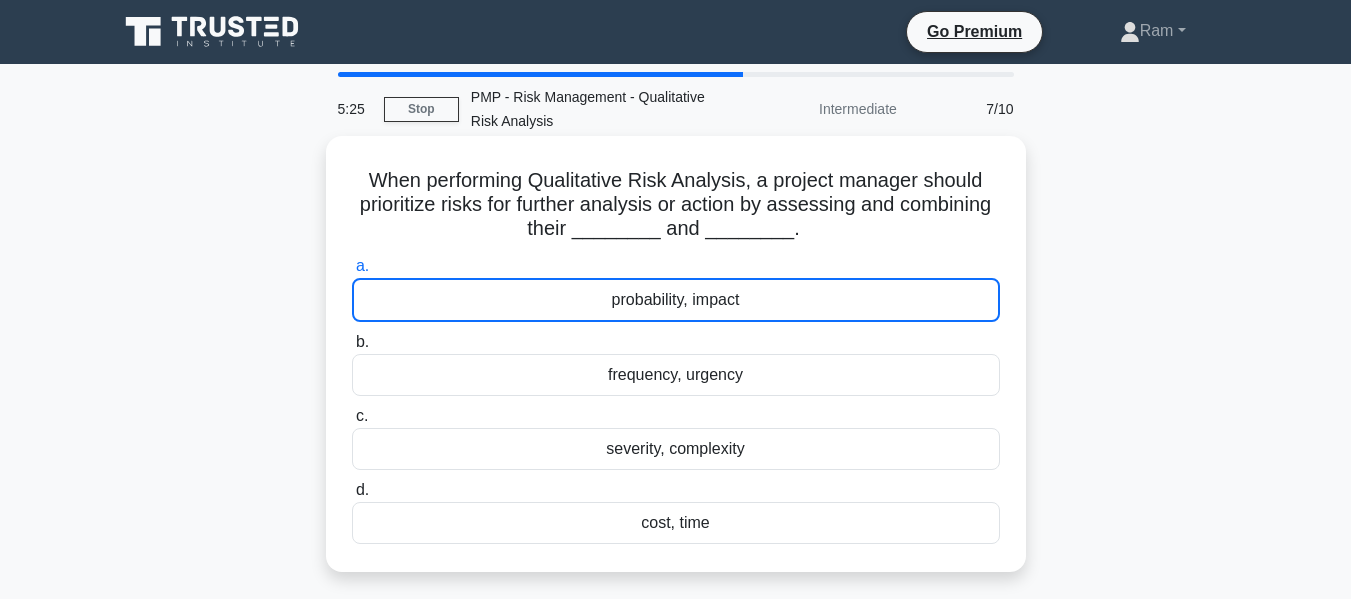 click on "probability, impact" at bounding box center (676, 300) 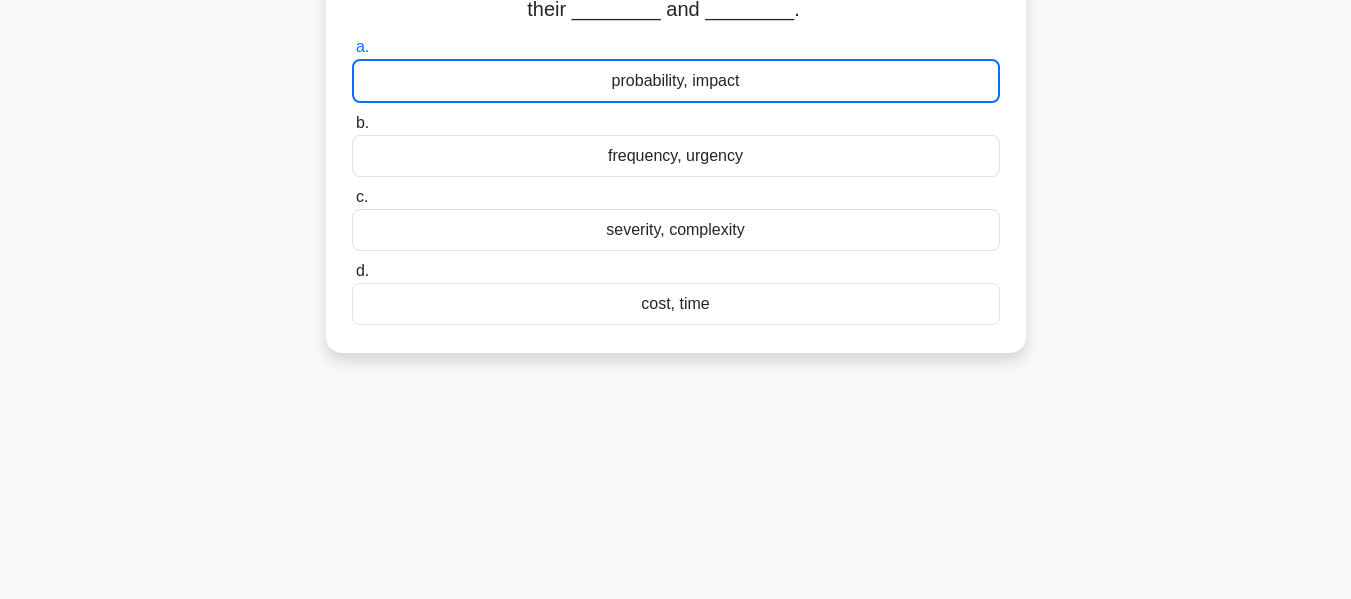 scroll, scrollTop: 0, scrollLeft: 0, axis: both 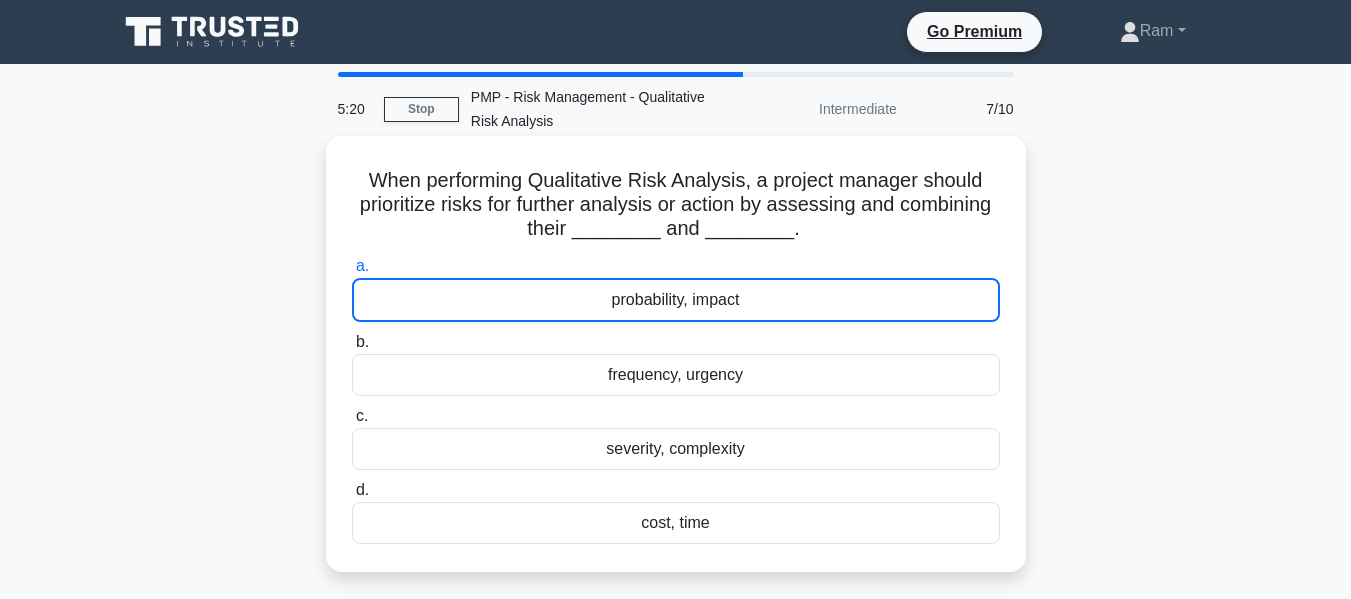 click on "probability, impact" at bounding box center (676, 300) 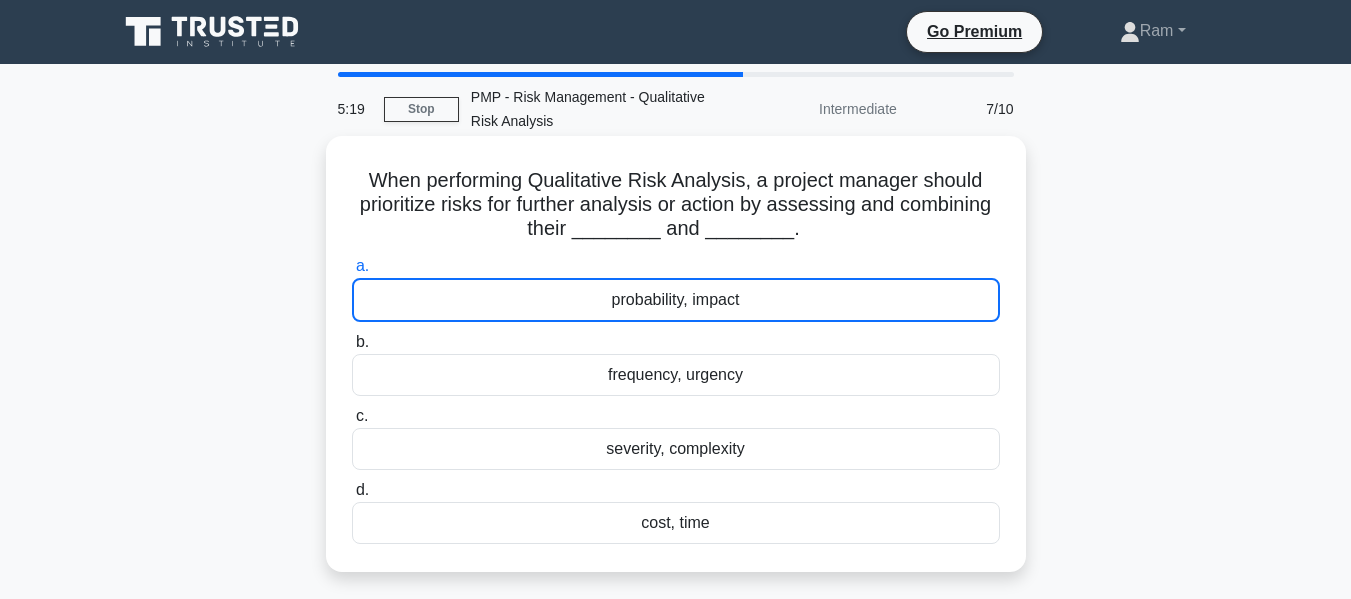click on "frequency, urgency" at bounding box center (676, 375) 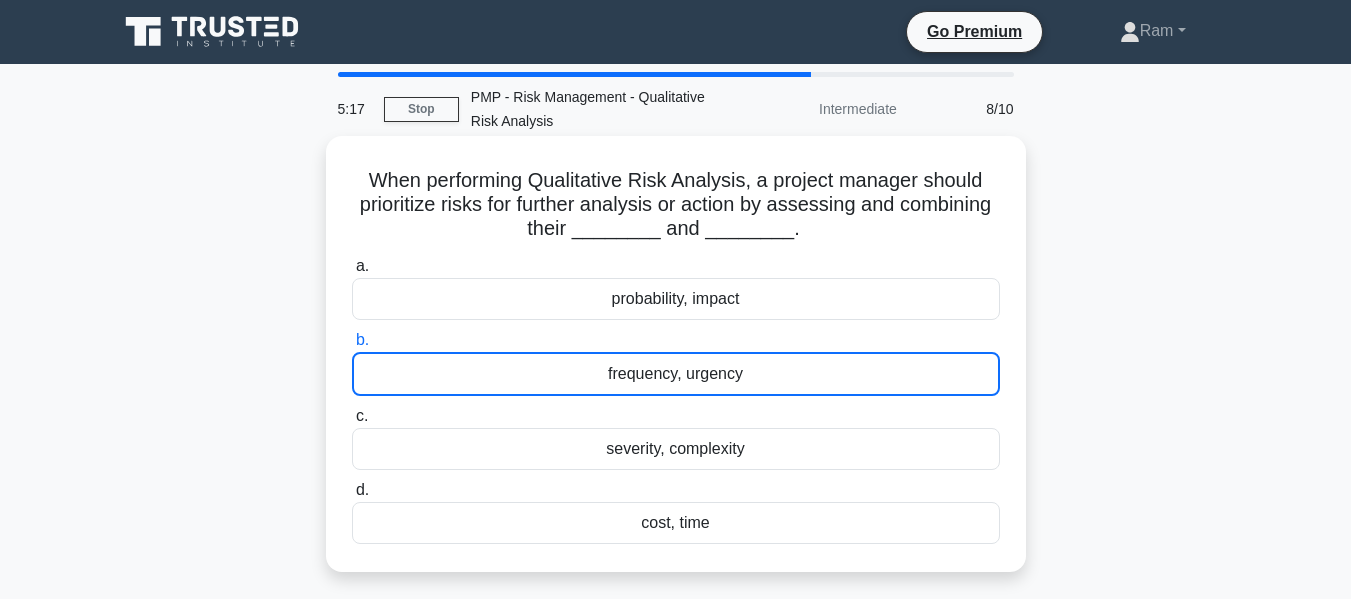 click on "probability, impact" at bounding box center [676, 299] 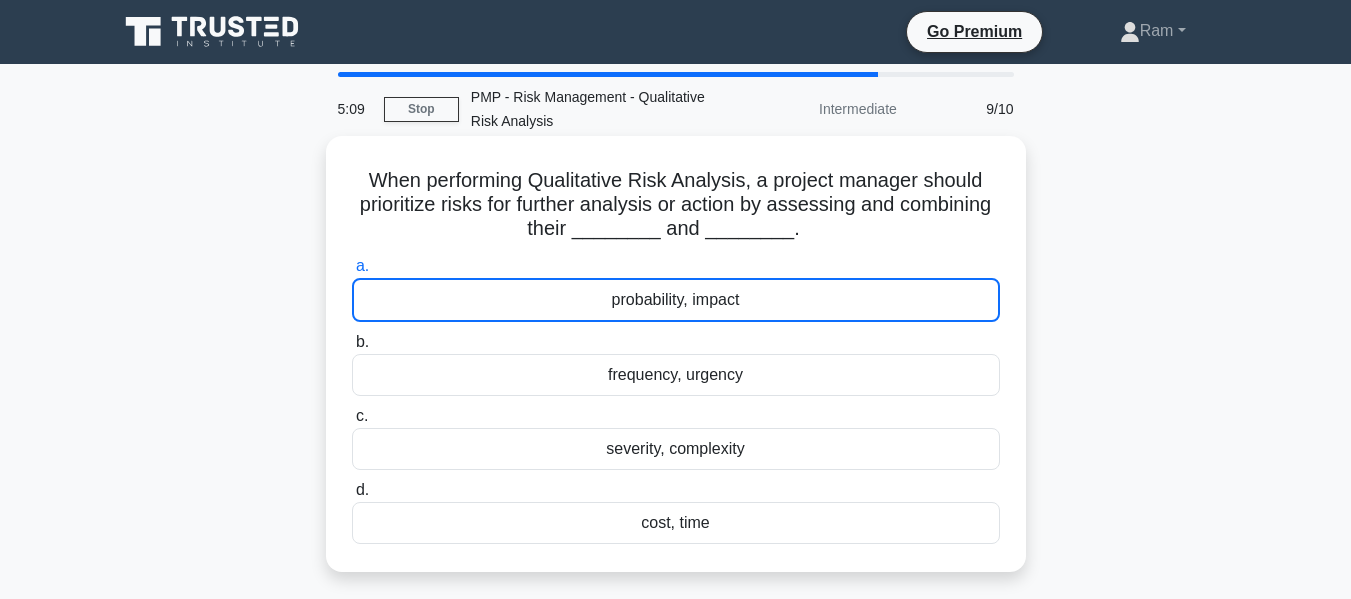 click on "probability, impact" at bounding box center [676, 300] 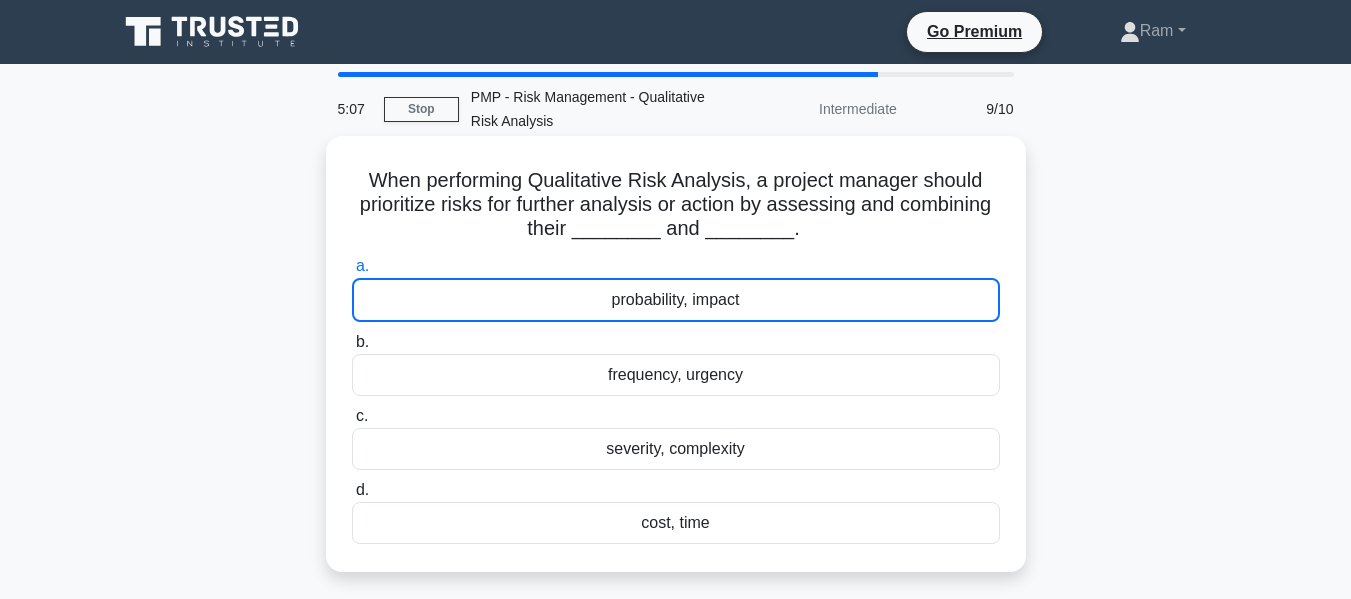 click on "frequency, urgency" at bounding box center [676, 375] 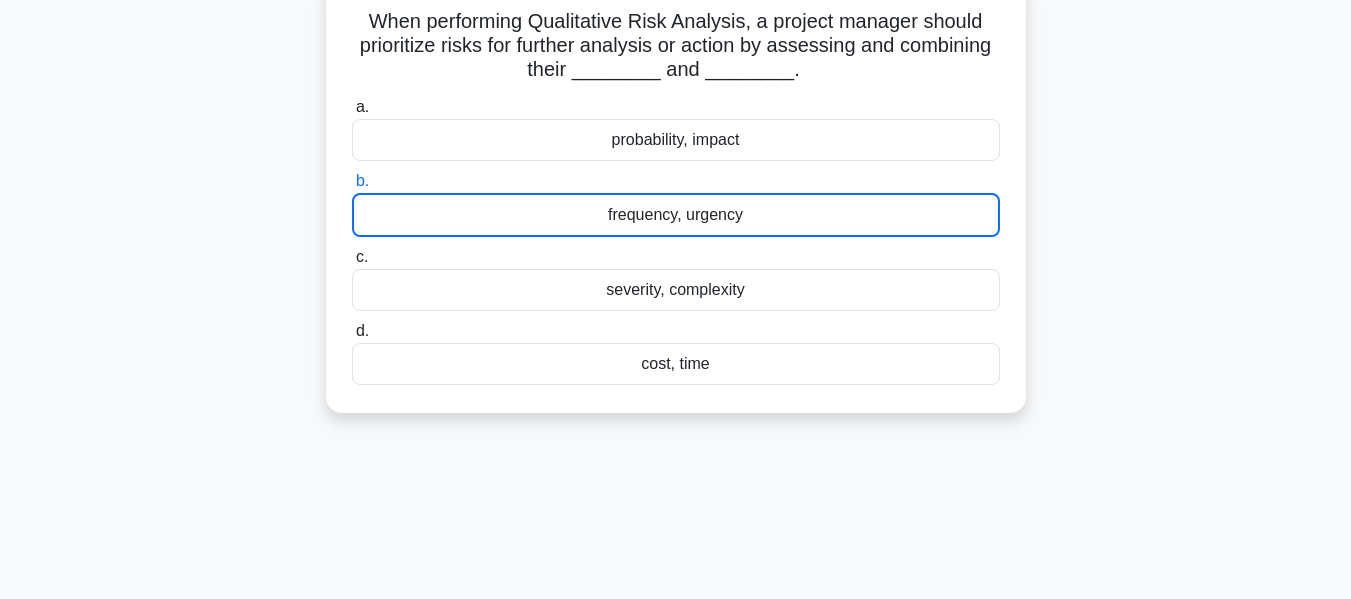 scroll, scrollTop: 0, scrollLeft: 0, axis: both 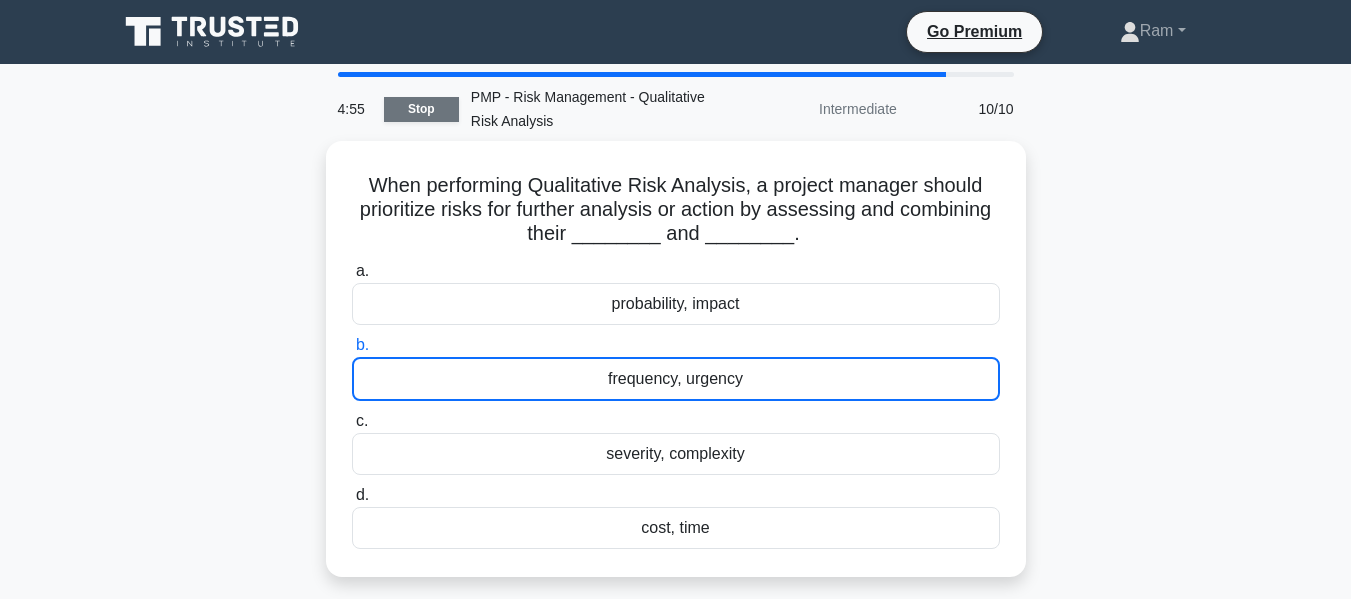 click on "Stop" at bounding box center [421, 109] 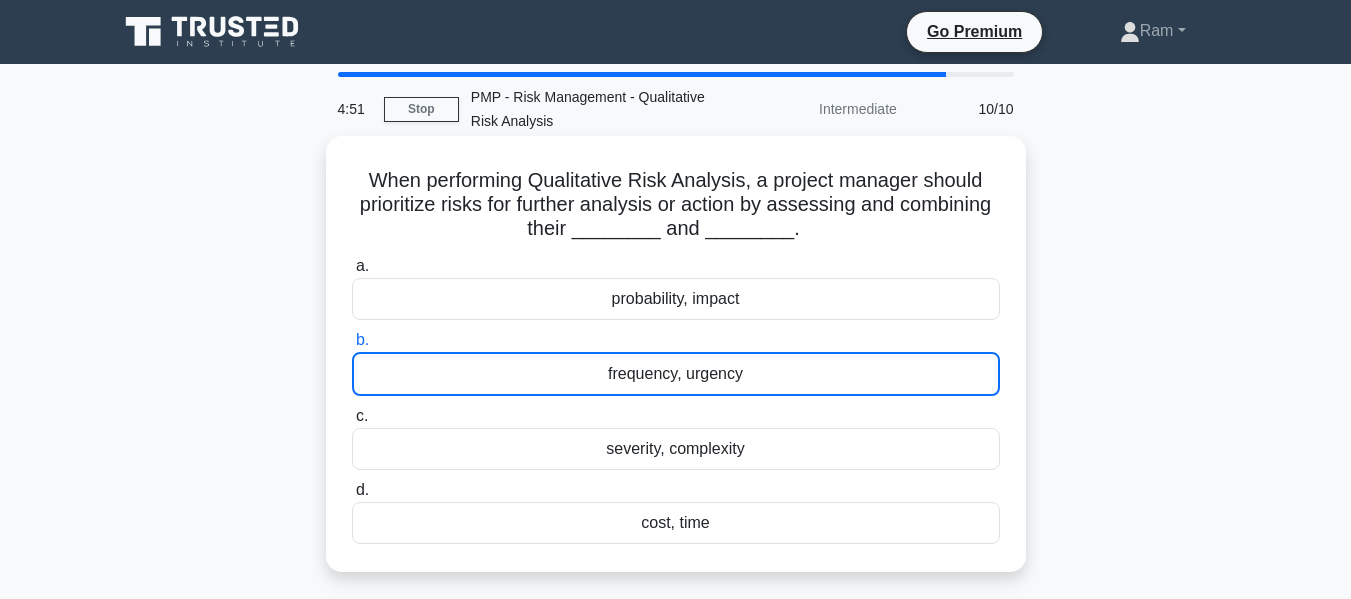click on "probability, impact" at bounding box center [676, 299] 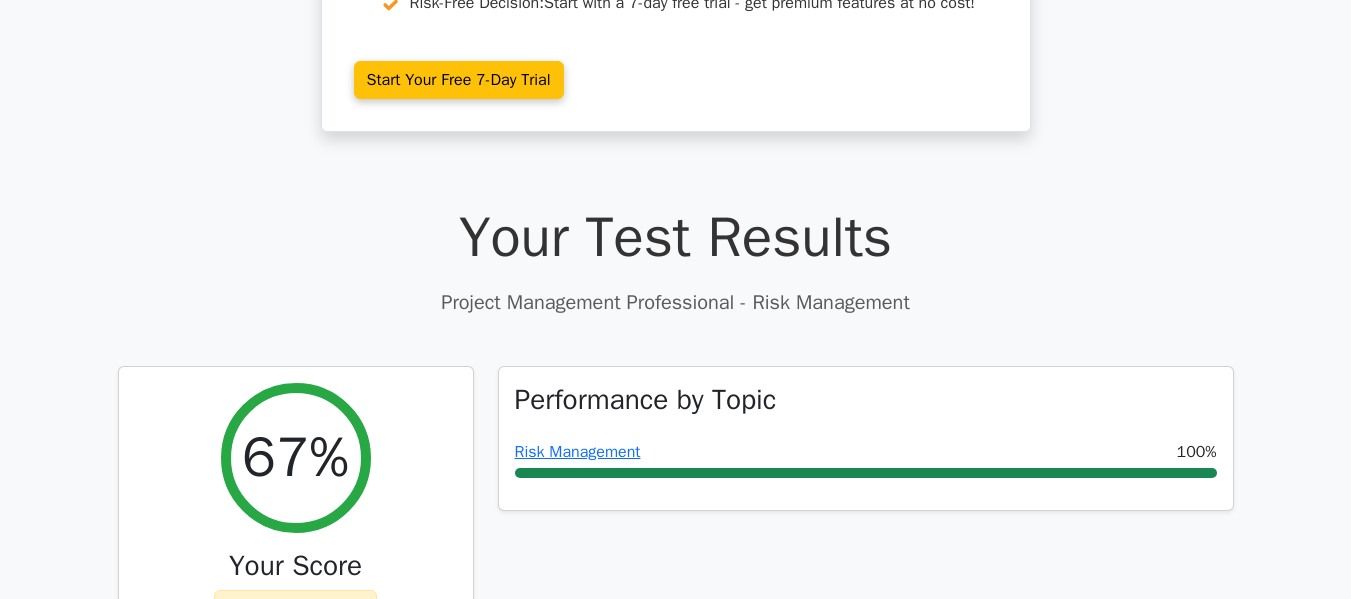 scroll, scrollTop: 0, scrollLeft: 0, axis: both 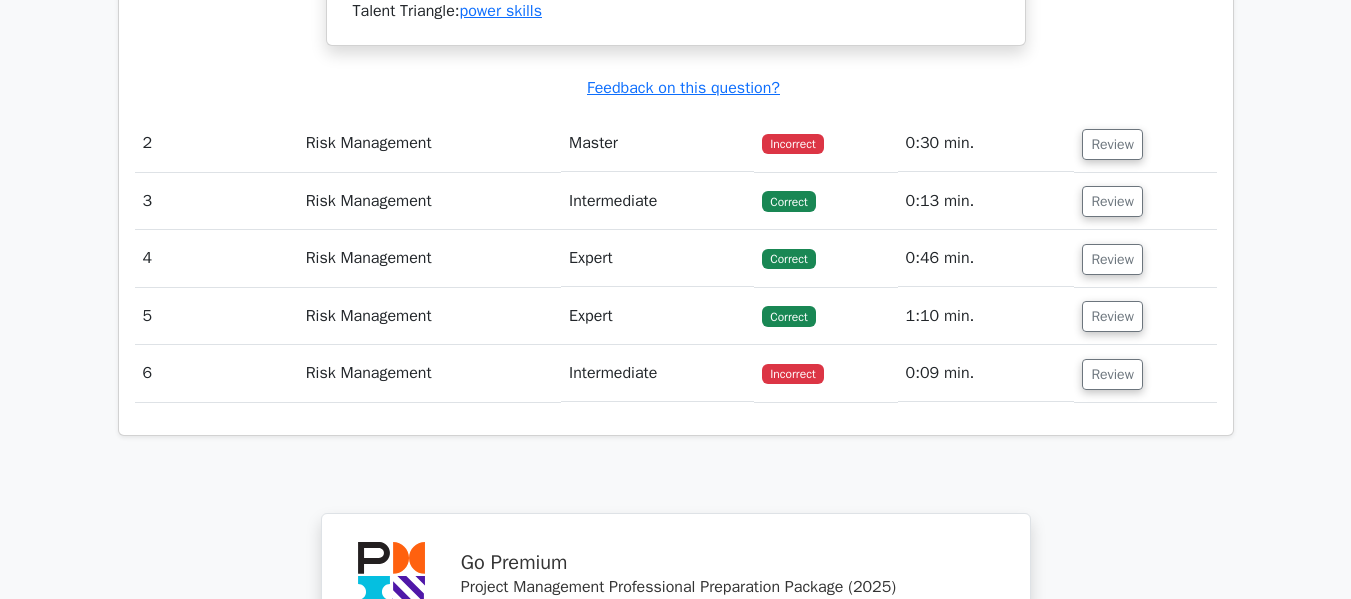 drag, startPoint x: 1113, startPoint y: 173, endPoint x: 894, endPoint y: 224, distance: 224.85995 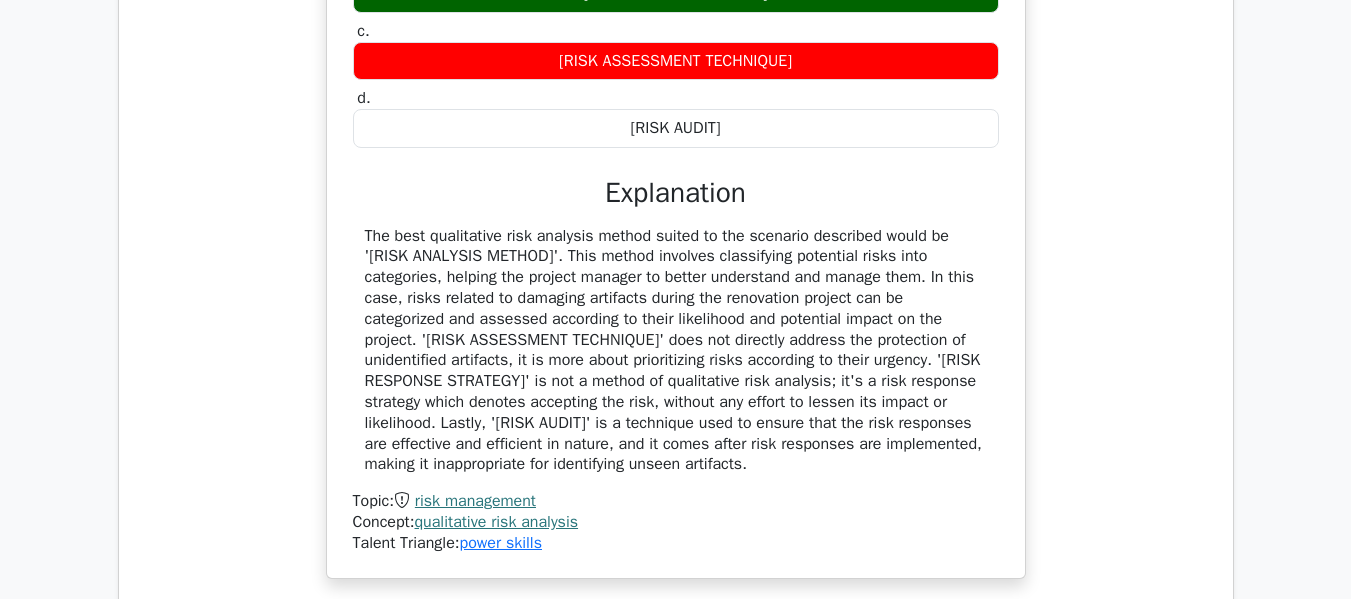 scroll, scrollTop: 3100, scrollLeft: 0, axis: vertical 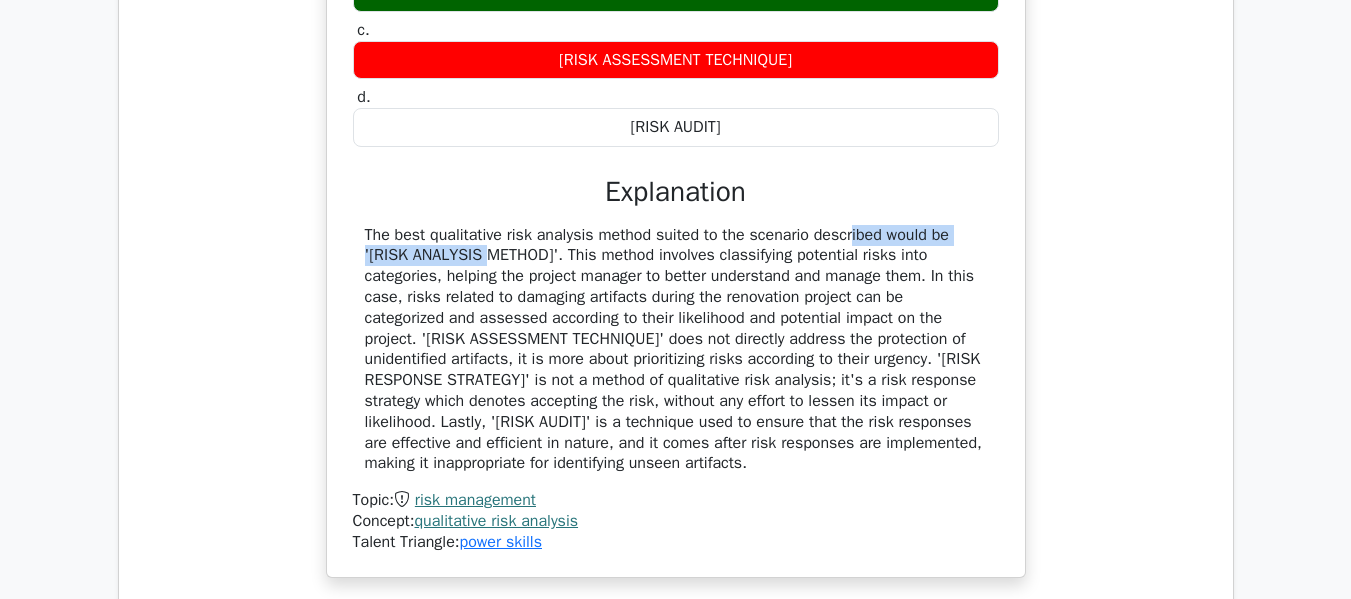 drag, startPoint x: 725, startPoint y: 266, endPoint x: 993, endPoint y: 263, distance: 268.01678 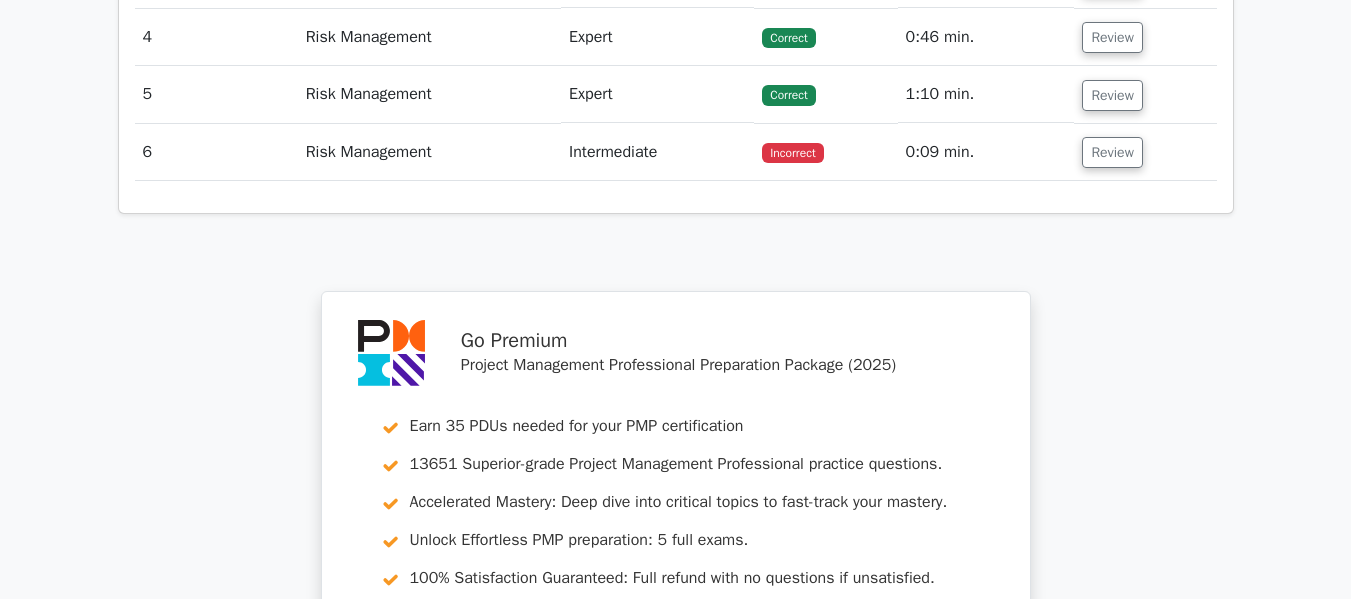 scroll, scrollTop: 3700, scrollLeft: 0, axis: vertical 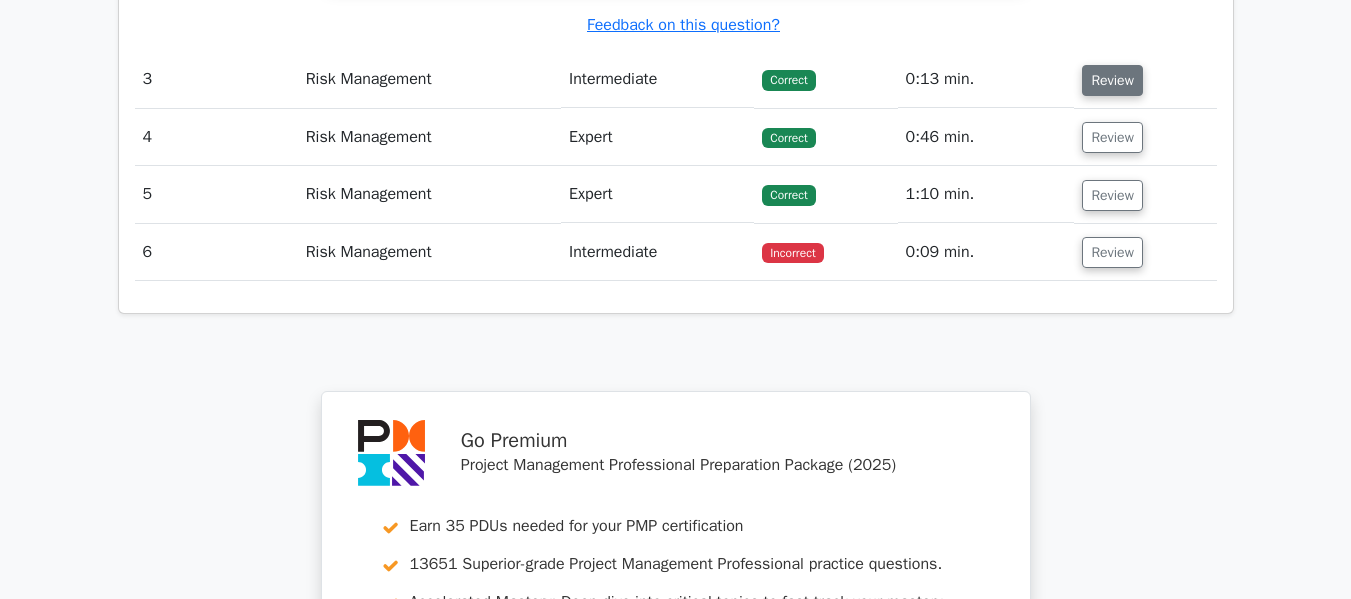 click on "Review" at bounding box center [1112, 80] 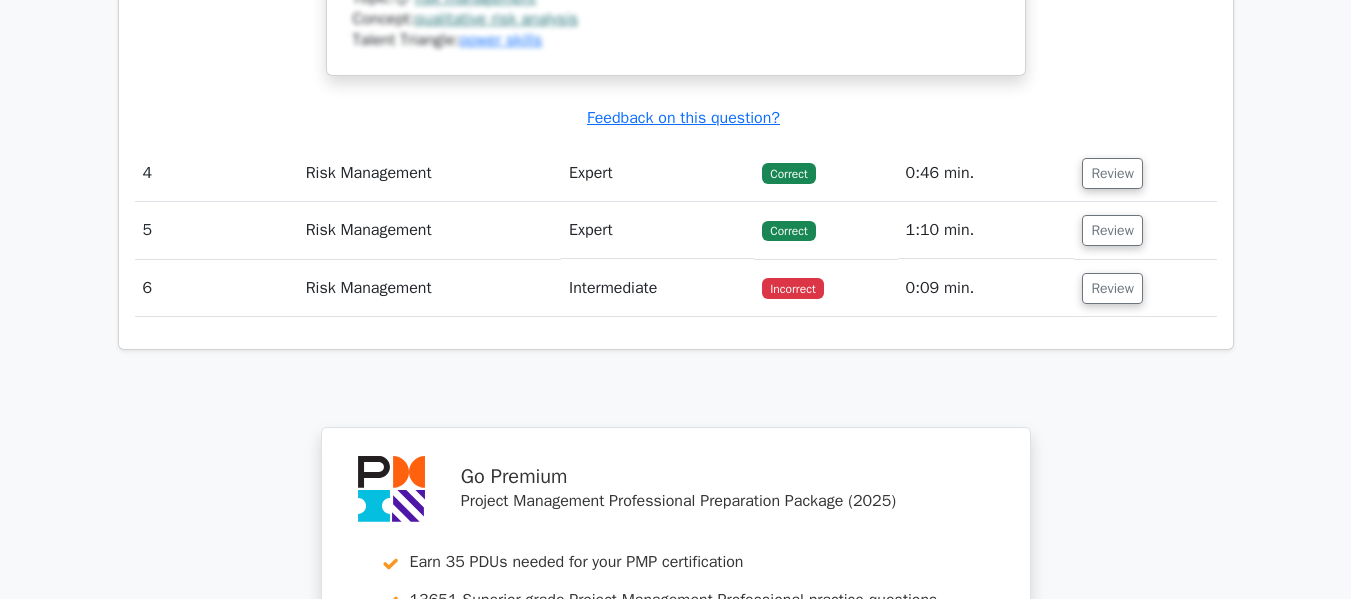 scroll, scrollTop: 5100, scrollLeft: 0, axis: vertical 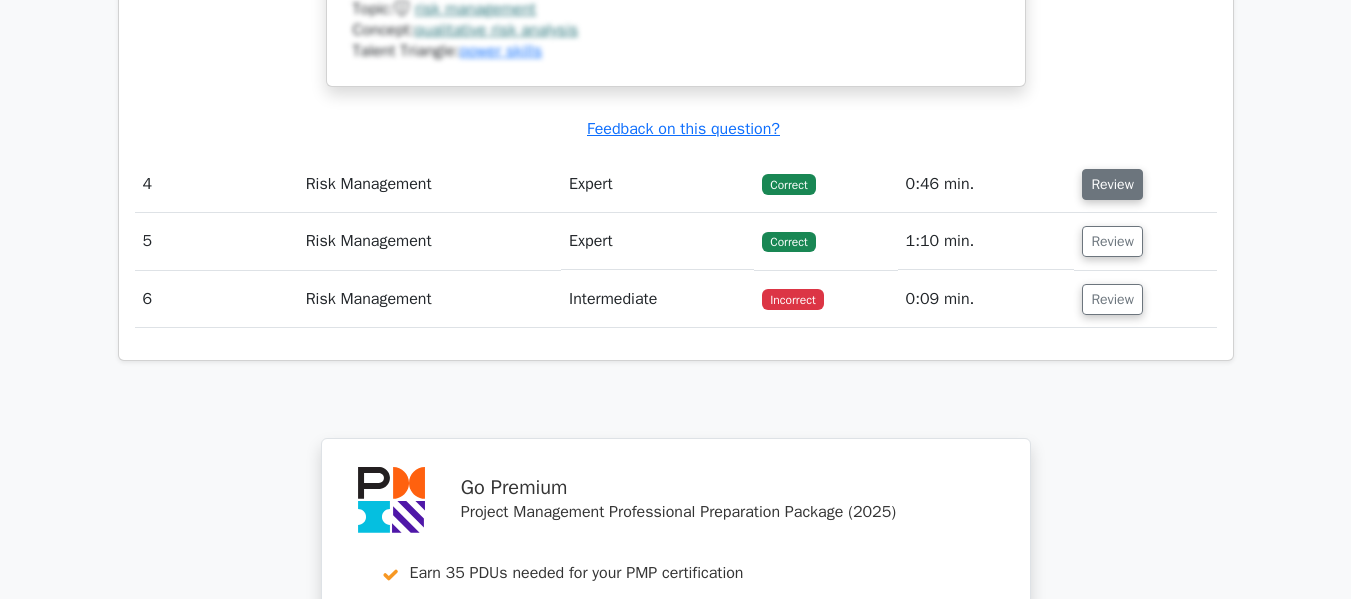click on "Review" at bounding box center [1112, 184] 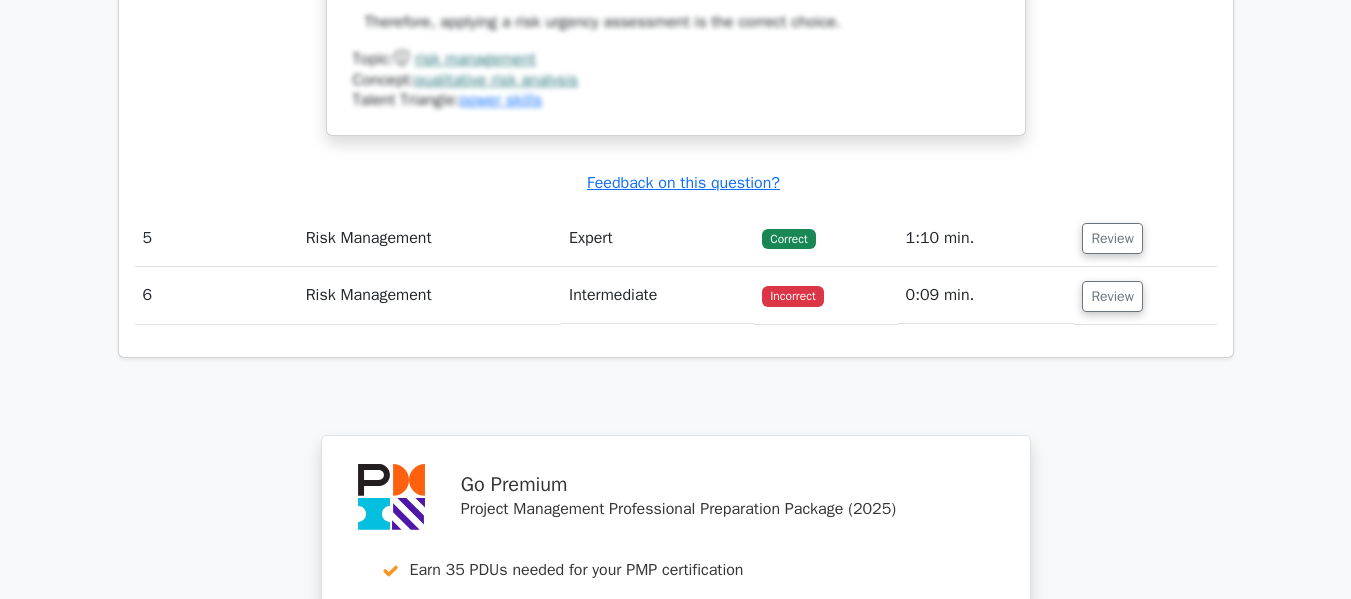 scroll, scrollTop: 6300, scrollLeft: 0, axis: vertical 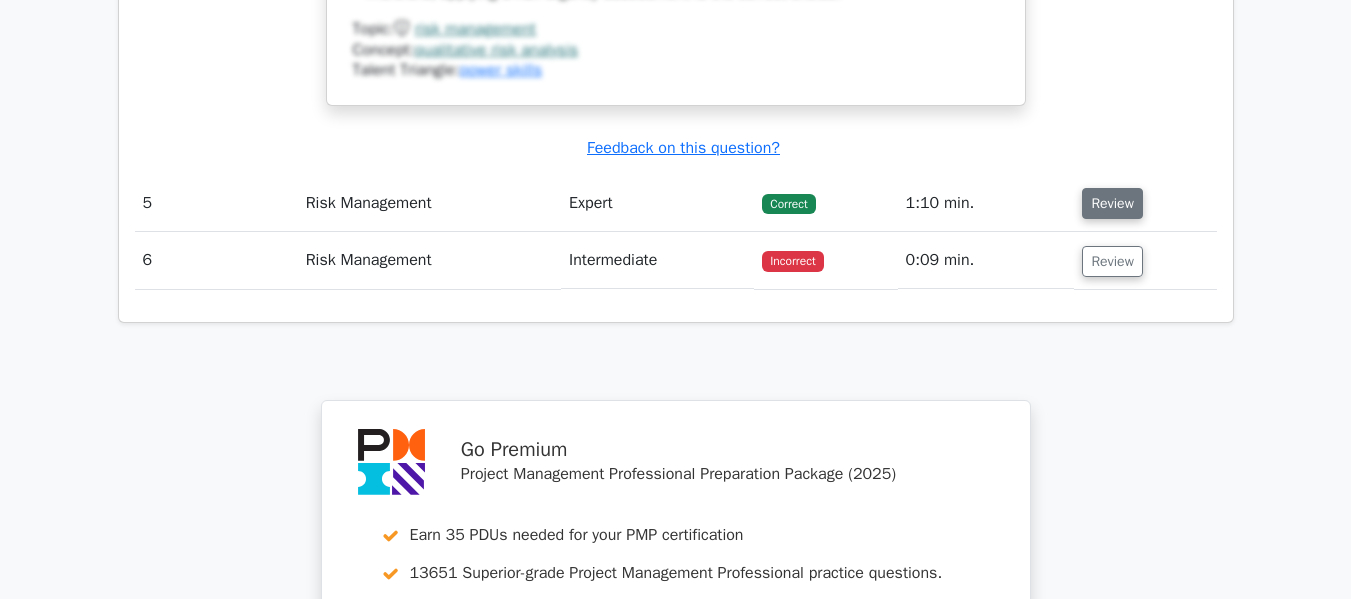 click on "Review" at bounding box center [1112, 203] 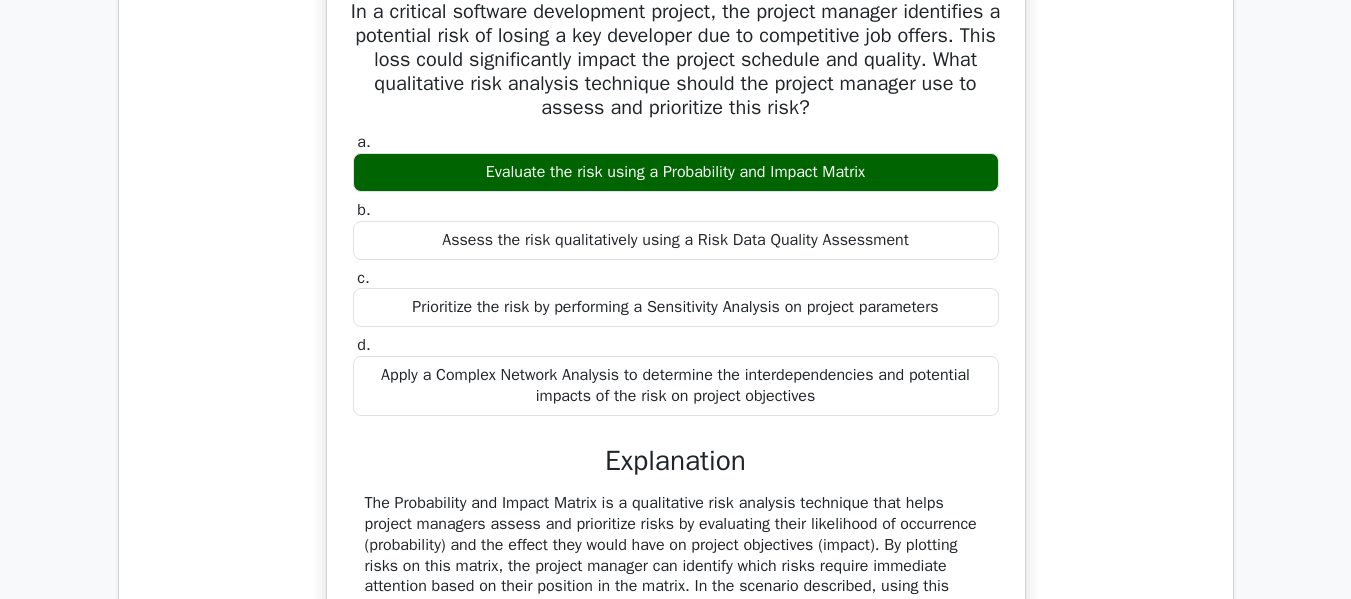 scroll, scrollTop: 6500, scrollLeft: 0, axis: vertical 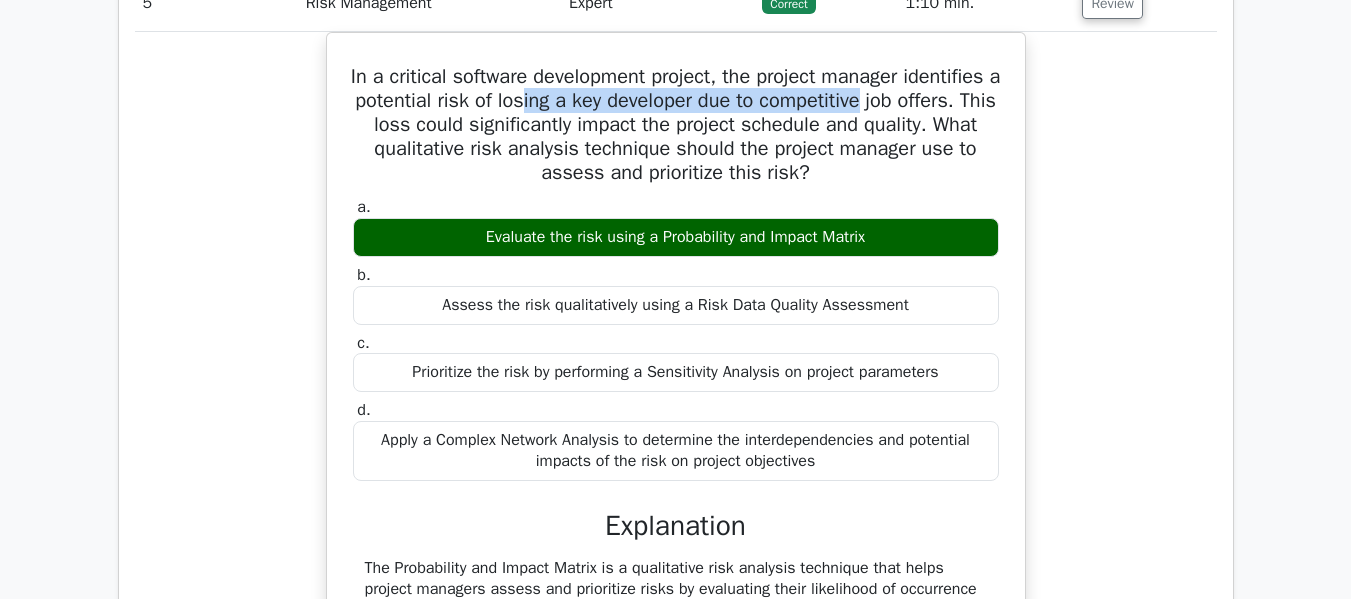 drag, startPoint x: 638, startPoint y: 147, endPoint x: 1052, endPoint y: 145, distance: 414.00482 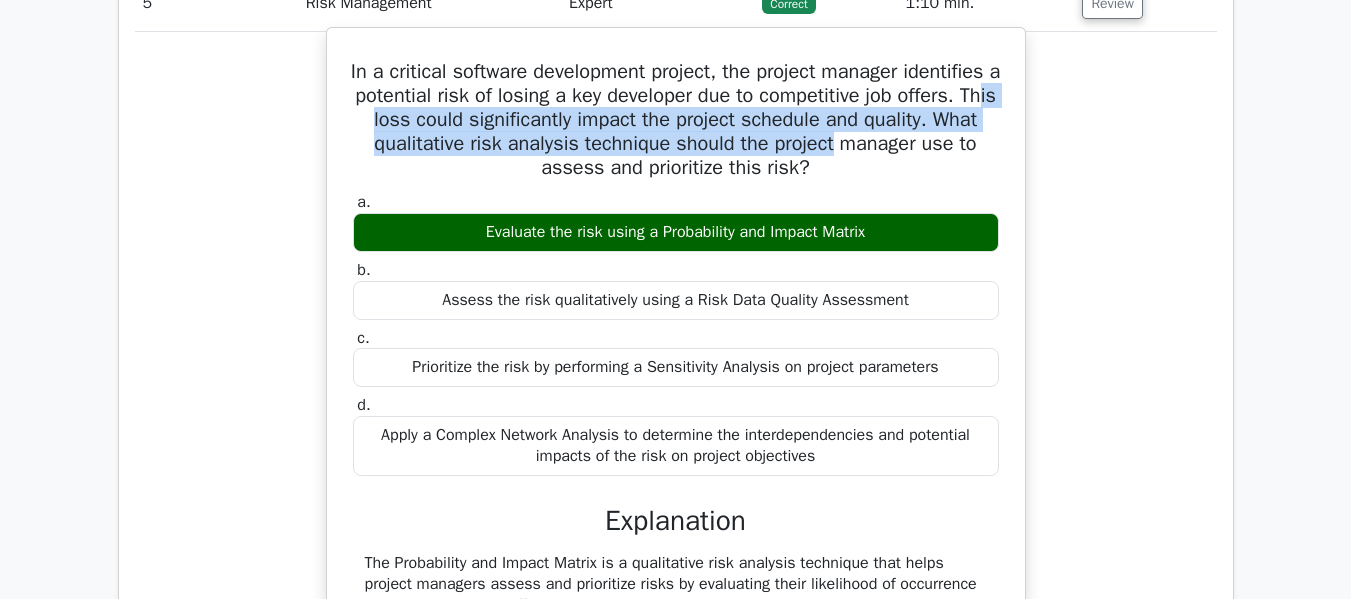 drag, startPoint x: 475, startPoint y: 166, endPoint x: 1020, endPoint y: 179, distance: 545.155 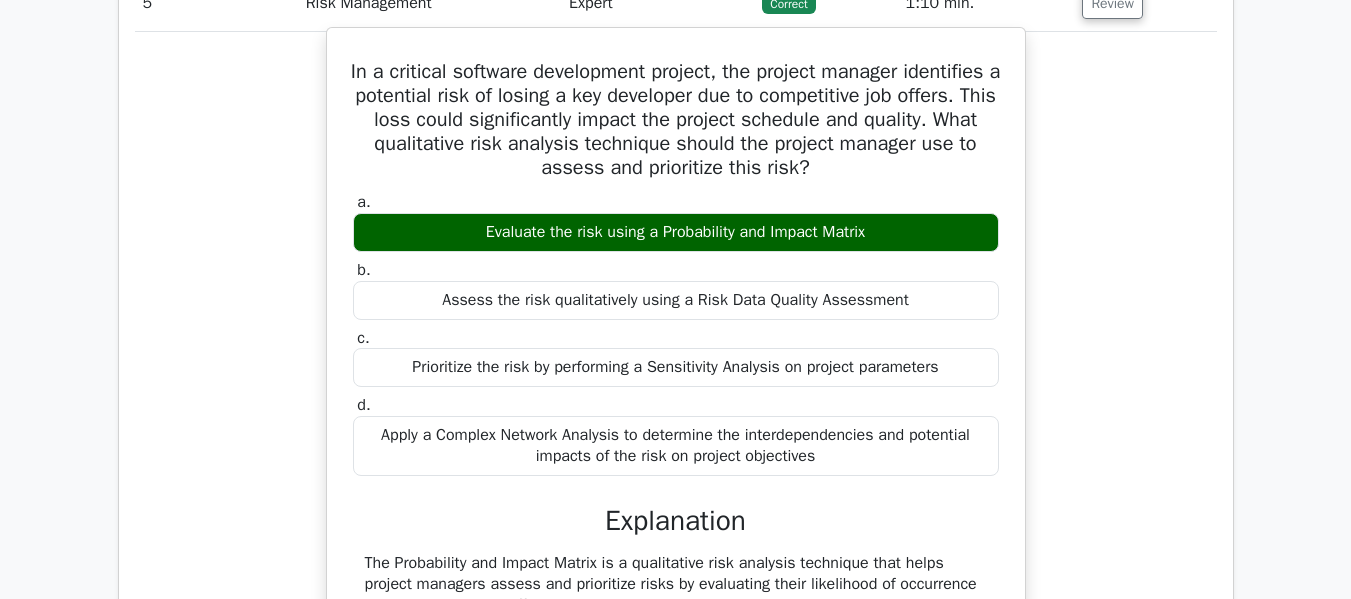 click on "In a critical software development project, the project manager identifies a potential risk of losing a key developer due to competitive job offers. This loss could significantly impact the project schedule and quality. What qualitative risk analysis technique should the project manager use to assess and prioritize this risk?" at bounding box center (676, 120) 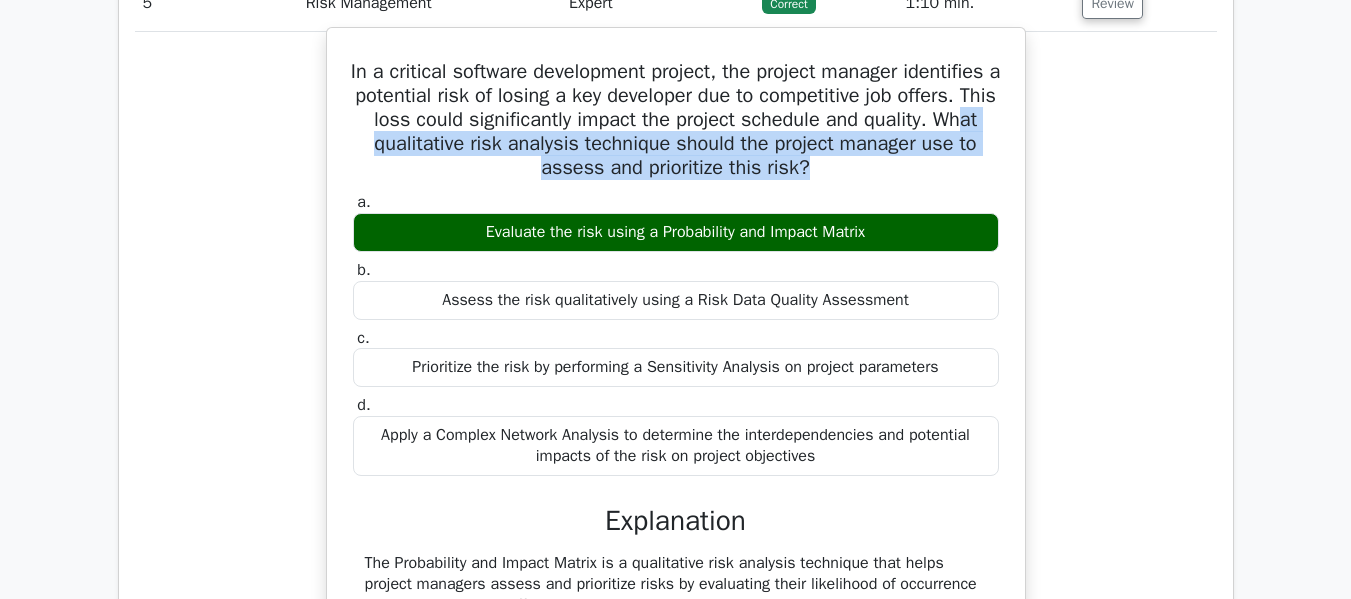 drag, startPoint x: 472, startPoint y: 191, endPoint x: 956, endPoint y: 220, distance: 484.868 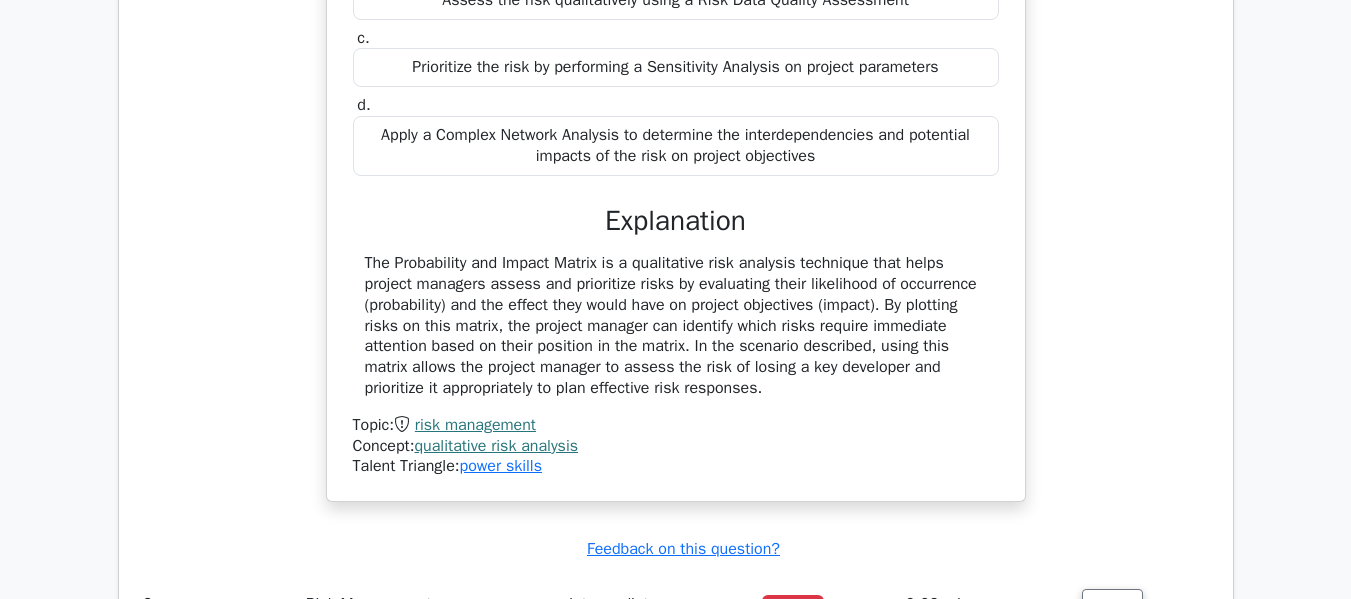 scroll, scrollTop: 6900, scrollLeft: 0, axis: vertical 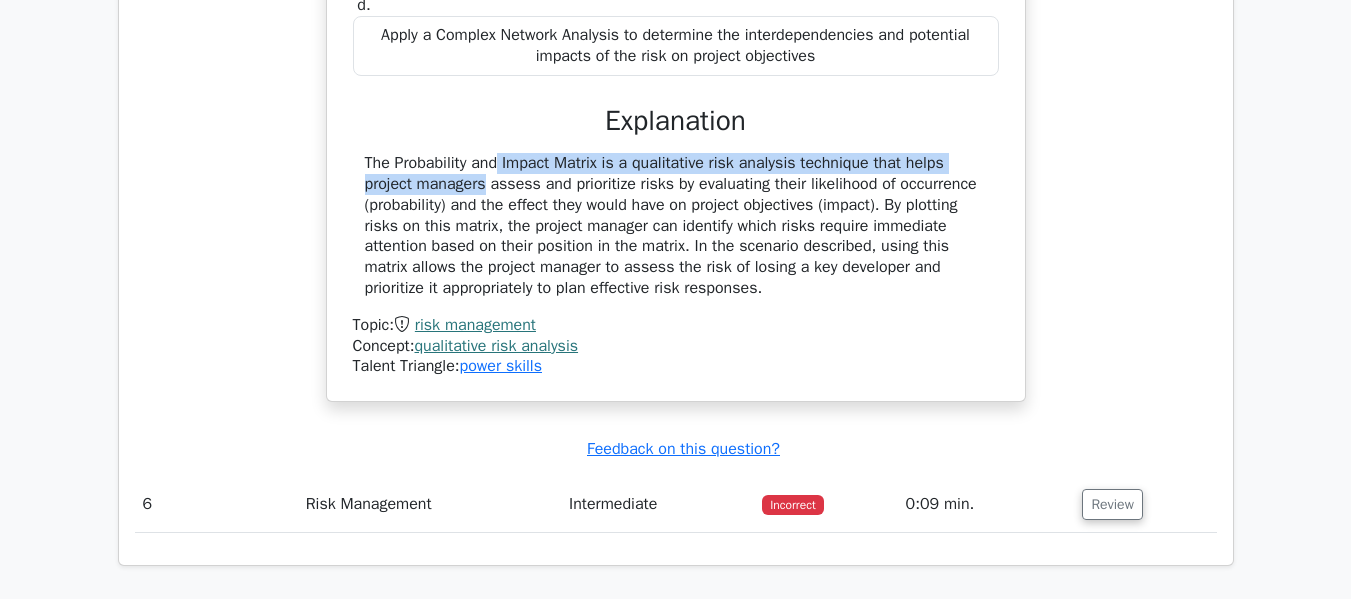 drag, startPoint x: 380, startPoint y: 206, endPoint x: 1003, endPoint y: 197, distance: 623.065 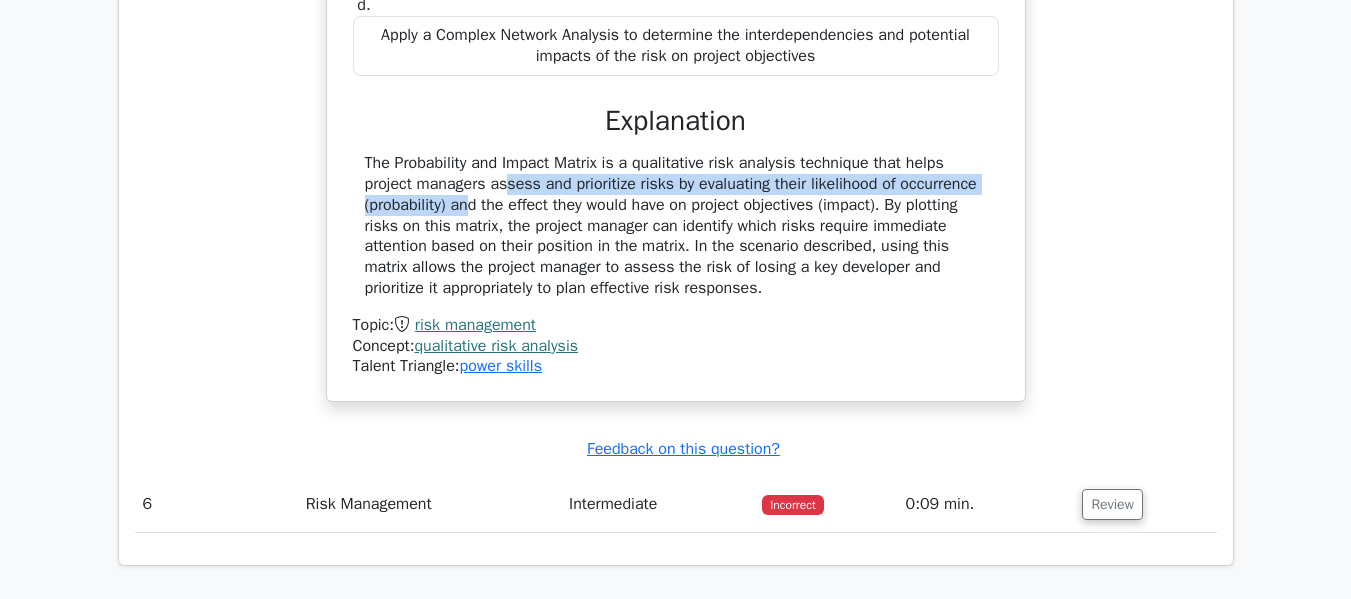 drag, startPoint x: 382, startPoint y: 229, endPoint x: 592, endPoint y: 239, distance: 210.23796 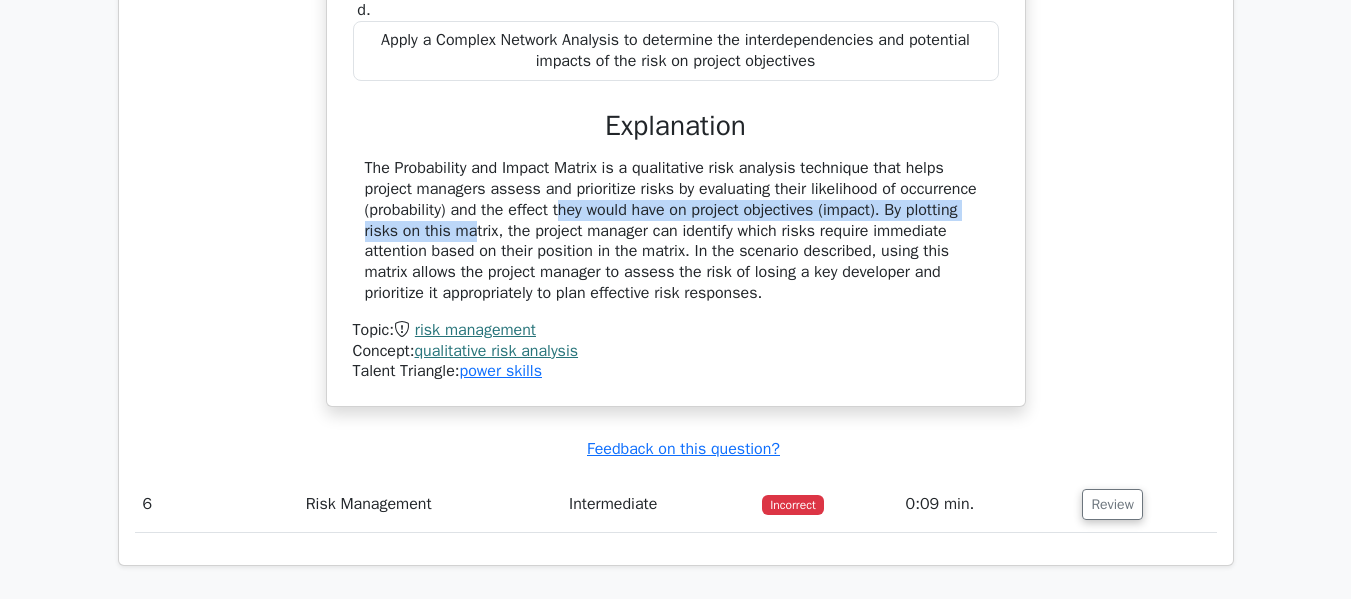 drag, startPoint x: 513, startPoint y: 249, endPoint x: 1065, endPoint y: 263, distance: 552.1775 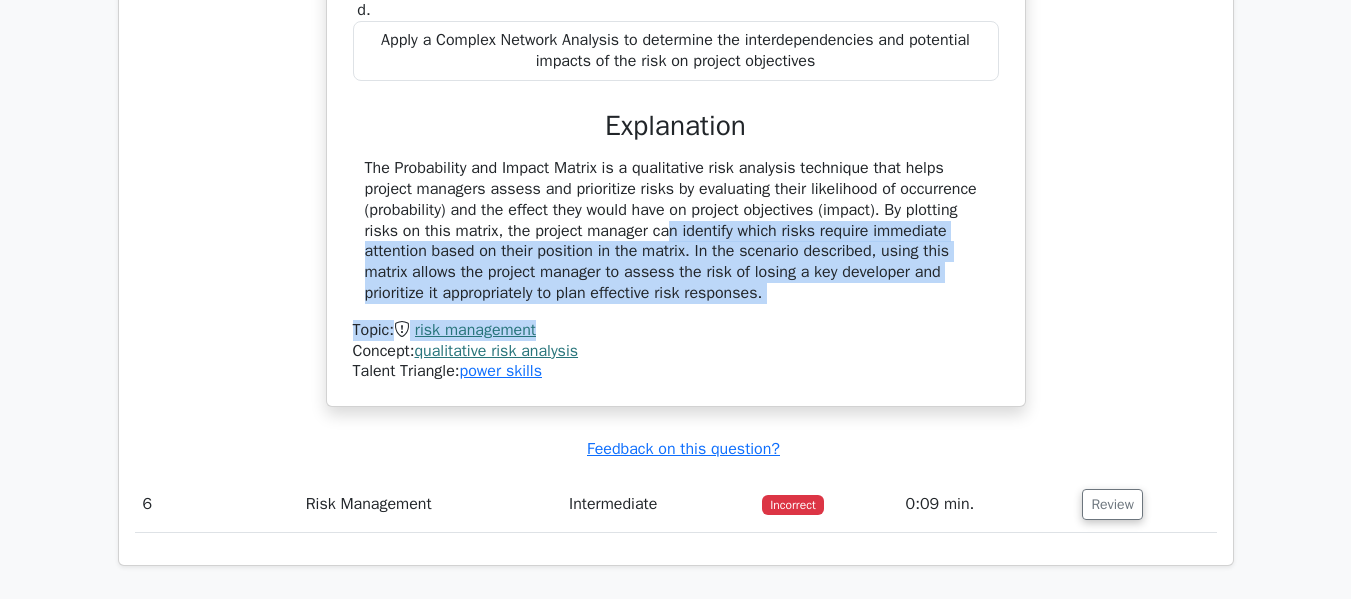 drag, startPoint x: 542, startPoint y: 273, endPoint x: 1040, endPoint y: 368, distance: 506.9803 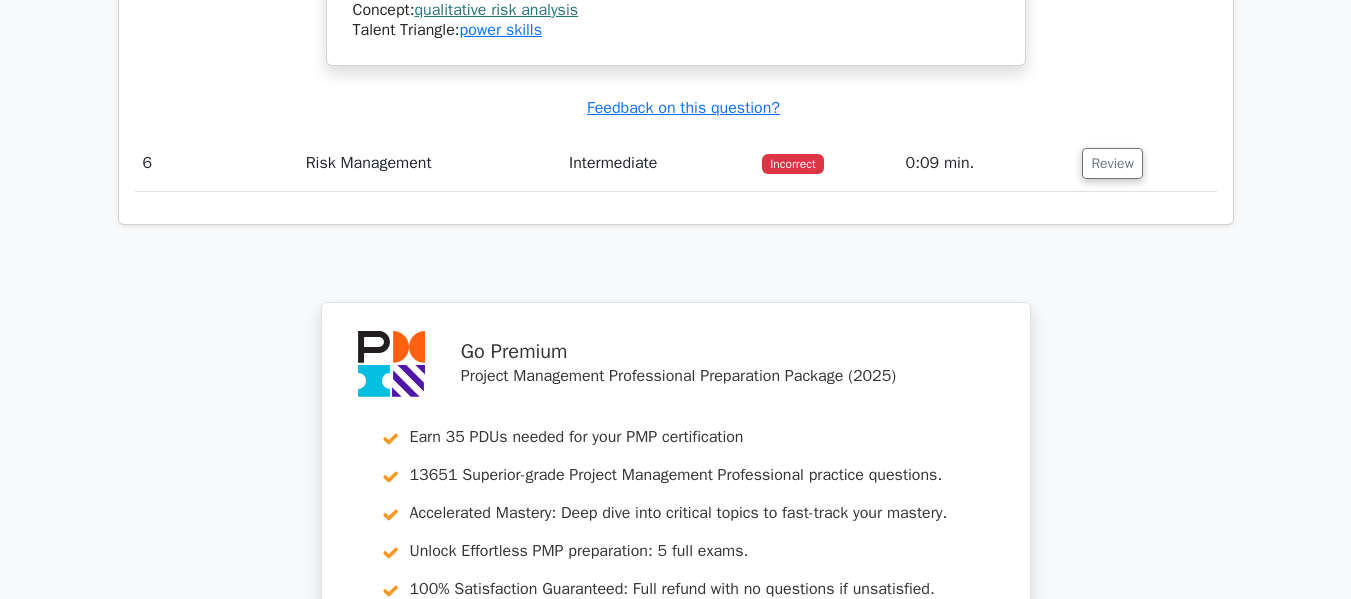 scroll, scrollTop: 7300, scrollLeft: 0, axis: vertical 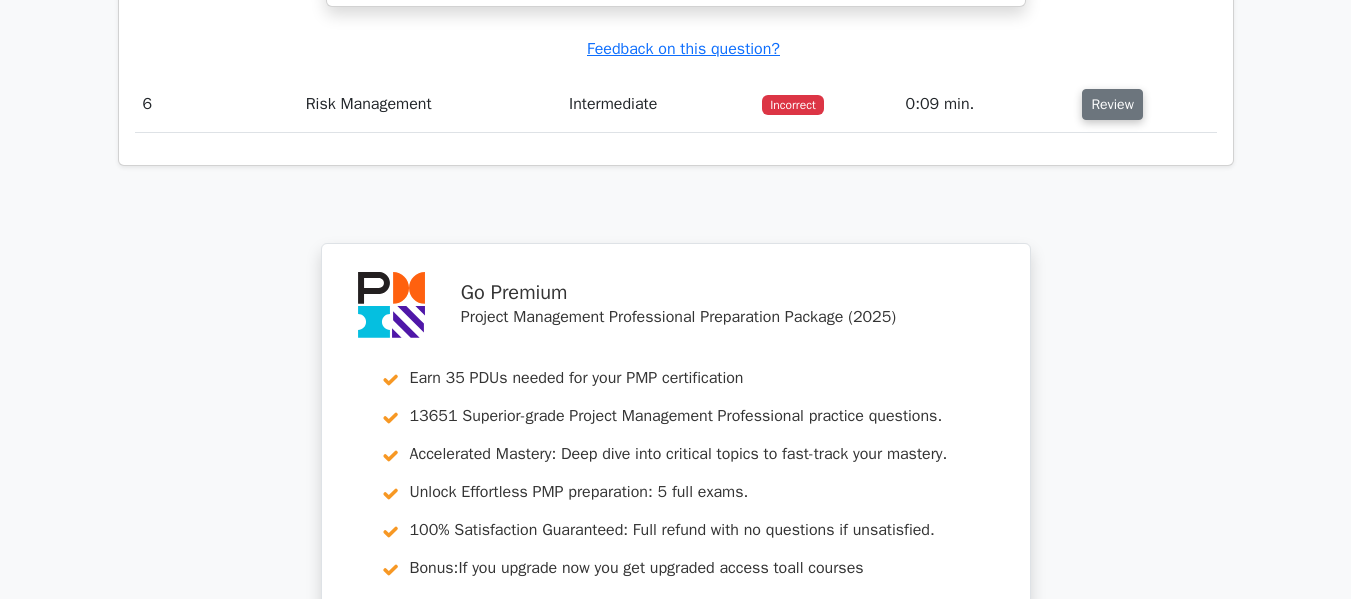 click on "Review" at bounding box center [1112, 104] 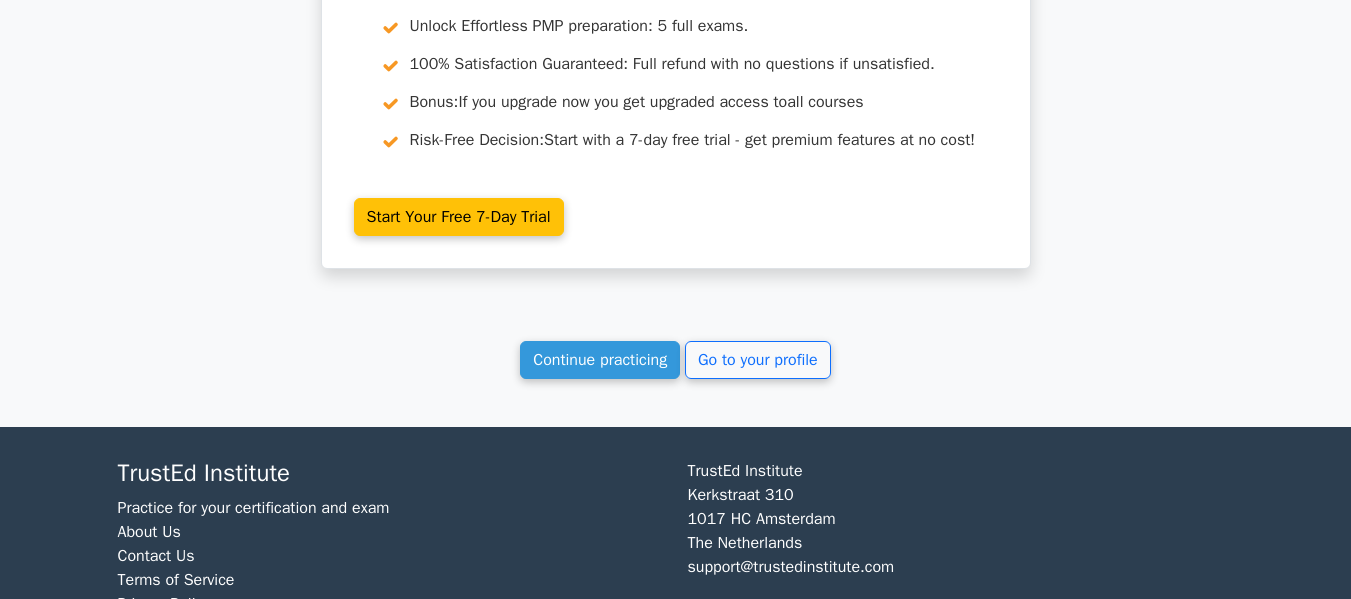 scroll, scrollTop: 8832, scrollLeft: 0, axis: vertical 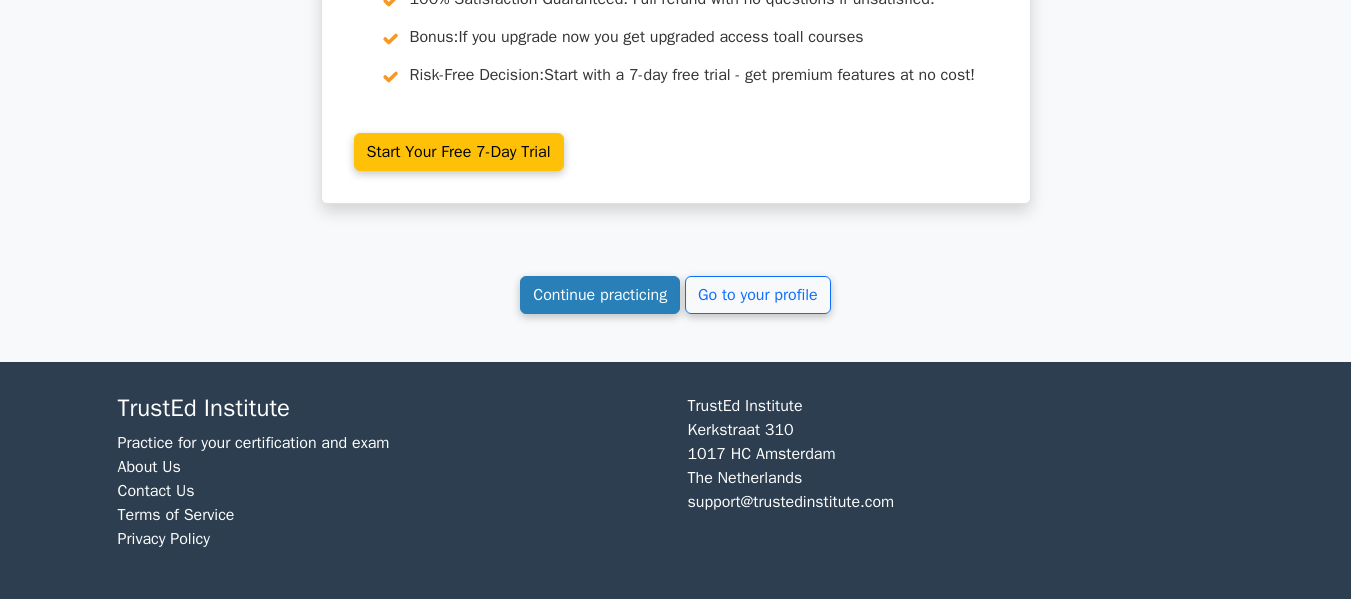 click on "Continue practicing" at bounding box center [600, 295] 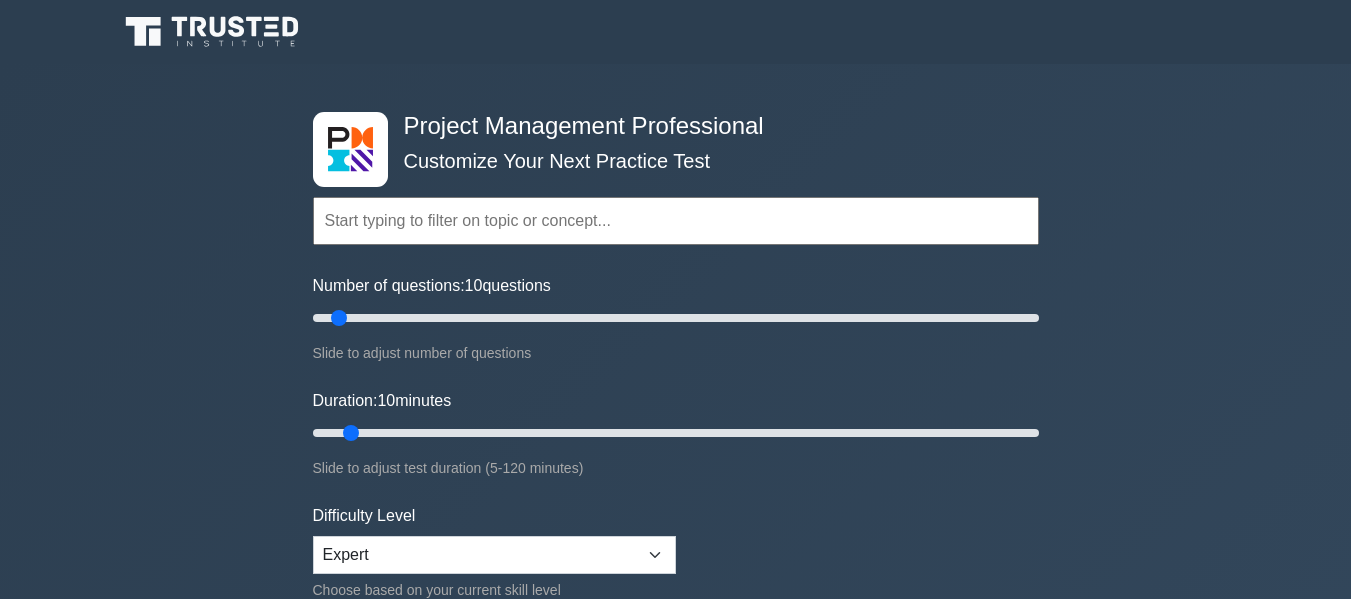 scroll, scrollTop: 0, scrollLeft: 0, axis: both 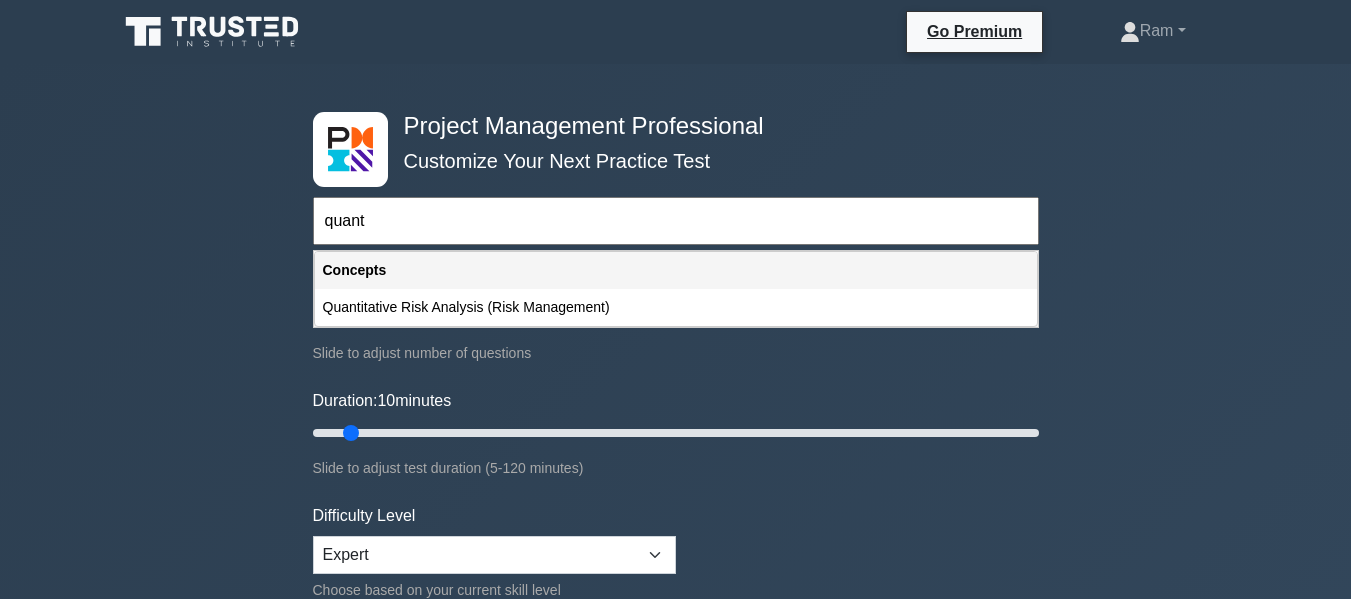 click on "Quantitative Risk Analysis (Risk Management)" at bounding box center (676, 307) 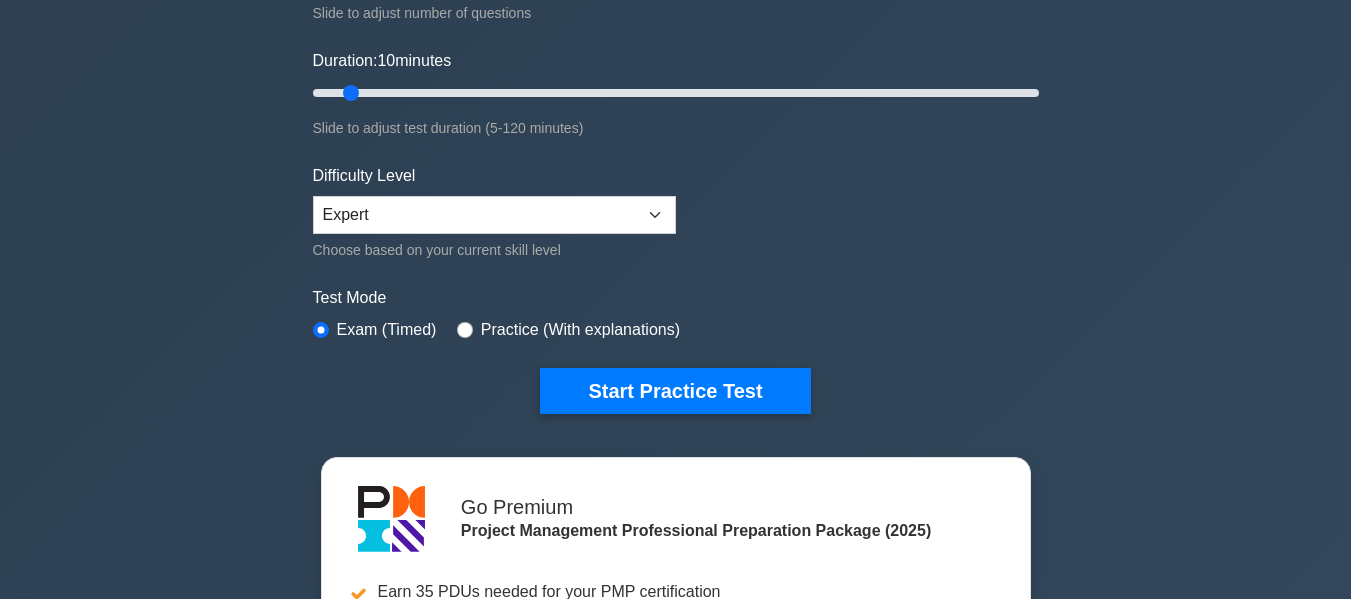 scroll, scrollTop: 600, scrollLeft: 0, axis: vertical 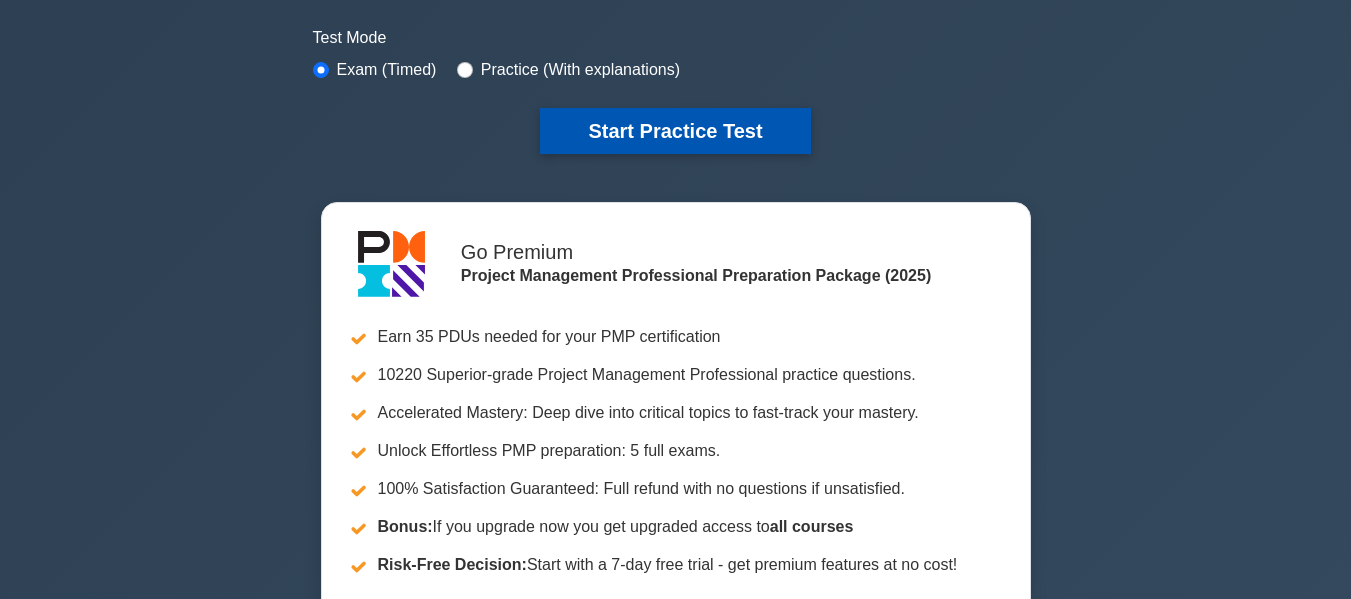 click on "Start Practice Test" at bounding box center (675, 131) 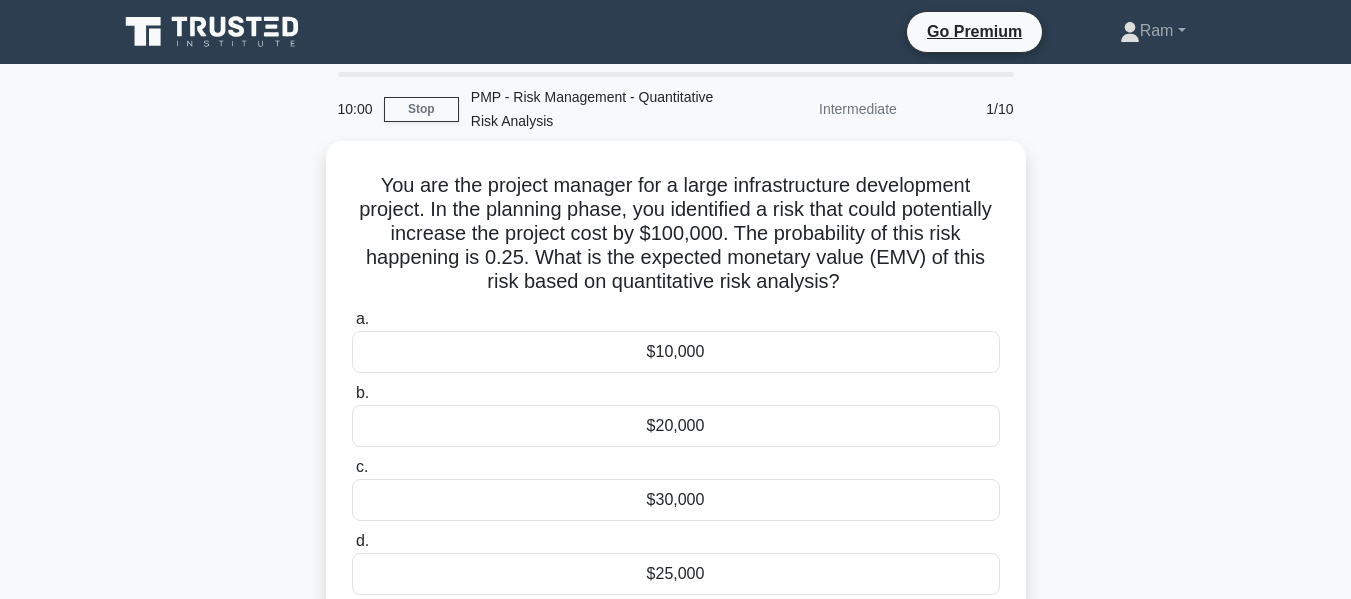 scroll, scrollTop: 0, scrollLeft: 0, axis: both 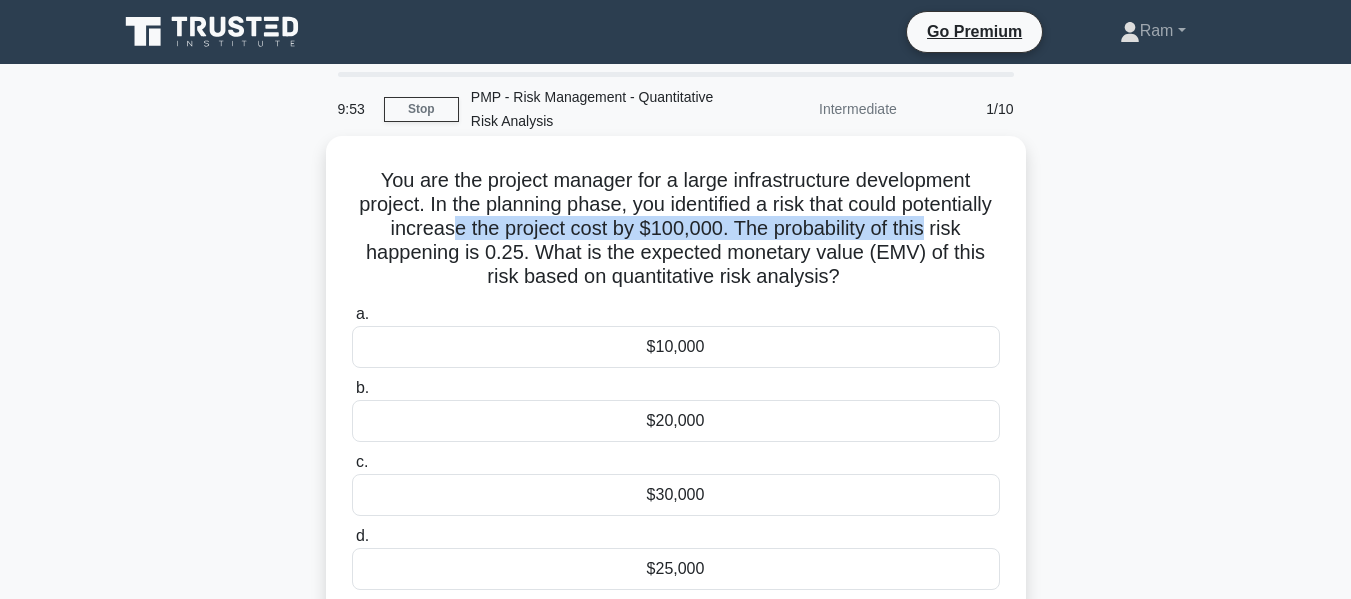drag, startPoint x: 523, startPoint y: 238, endPoint x: 1017, endPoint y: 241, distance: 494.0091 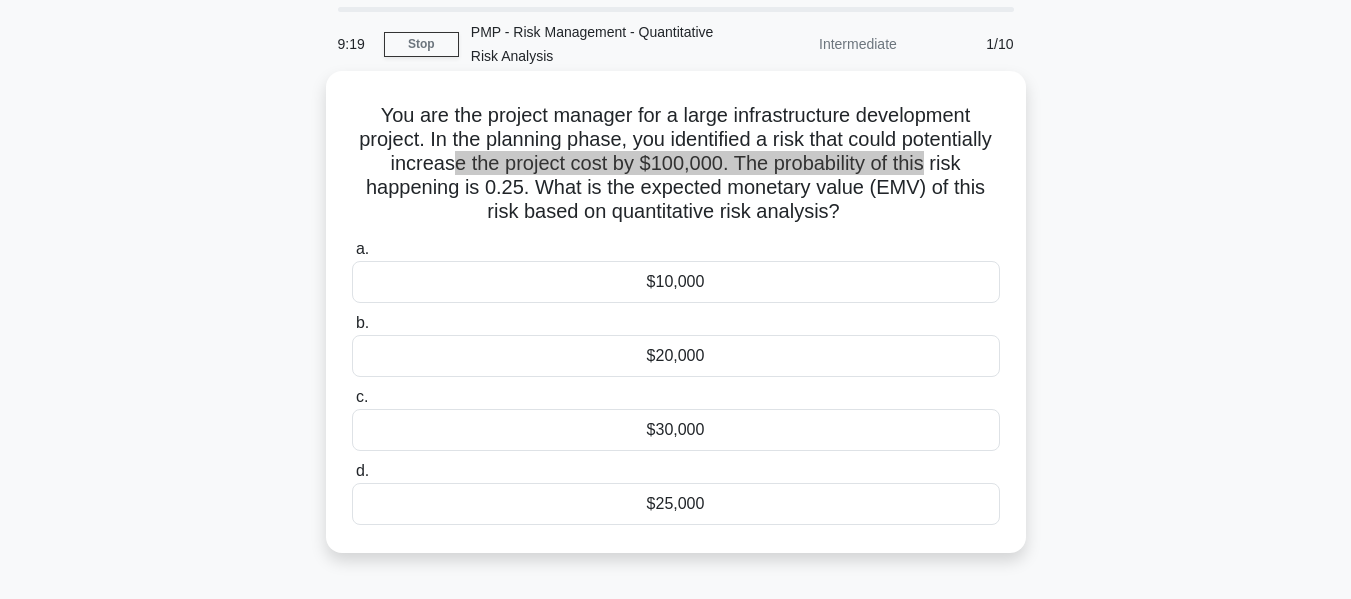 scroll, scrollTop: 100, scrollLeft: 0, axis: vertical 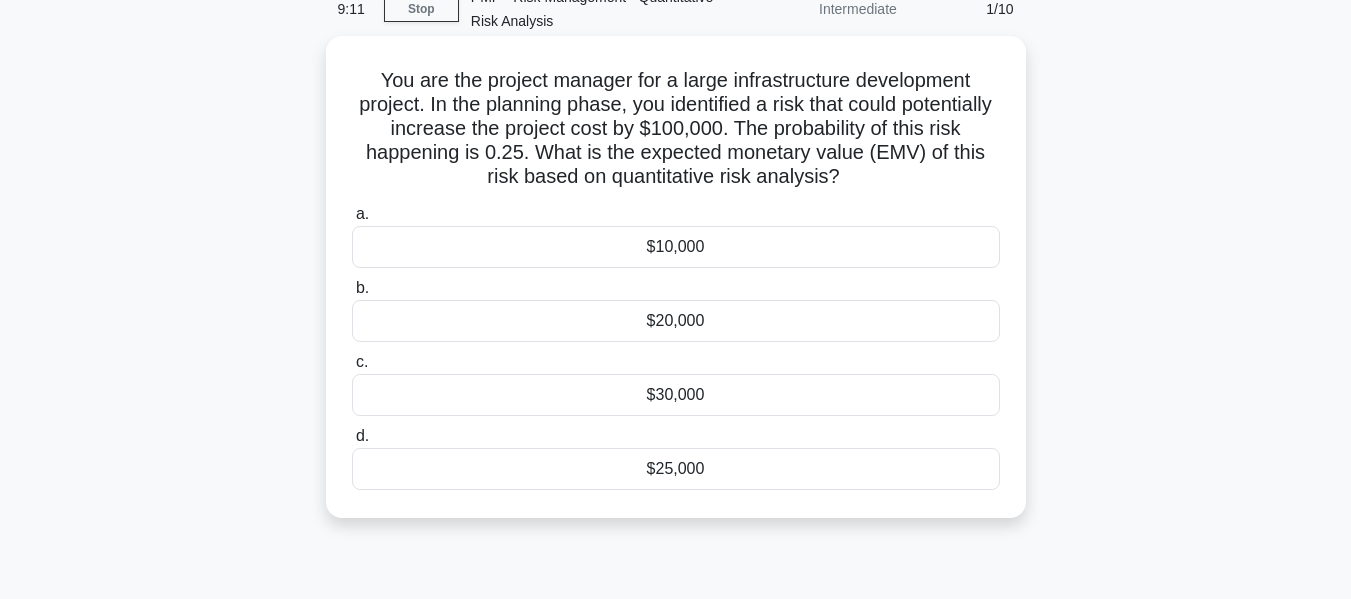 click on "$25,000" at bounding box center (676, 469) 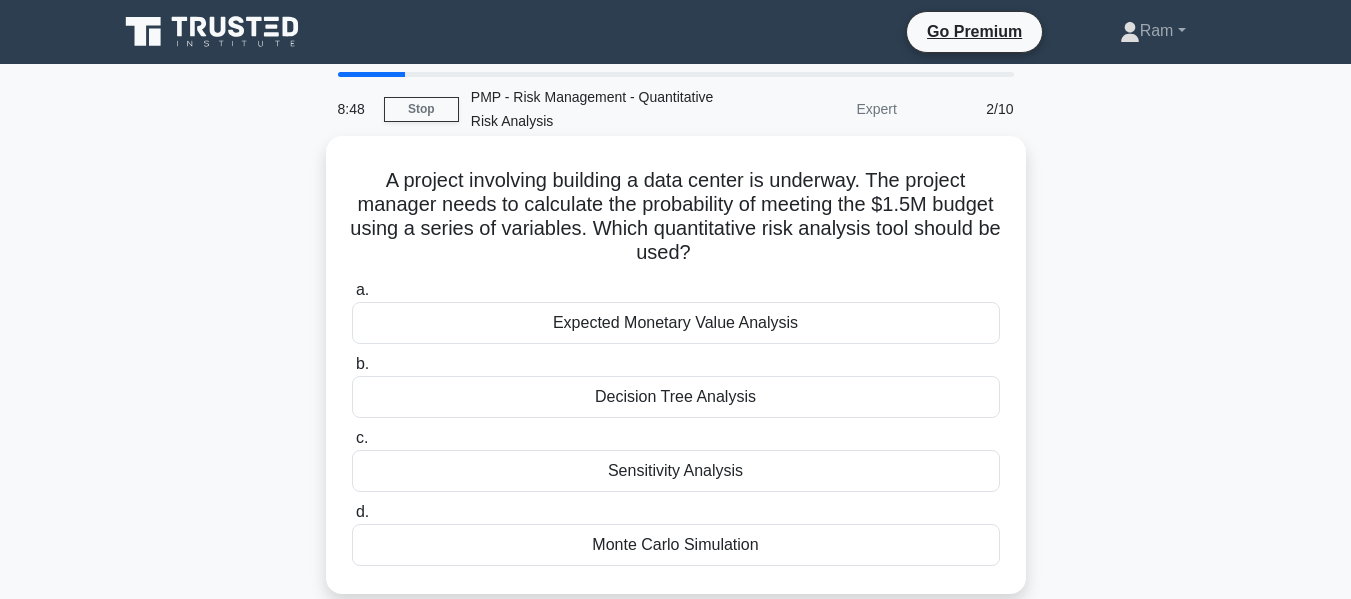 scroll, scrollTop: 100, scrollLeft: 0, axis: vertical 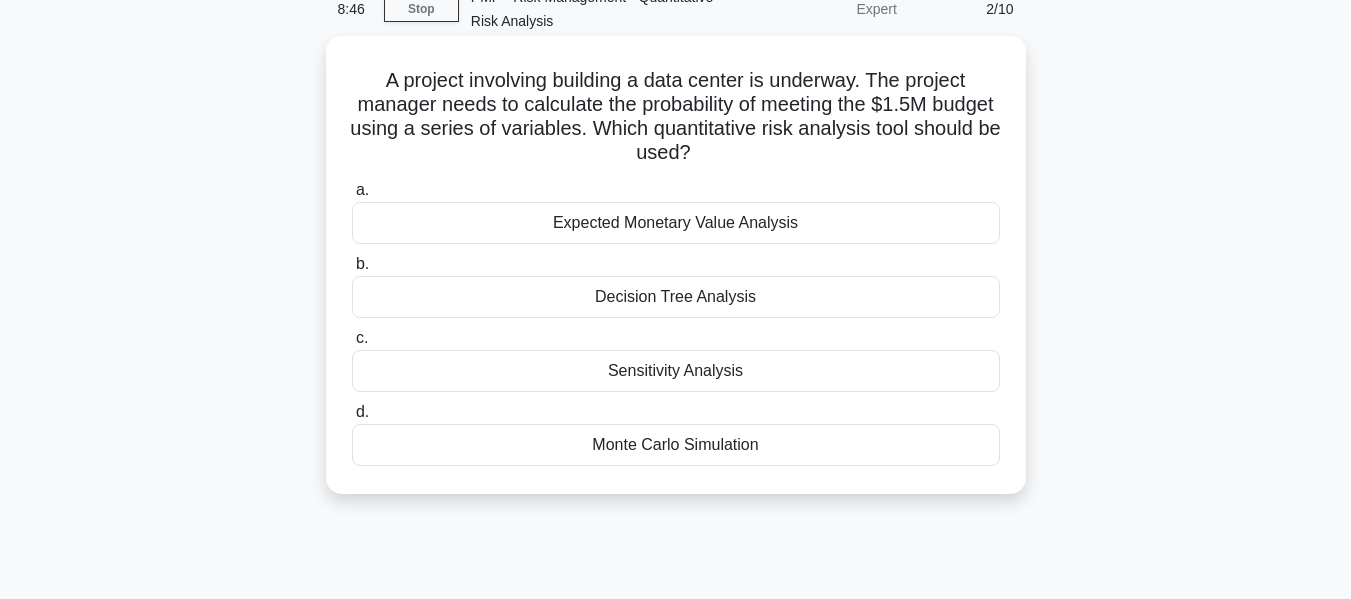 click on "Expected Monetary Value Analysis" at bounding box center (676, 223) 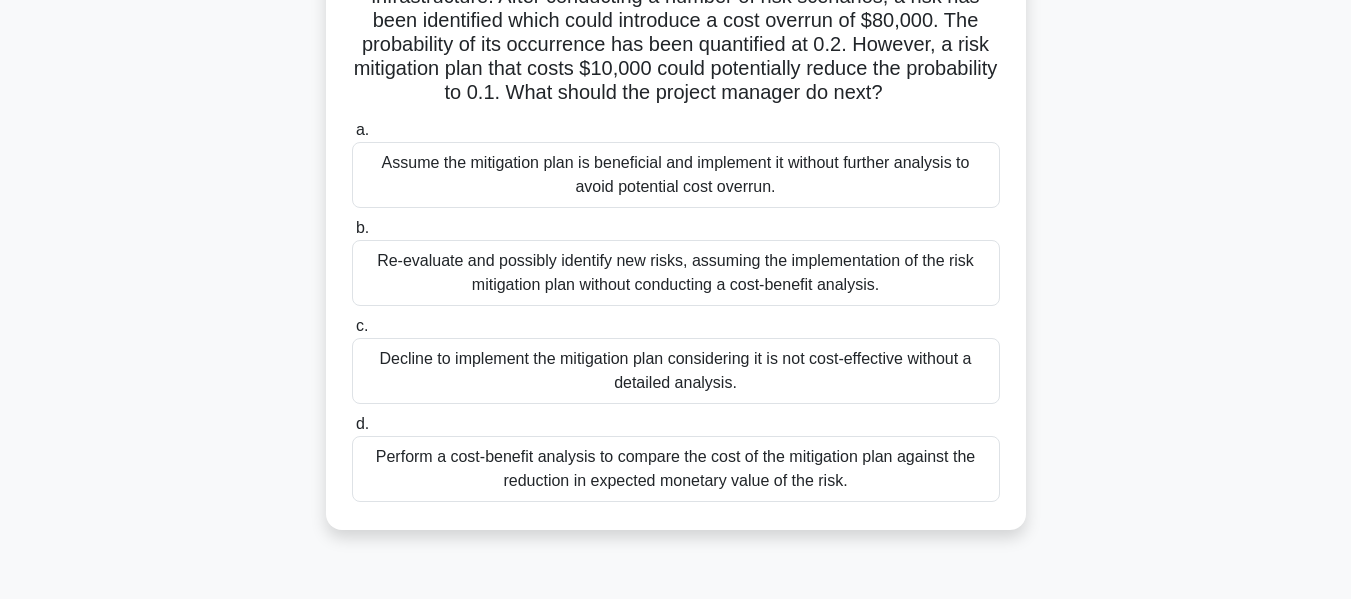 scroll, scrollTop: 108, scrollLeft: 0, axis: vertical 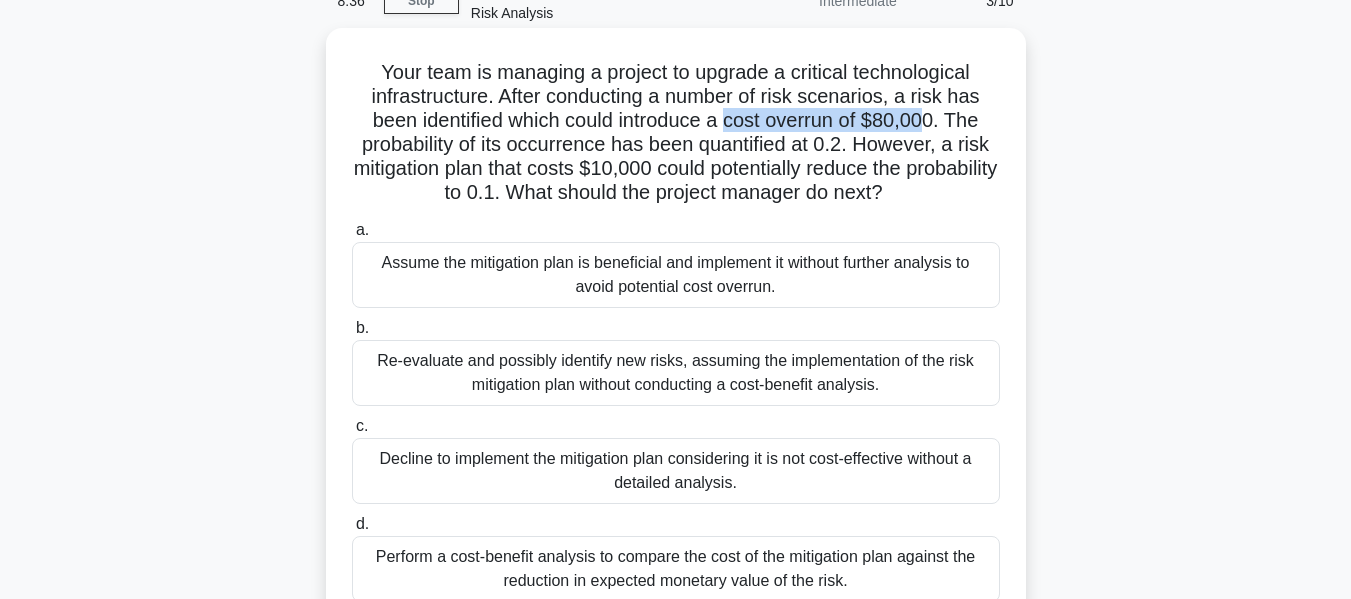 drag, startPoint x: 731, startPoint y: 124, endPoint x: 937, endPoint y: 127, distance: 206.02185 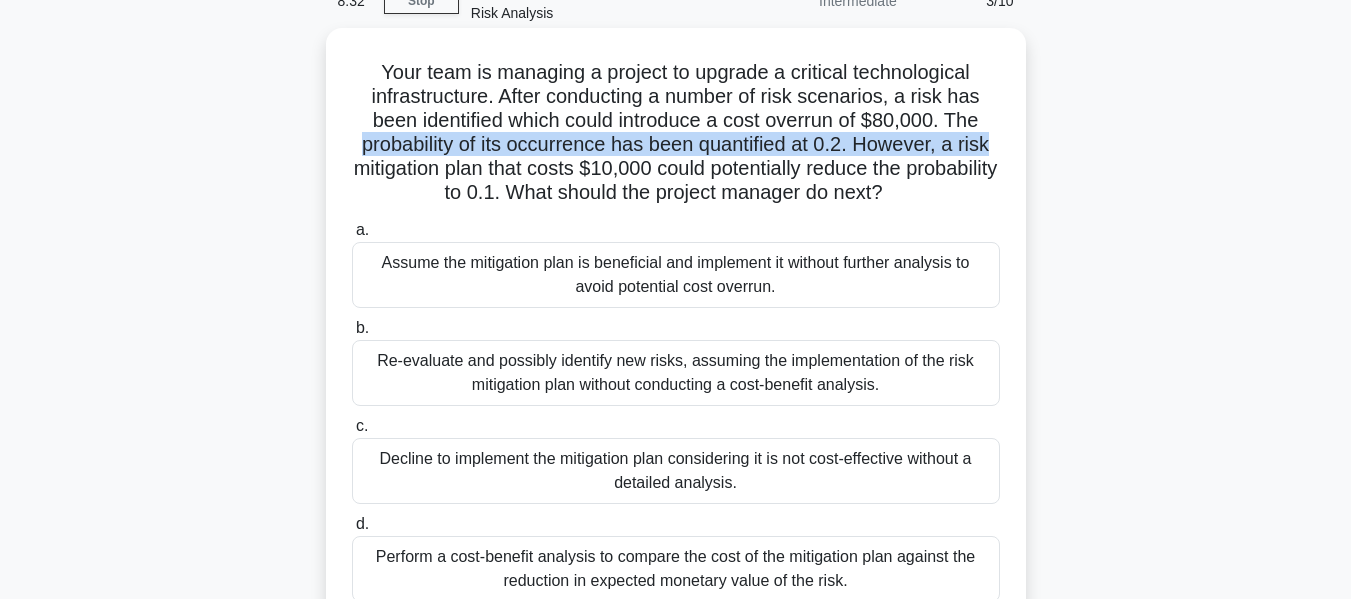 drag, startPoint x: 355, startPoint y: 152, endPoint x: 908, endPoint y: 149, distance: 553.0081 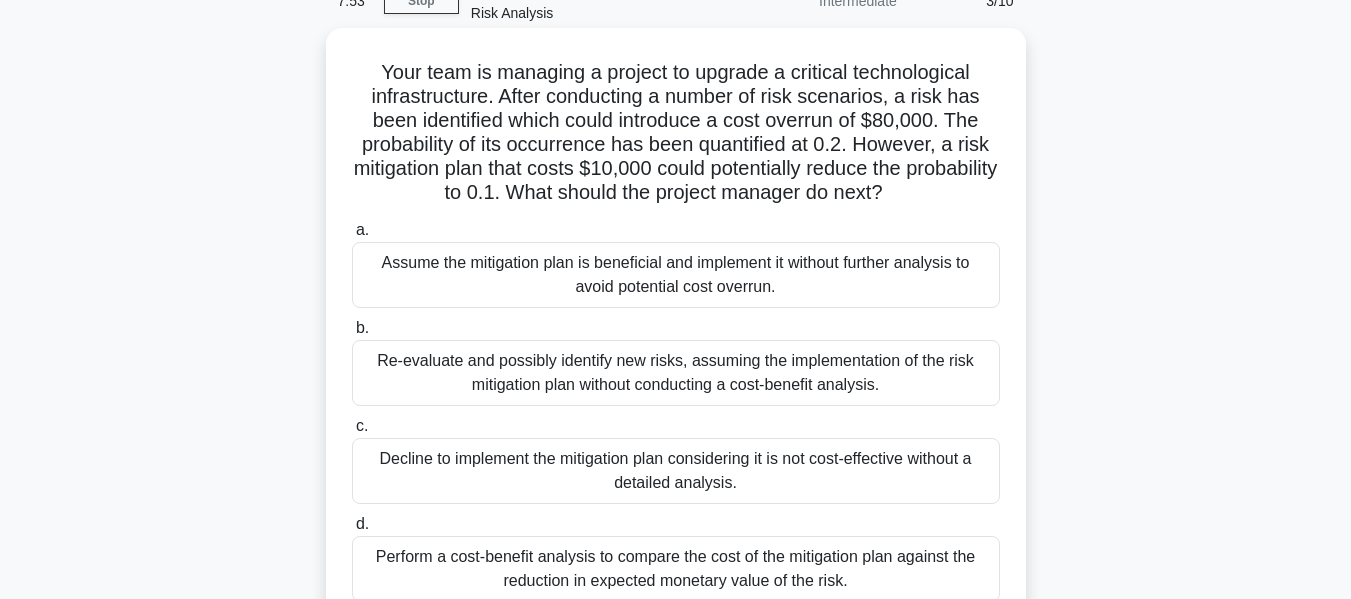 click on "Your team is managing a project to upgrade a critical technological infrastructure. After conducting a number of risk scenarios, a risk has been identified which could introduce a cost overrun of $80,000. The probability of its occurrence has been quantified at 0.2. However, a risk mitigation plan that costs $10,000 could potentially reduce the probability to 0.1. What should the project manager do next?
.spinner_0XTQ{transform-origin:center;animation:spinner_y6GP .75s linear infinite}@keyframes spinner_y6GP{100%{transform:rotate(360deg)}}" at bounding box center (676, 133) 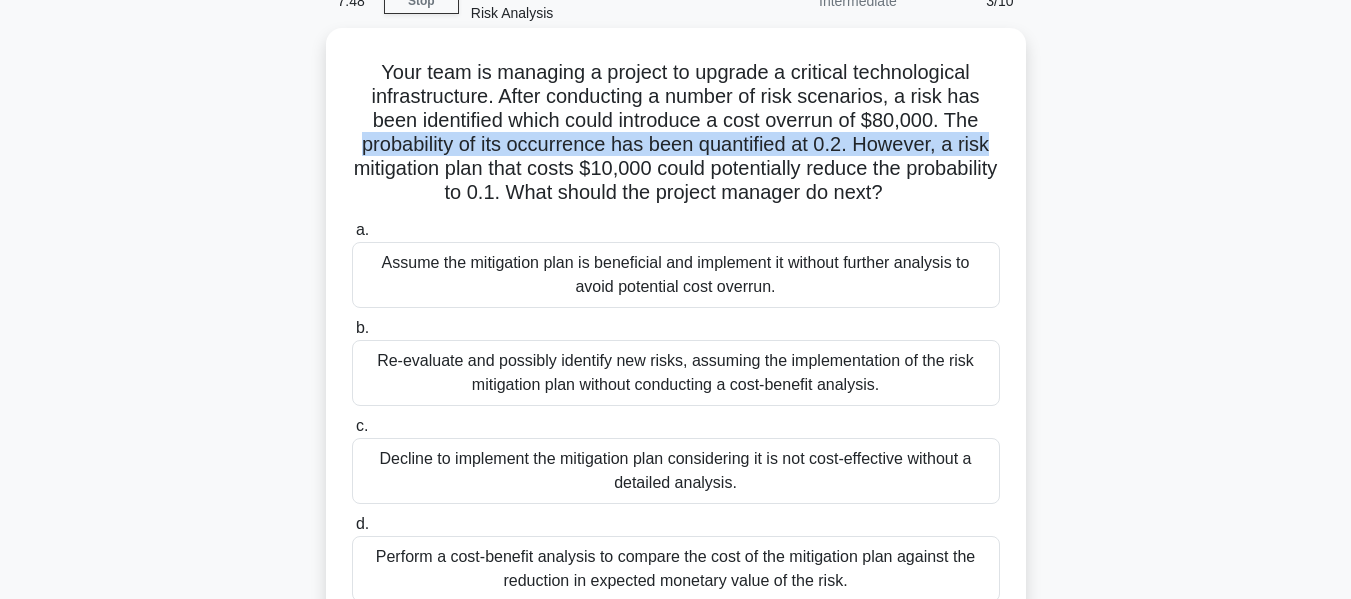 drag, startPoint x: 355, startPoint y: 149, endPoint x: 889, endPoint y: 157, distance: 534.05994 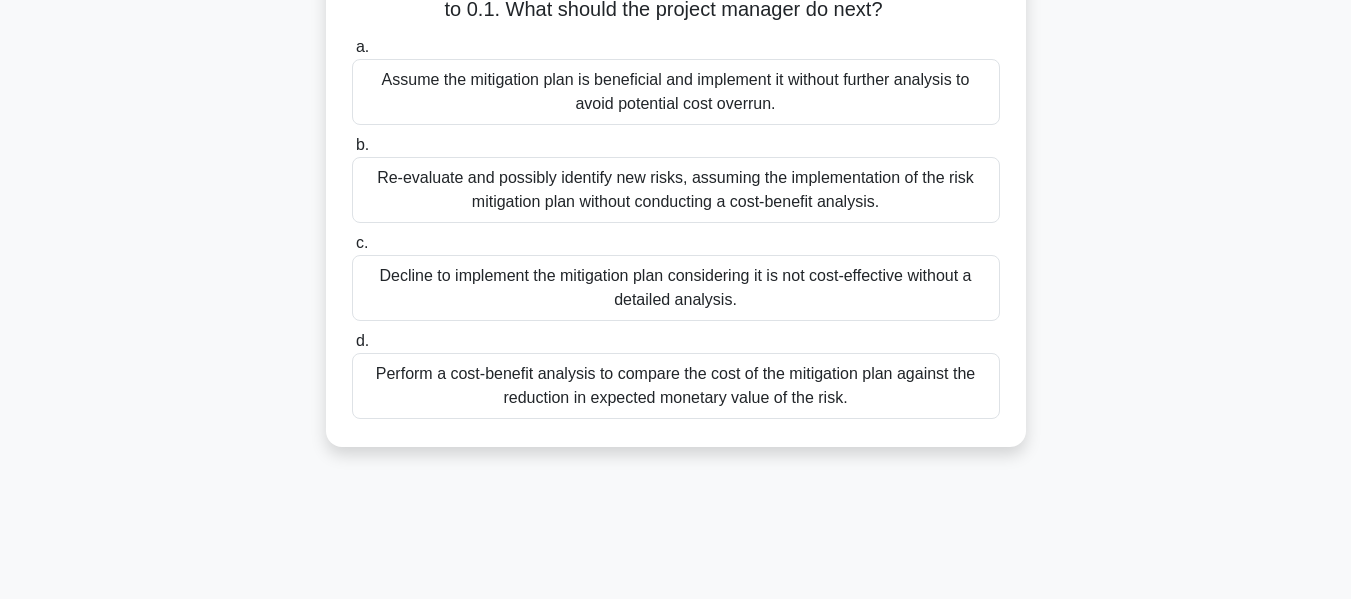 scroll, scrollTop: 308, scrollLeft: 0, axis: vertical 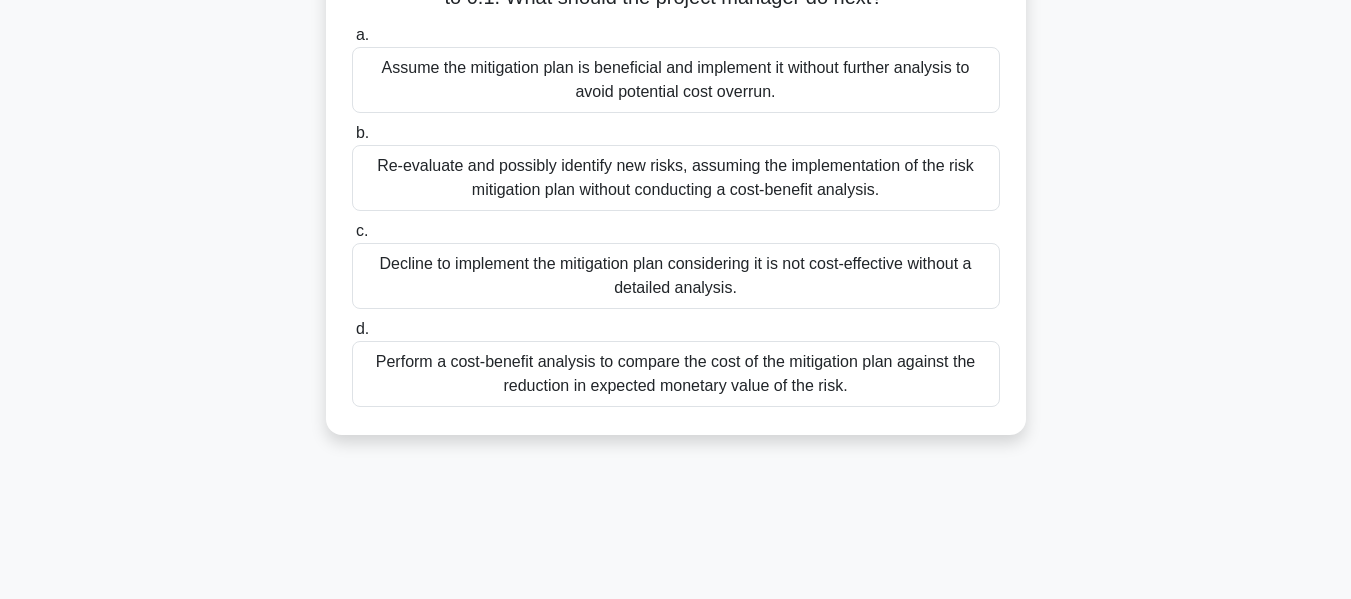 click on "Perform a cost-benefit analysis to compare the cost of the mitigation plan against the reduction in expected monetary value of the risk." at bounding box center (676, 374) 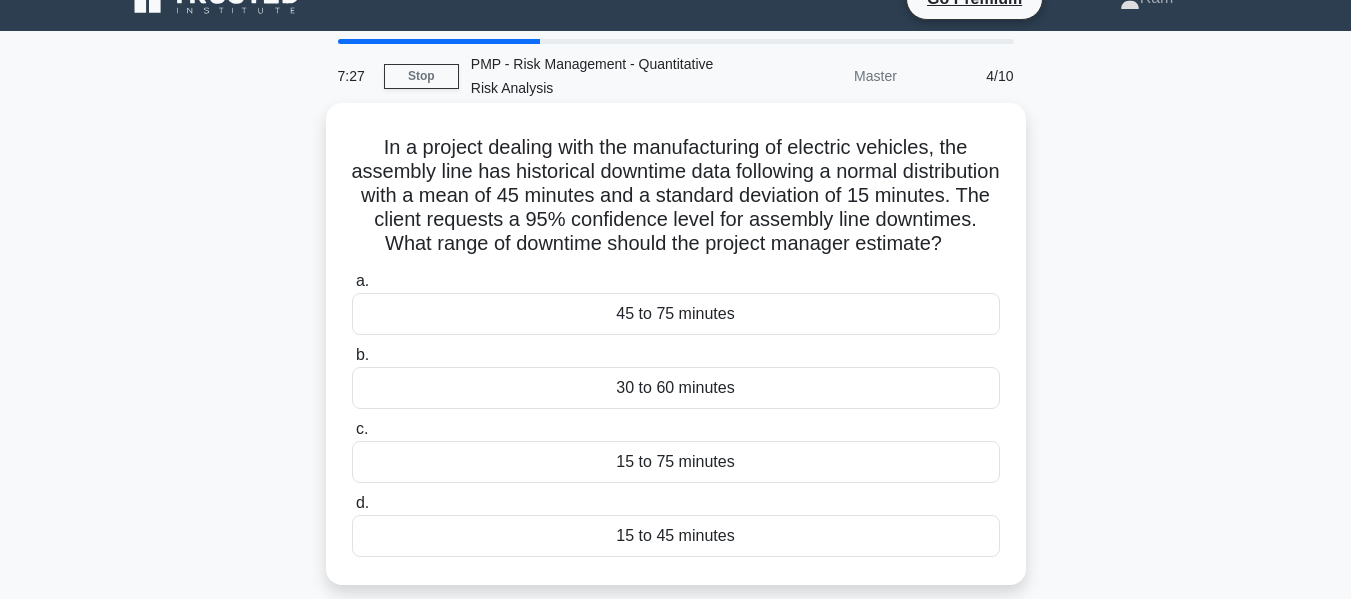 scroll, scrollTop: 0, scrollLeft: 0, axis: both 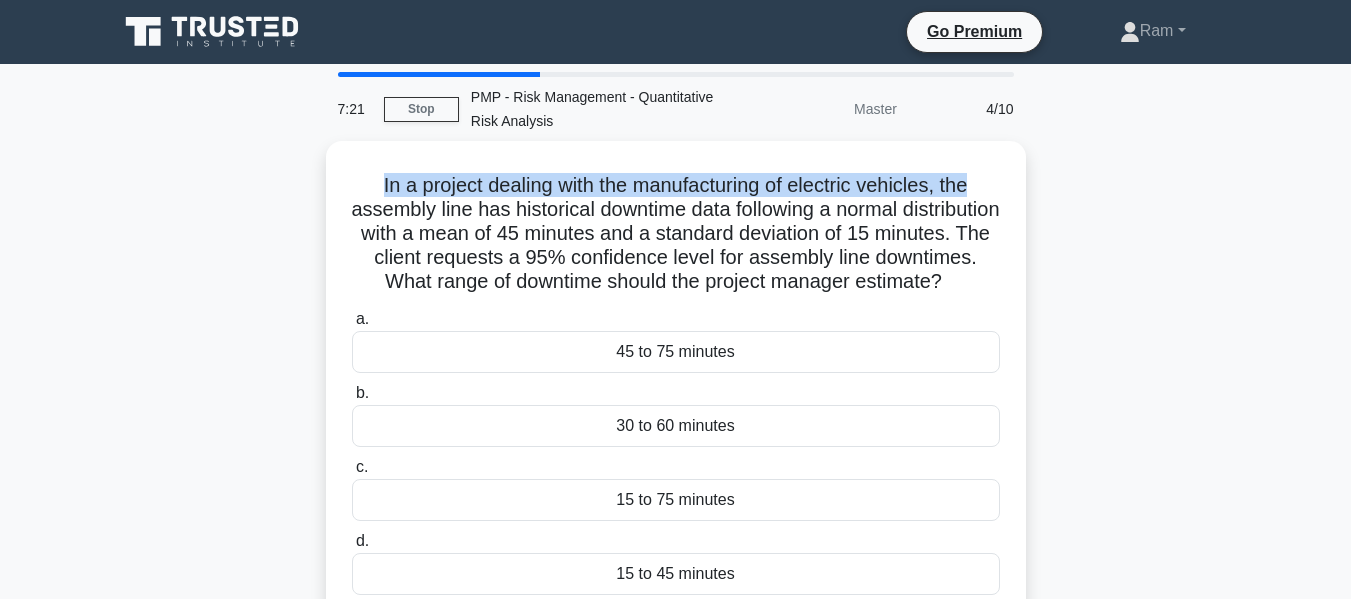 drag, startPoint x: 375, startPoint y: 181, endPoint x: 1068, endPoint y: 154, distance: 693.52576 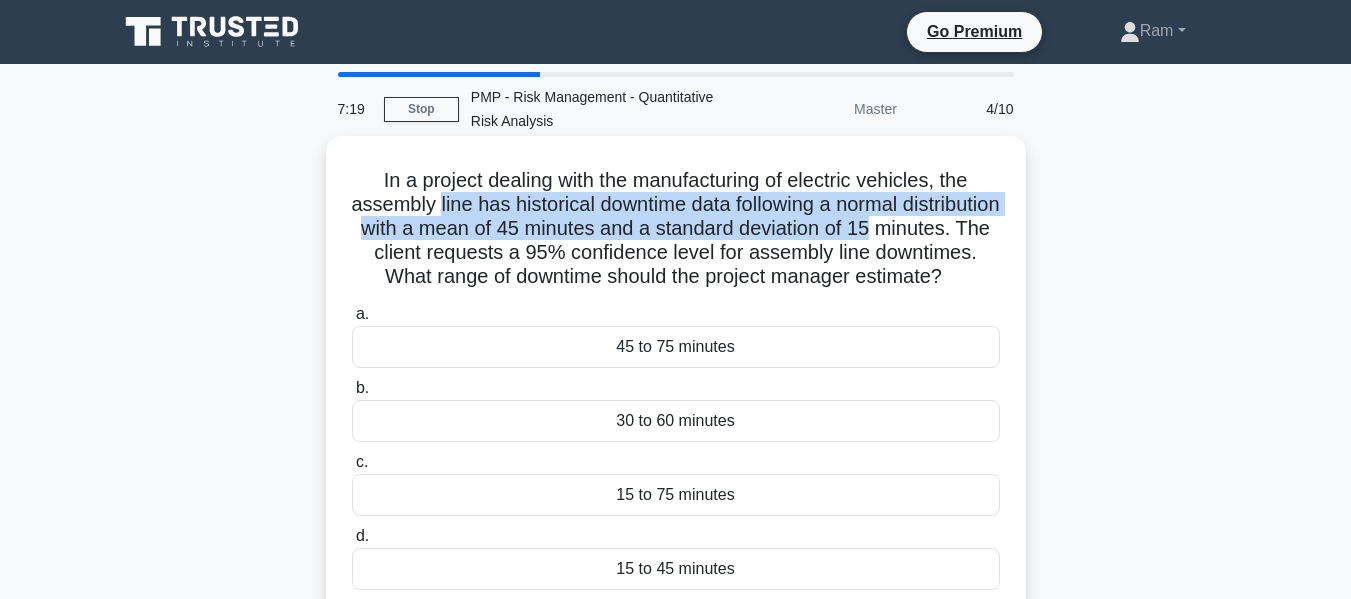 drag, startPoint x: 482, startPoint y: 208, endPoint x: 964, endPoint y: 242, distance: 483.1977 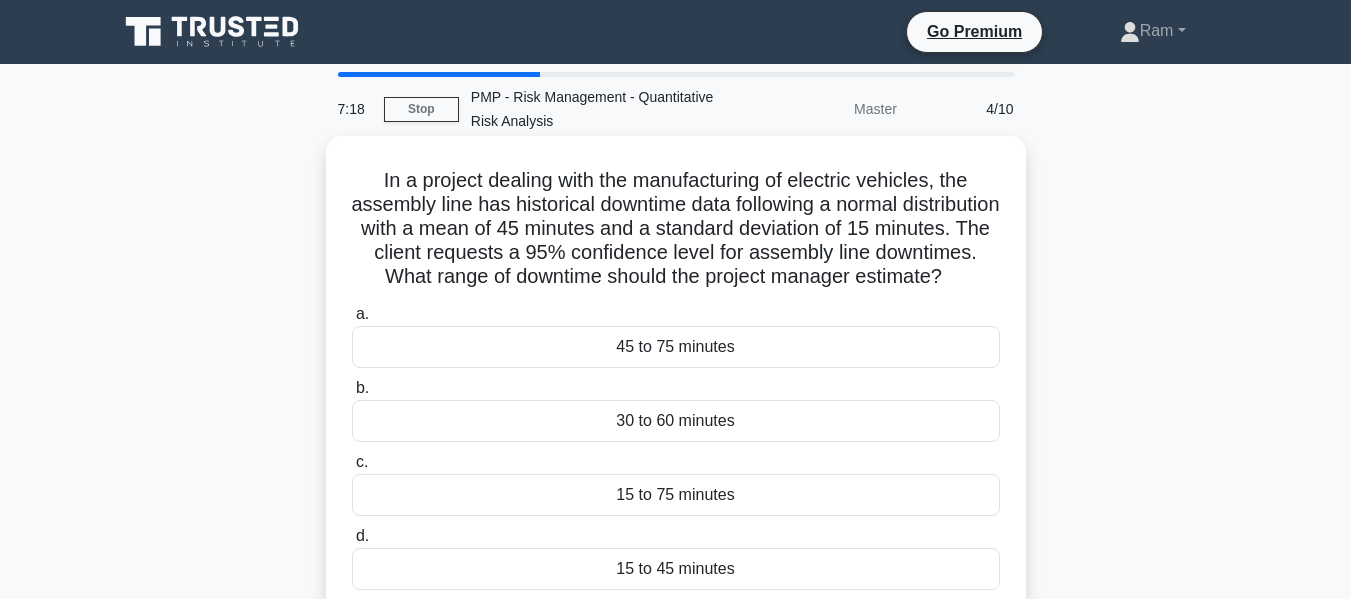 drag, startPoint x: 446, startPoint y: 260, endPoint x: 613, endPoint y: 243, distance: 167.86304 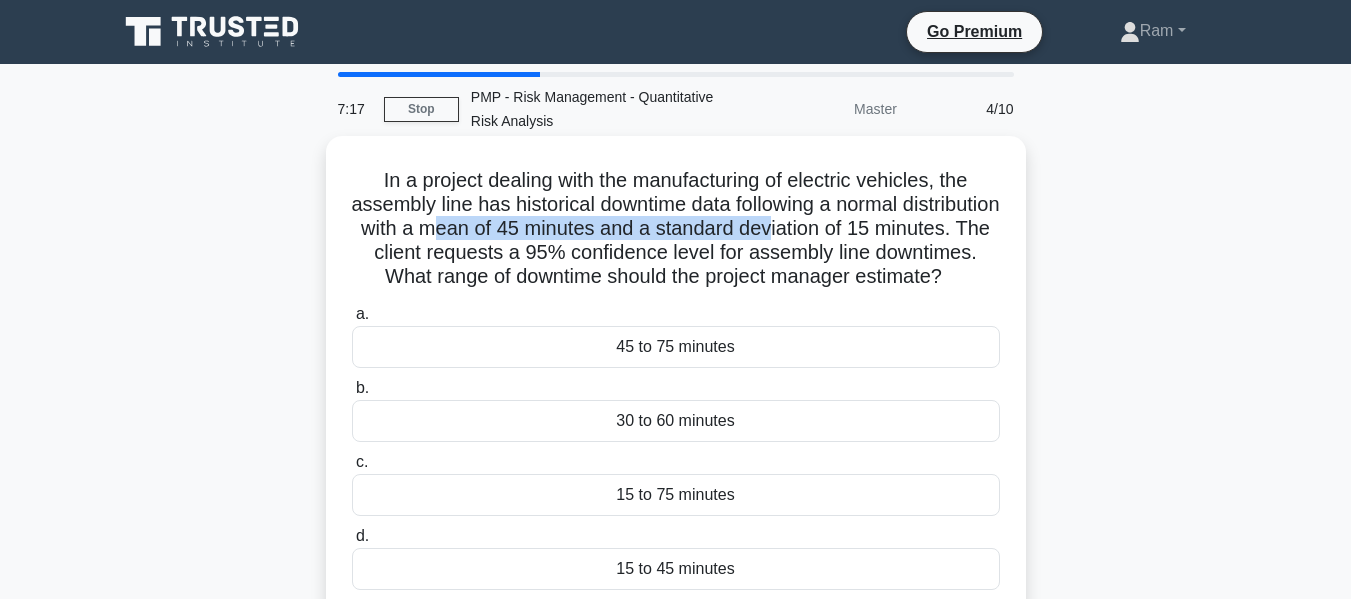 drag, startPoint x: 544, startPoint y: 223, endPoint x: 890, endPoint y: 230, distance: 346.0708 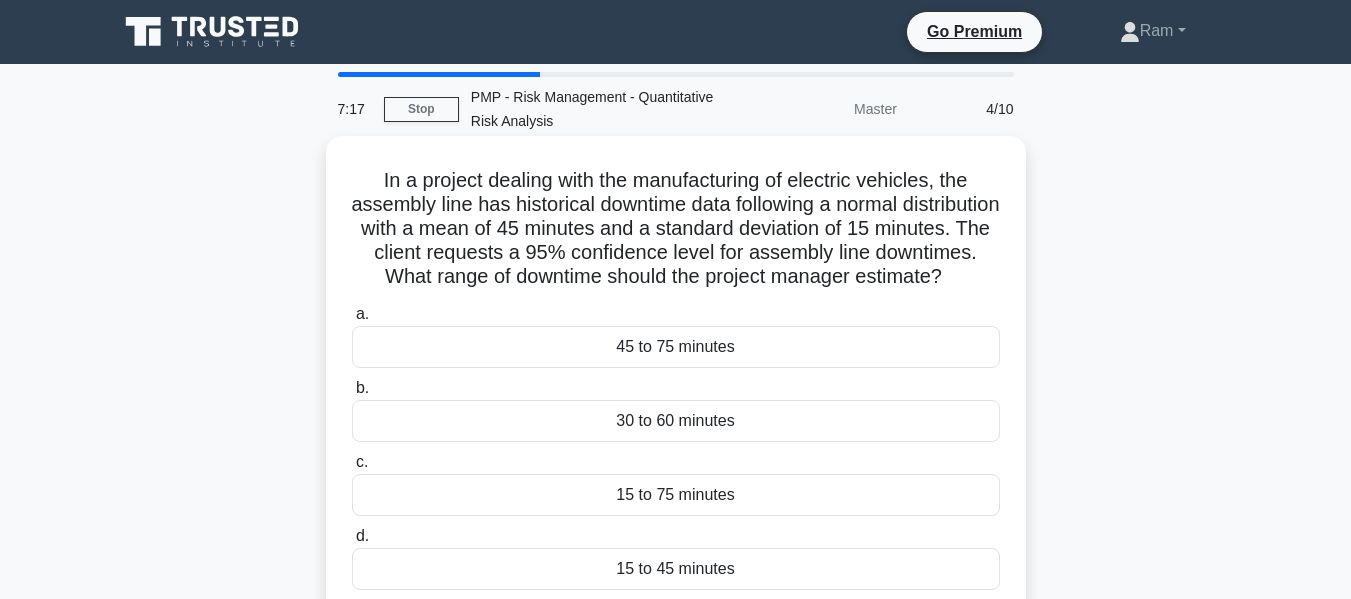 click on "In a project dealing with the manufacturing of electric vehicles, the assembly line has historical downtime data following a normal distribution with a mean of 45 minutes and a standard deviation of 15 minutes. The client requests a 95% confidence level for assembly line downtimes. What range of downtime should the project manager estimate?" at bounding box center [676, 229] 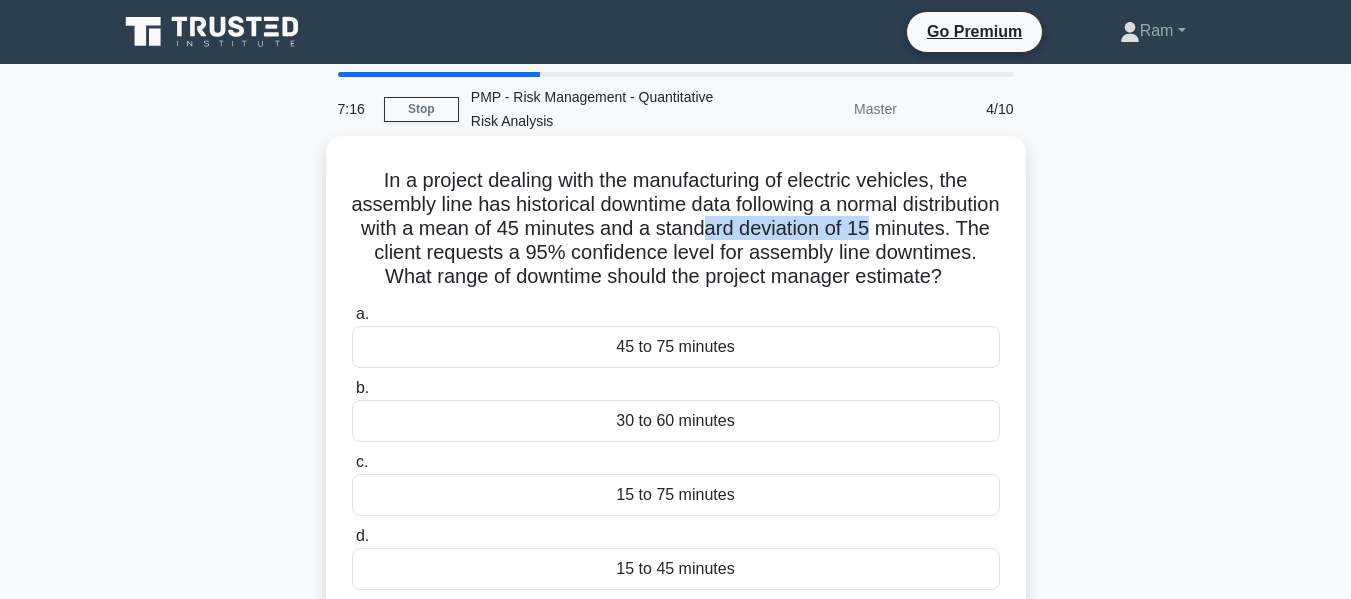 drag, startPoint x: 818, startPoint y: 231, endPoint x: 892, endPoint y: 269, distance: 83.18654 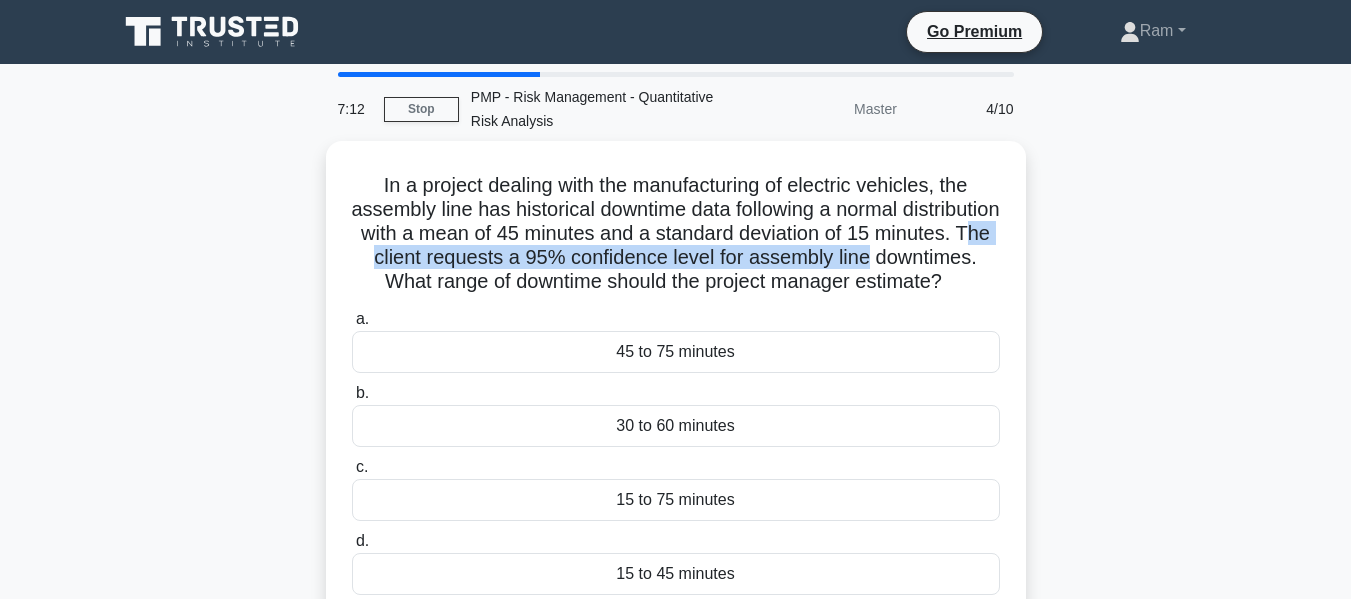 drag, startPoint x: 452, startPoint y: 253, endPoint x: 1034, endPoint y: 264, distance: 582.10394 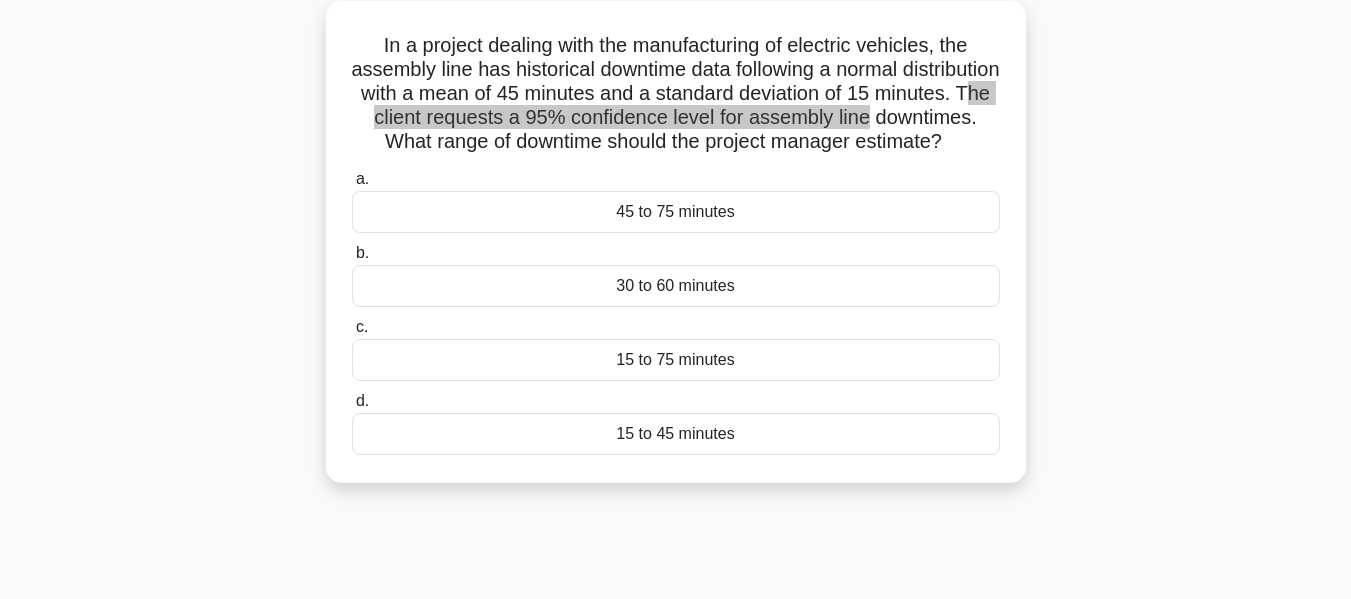 scroll, scrollTop: 100, scrollLeft: 0, axis: vertical 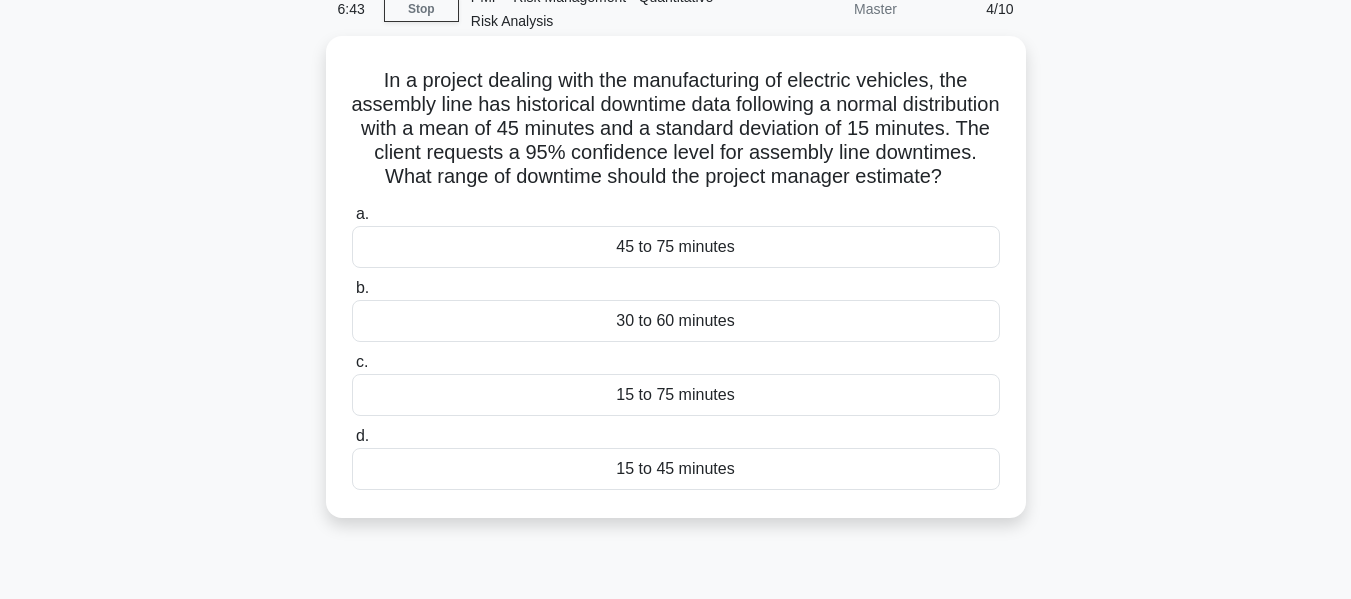 click on "In a project dealing with the manufacturing of electric vehicles, the assembly line has historical downtime data following a normal distribution with a mean of 45 minutes and a standard deviation of 15 minutes. The client requests a 95% confidence level for assembly line downtimes. What range of downtime should the project manager estimate?" at bounding box center [676, 129] 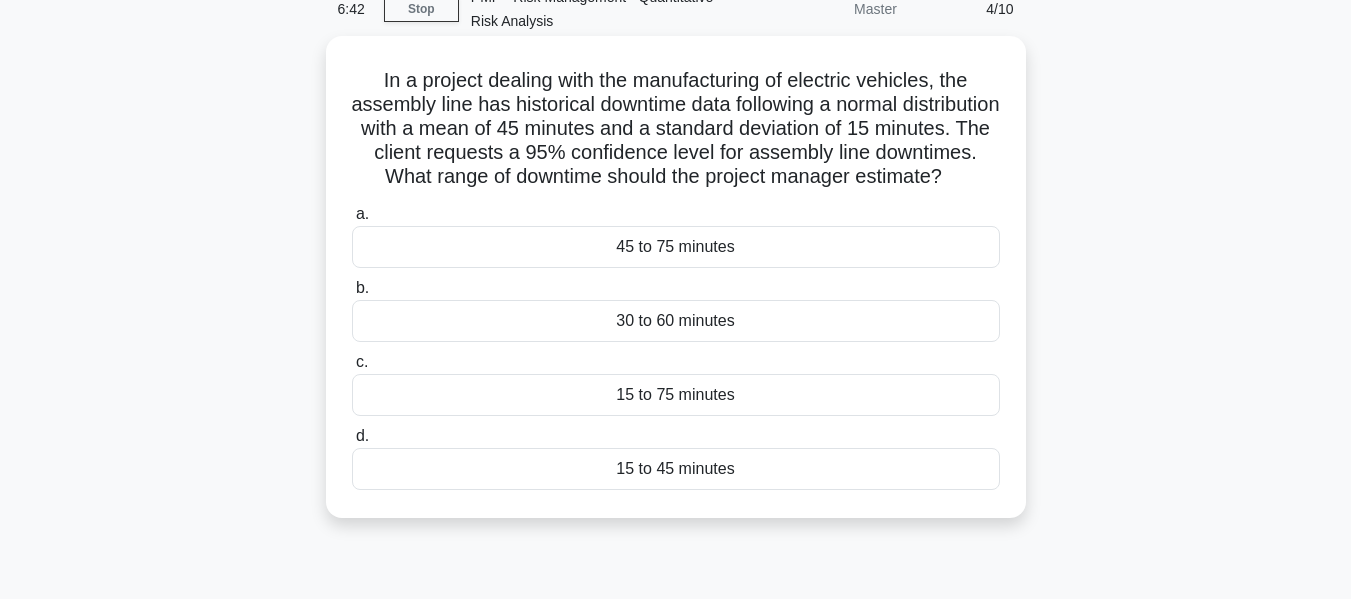 click on "15 to 45 minutes" at bounding box center (676, 469) 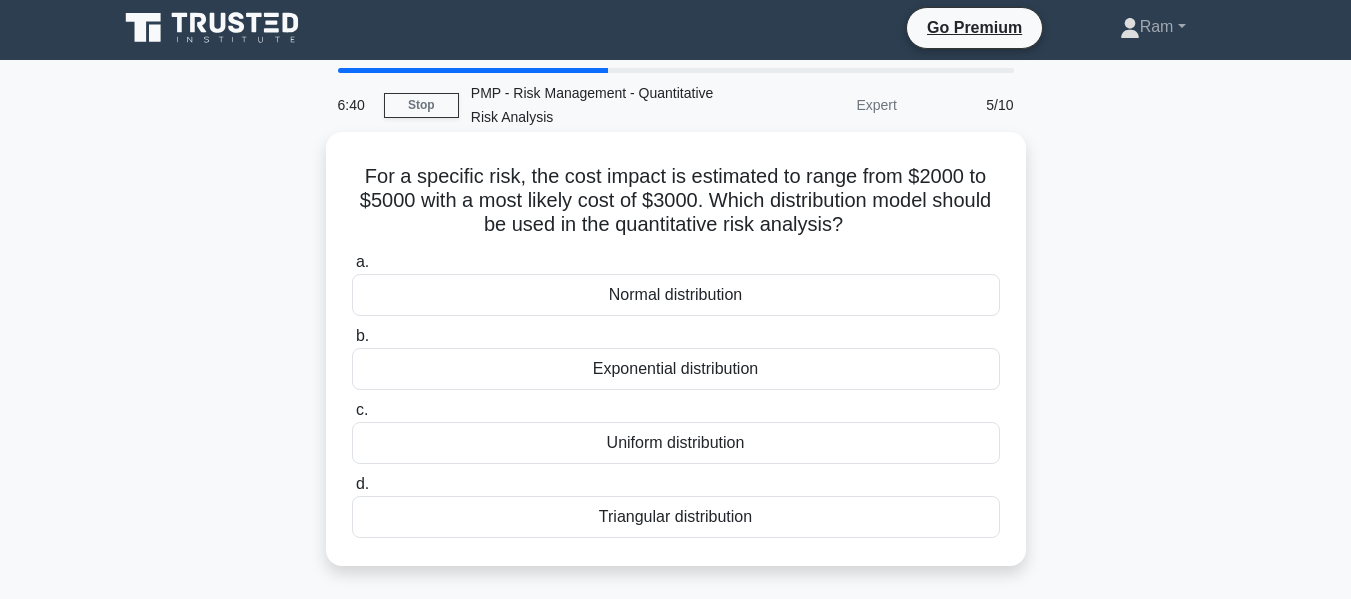 scroll, scrollTop: 0, scrollLeft: 0, axis: both 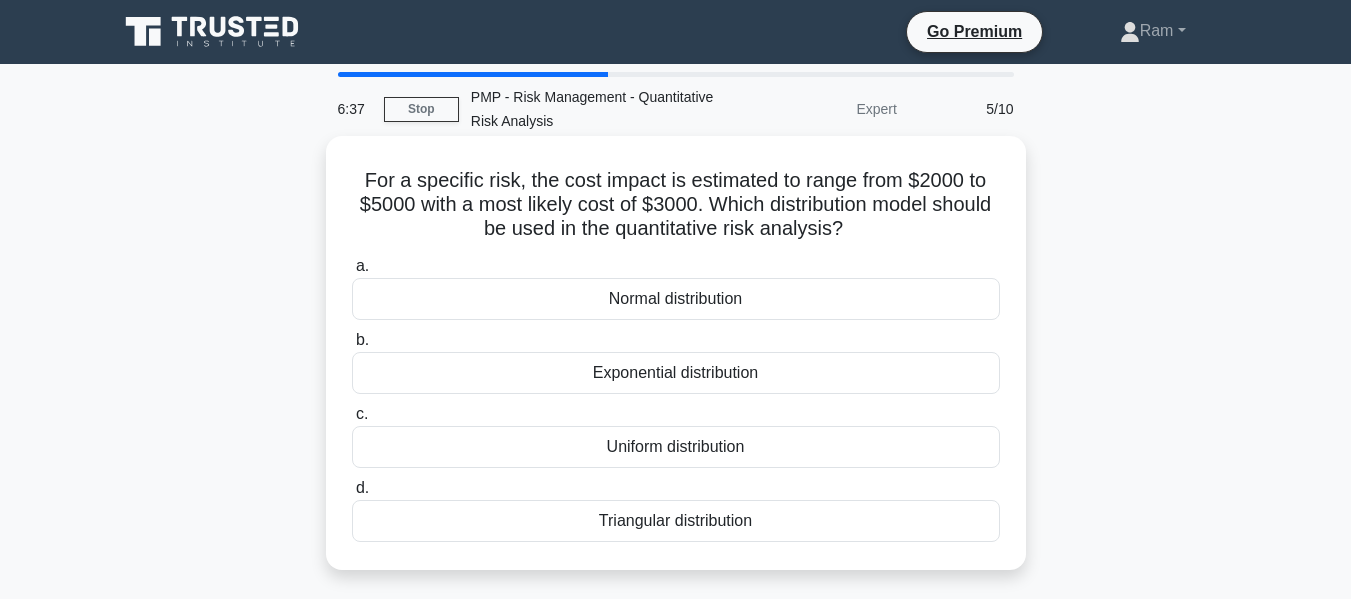 drag, startPoint x: 355, startPoint y: 179, endPoint x: 978, endPoint y: 235, distance: 625.5118 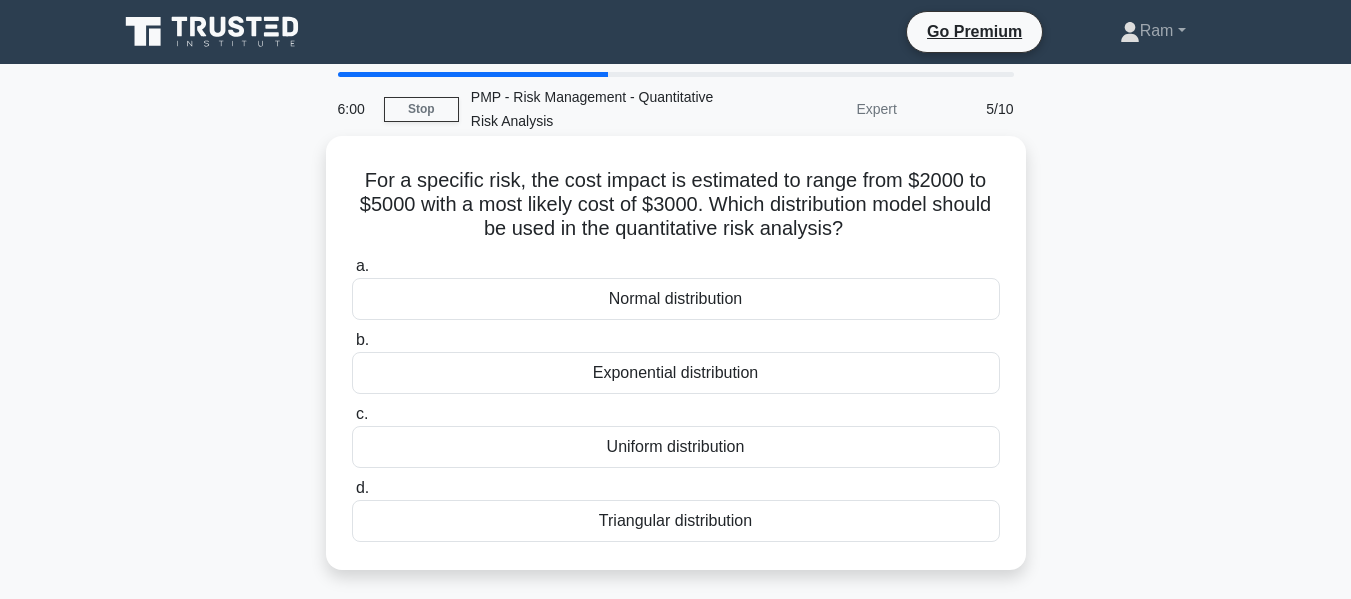 click on "For a specific risk, the cost impact is estimated to range from $2000 to $5000 with a most likely cost of $3000. Which distribution model should be used in the quantitative risk analysis?
.spinner_0XTQ{transform-origin:center;animation:spinner_y6GP .75s linear infinite}@keyframes spinner_y6GP{100%{transform:rotate(360deg)}}" at bounding box center (676, 205) 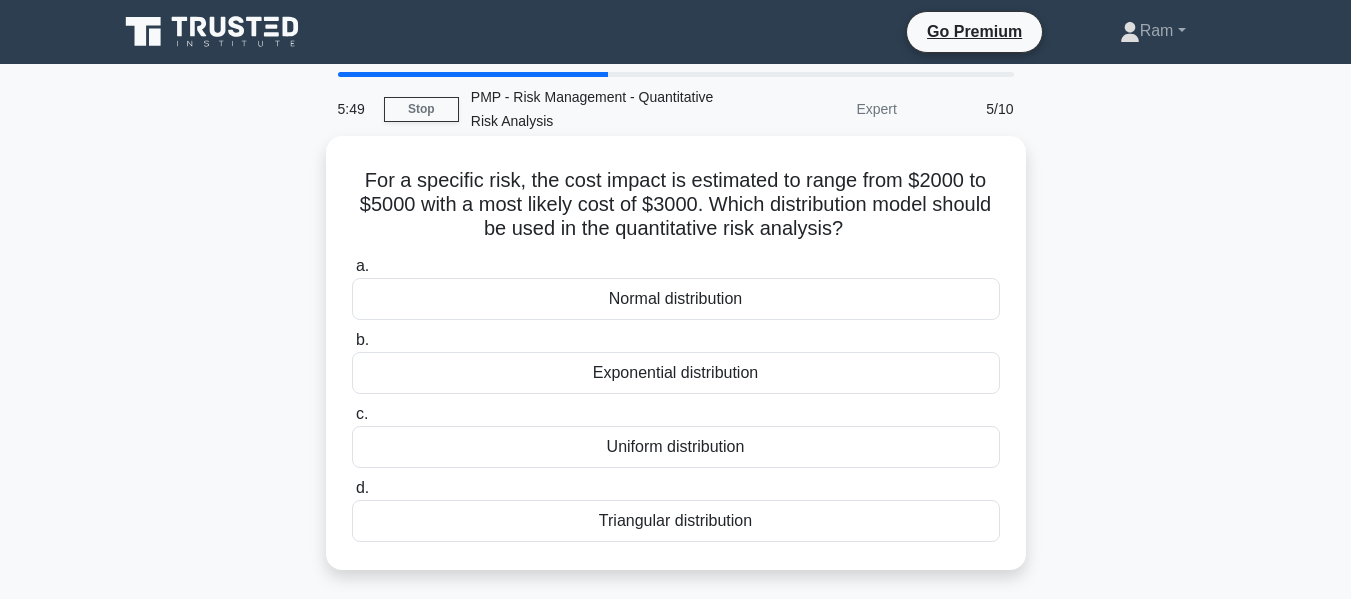 click on "Triangular distribution" at bounding box center (676, 521) 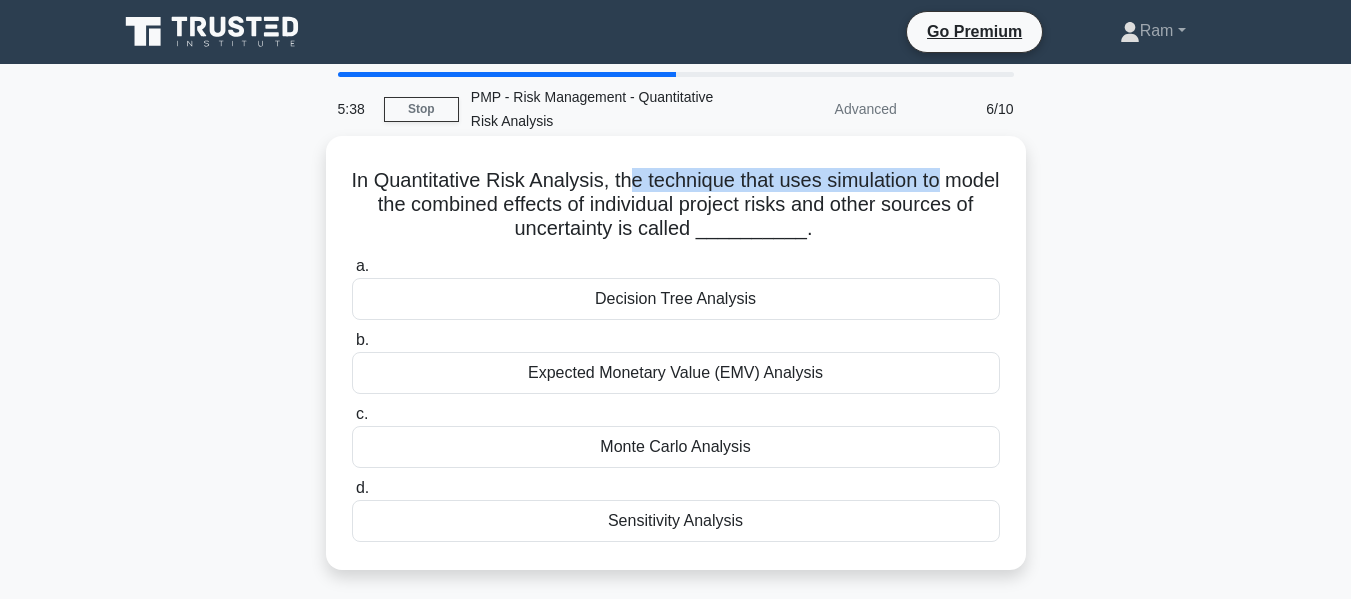 drag, startPoint x: 664, startPoint y: 187, endPoint x: 1005, endPoint y: 187, distance: 341 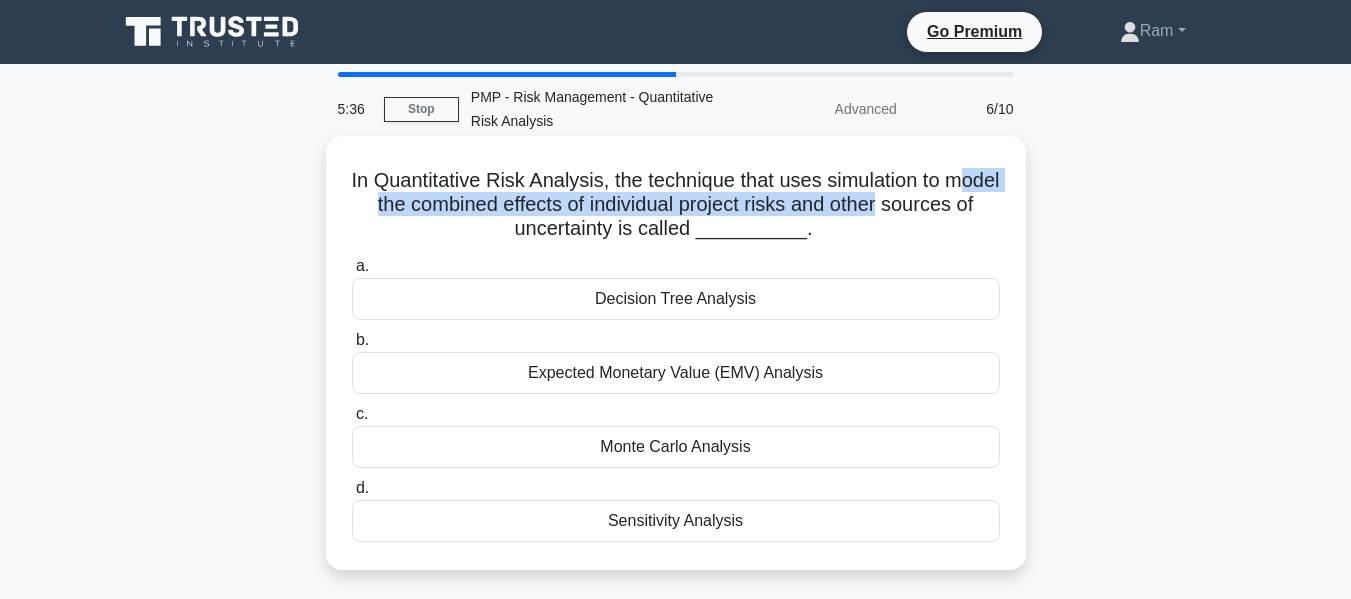 drag, startPoint x: 396, startPoint y: 209, endPoint x: 1018, endPoint y: 203, distance: 622.02893 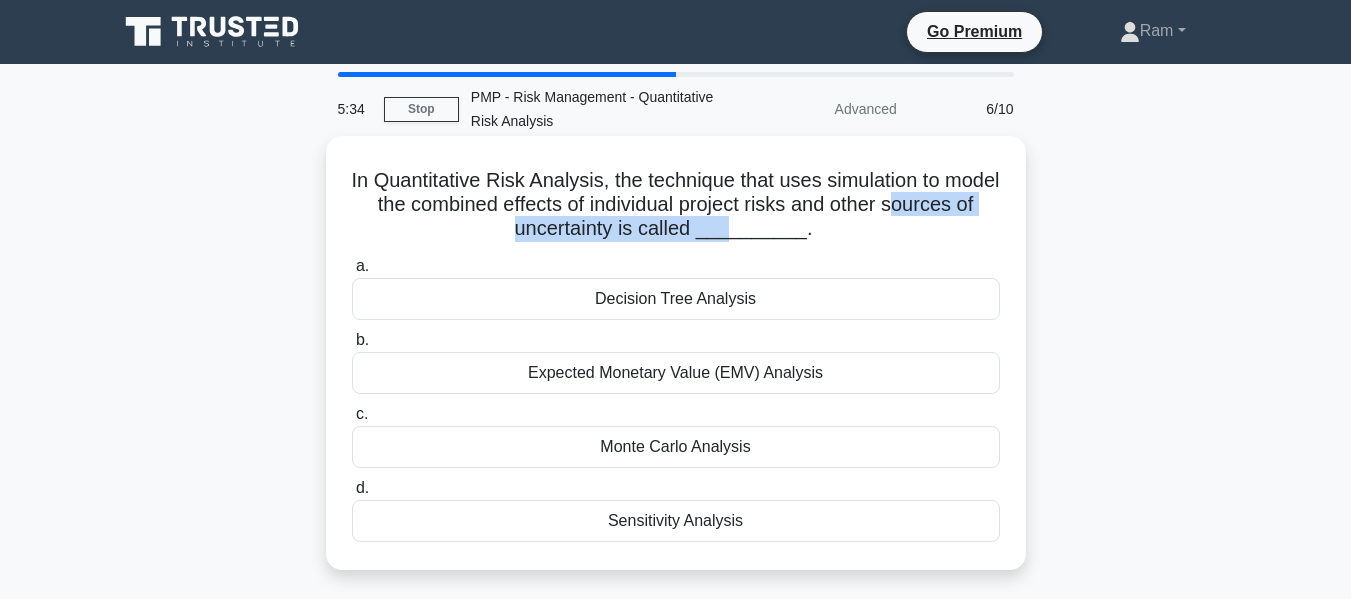 drag, startPoint x: 487, startPoint y: 232, endPoint x: 780, endPoint y: 218, distance: 293.3343 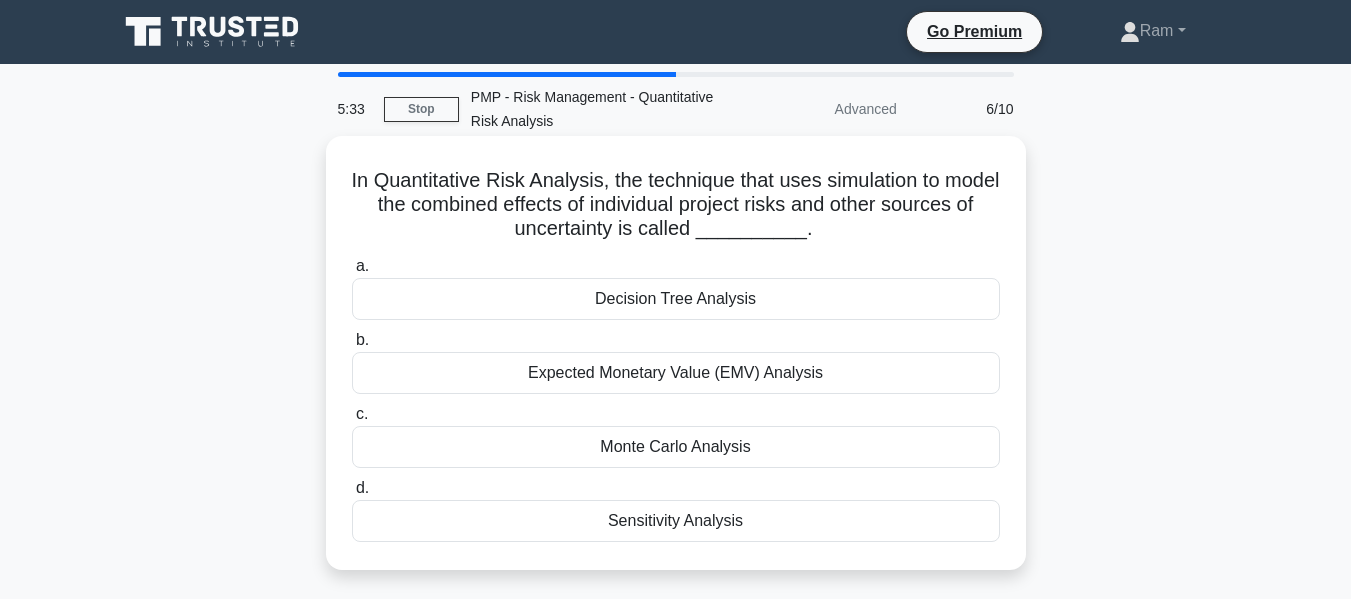 click on "Expected Monetary Value (EMV) Analysis" at bounding box center (676, 373) 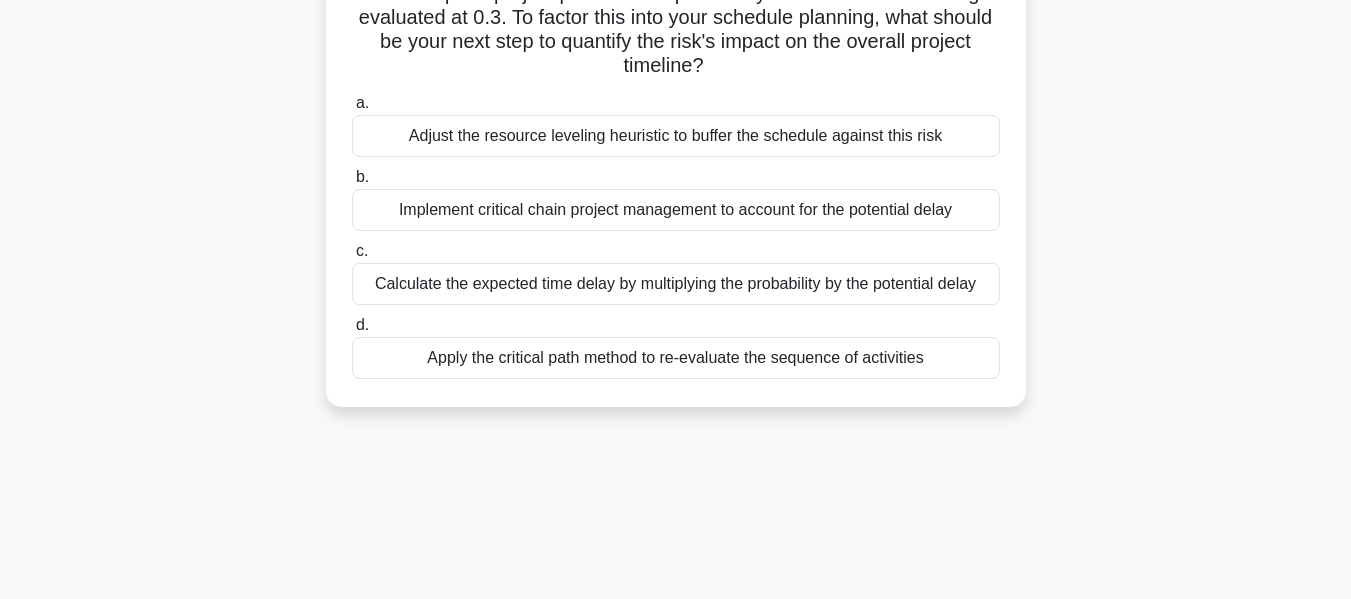 scroll, scrollTop: 200, scrollLeft: 0, axis: vertical 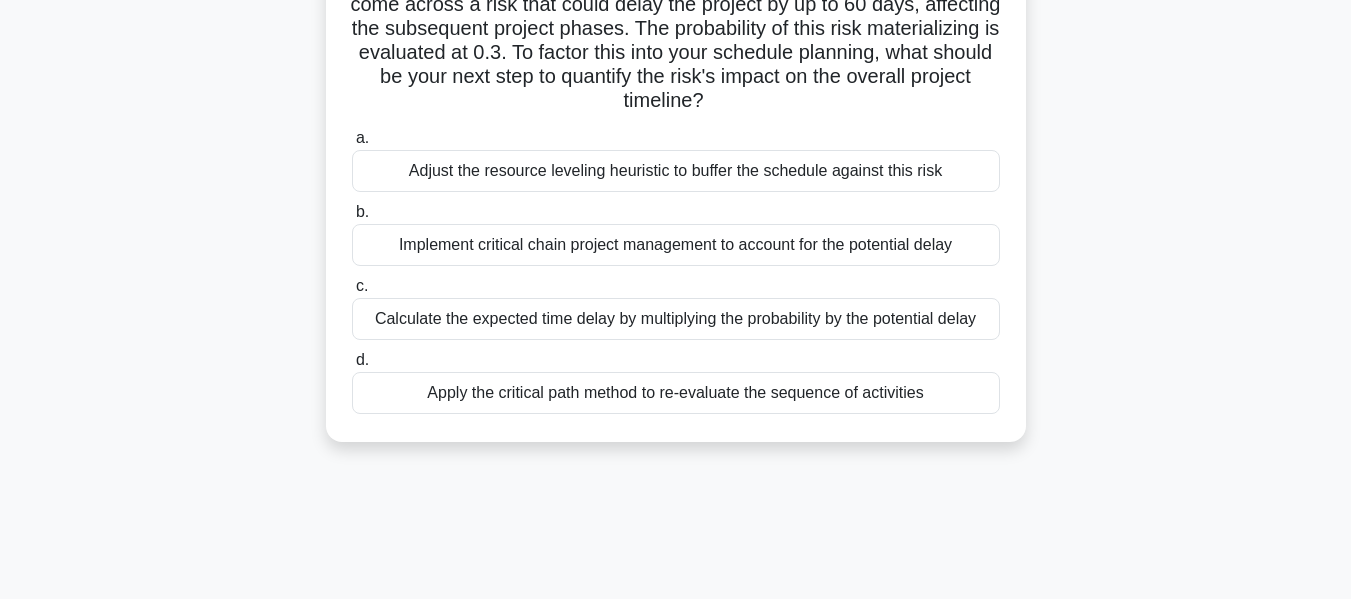 click on "Calculate the expected time delay by multiplying the probability by the potential delay" at bounding box center [676, 319] 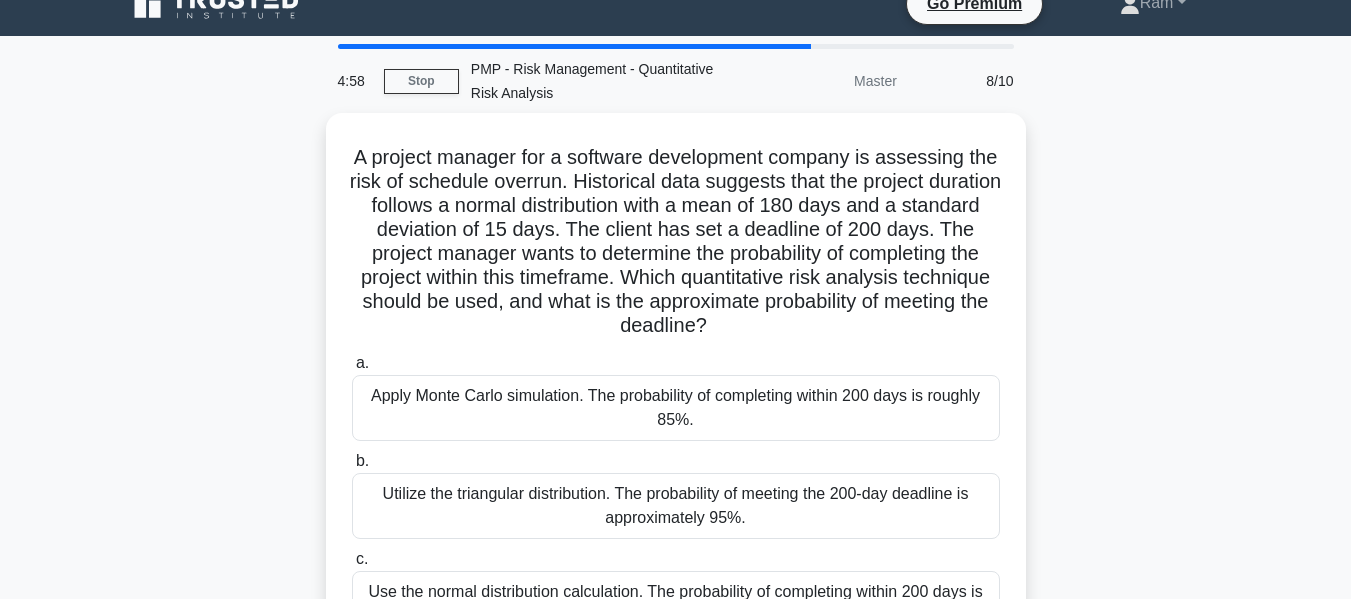 scroll, scrollTop: 0, scrollLeft: 0, axis: both 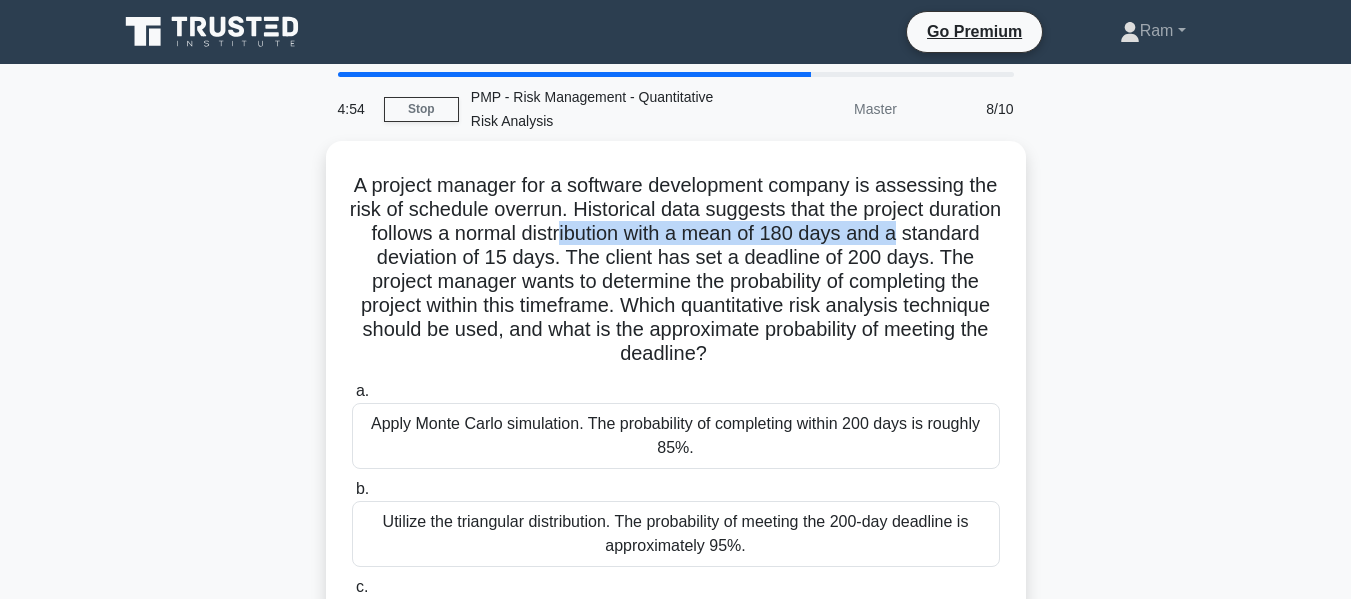 drag, startPoint x: 644, startPoint y: 241, endPoint x: 1038, endPoint y: 238, distance: 394.0114 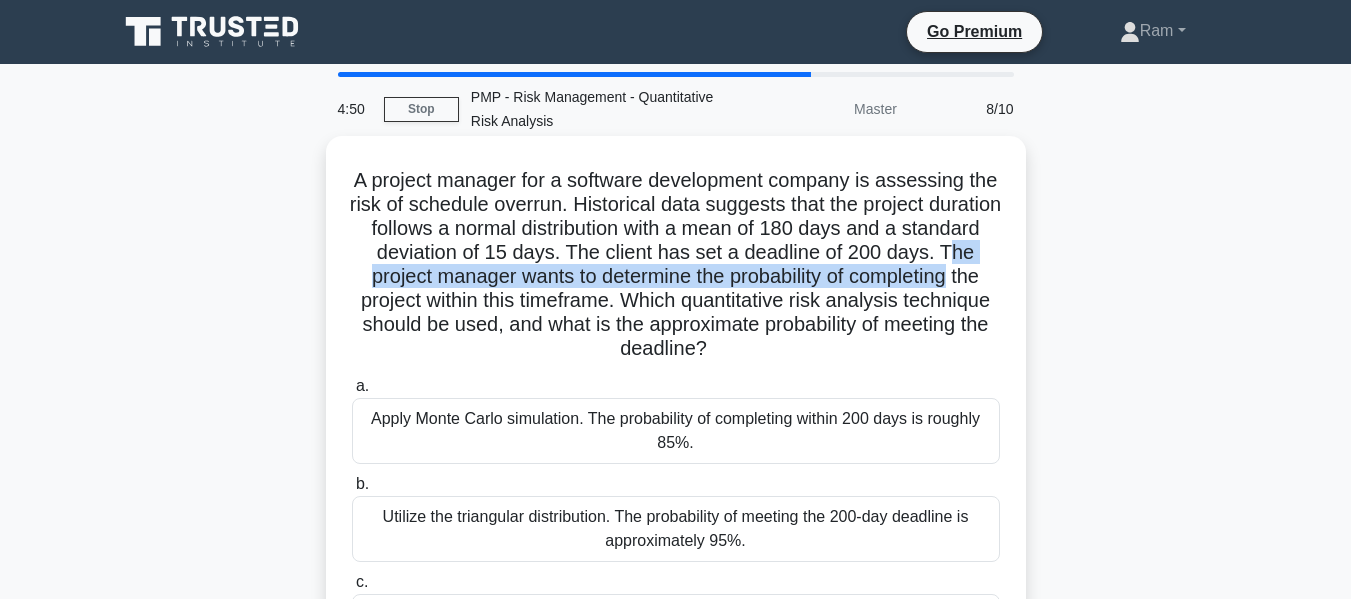 drag, startPoint x: 371, startPoint y: 282, endPoint x: 1024, endPoint y: 285, distance: 653.0069 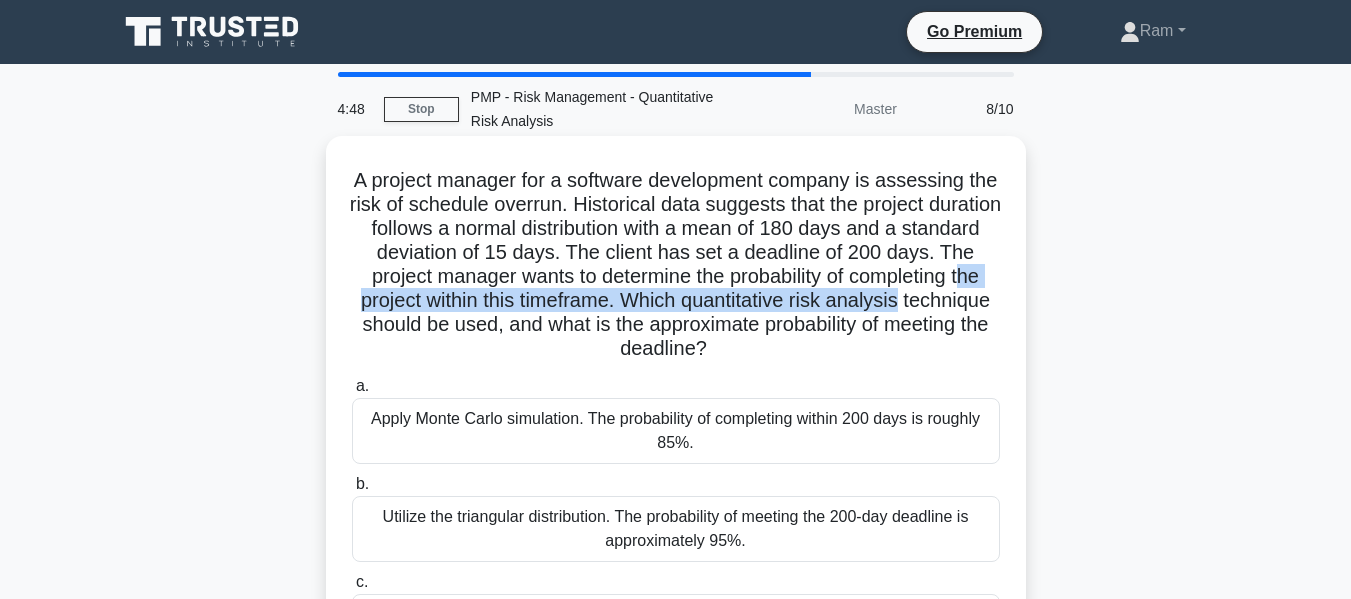 drag, startPoint x: 391, startPoint y: 306, endPoint x: 698, endPoint y: 324, distance: 307.52722 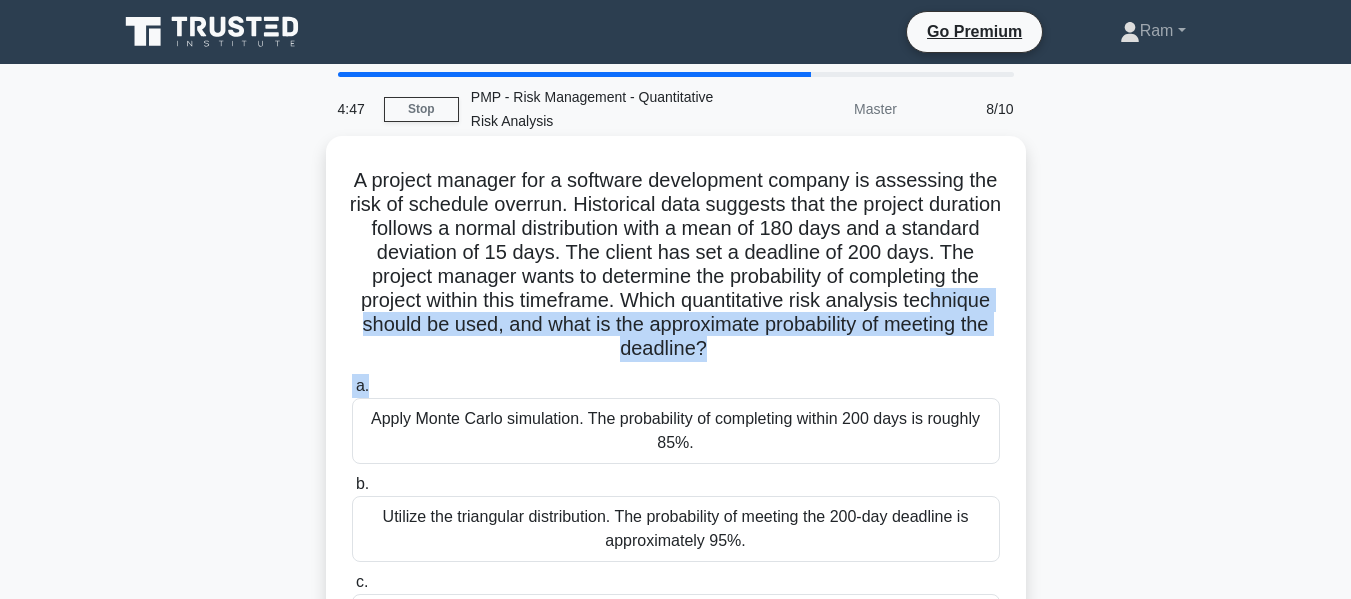 drag, startPoint x: 387, startPoint y: 327, endPoint x: 771, endPoint y: 382, distance: 387.9188 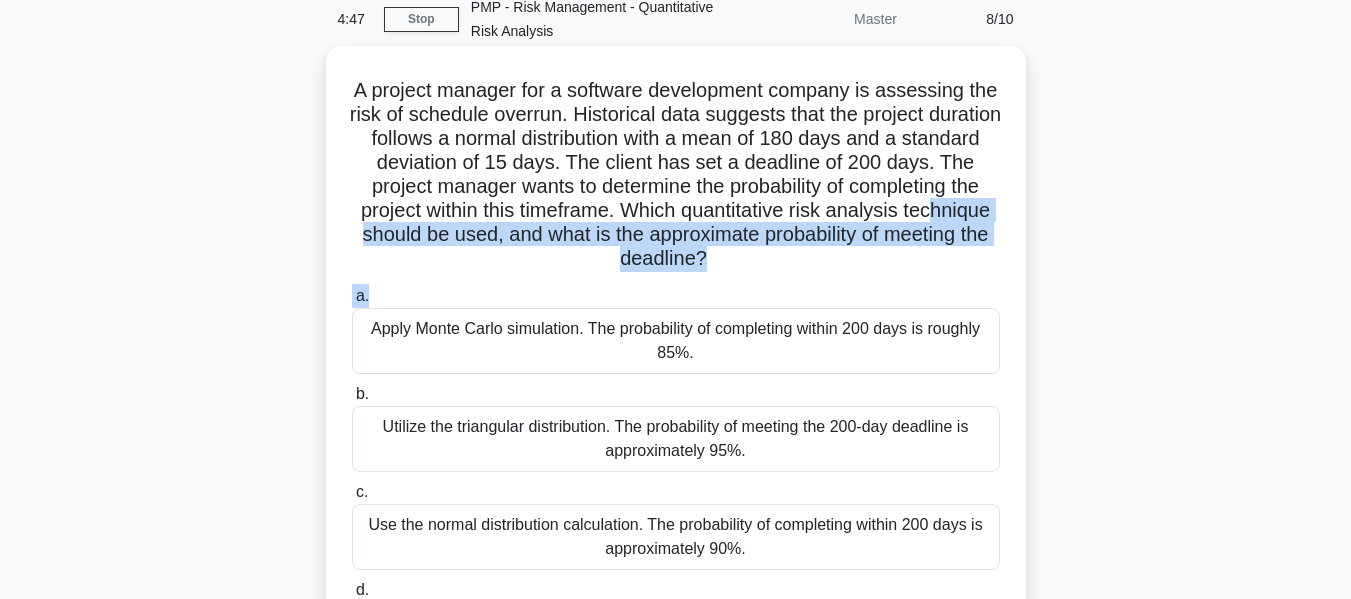 scroll, scrollTop: 200, scrollLeft: 0, axis: vertical 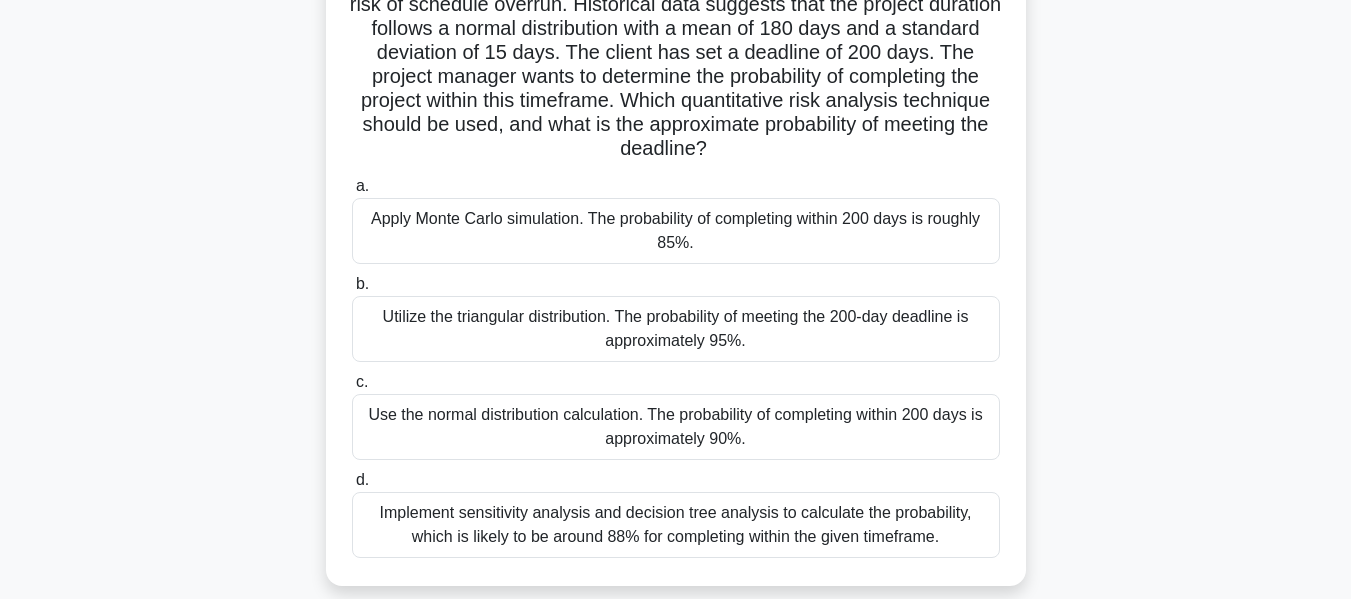 click on "Implement sensitivity analysis and decision tree analysis to calculate the probability, which is likely to be around 88% for completing within the given timeframe." at bounding box center (676, 525) 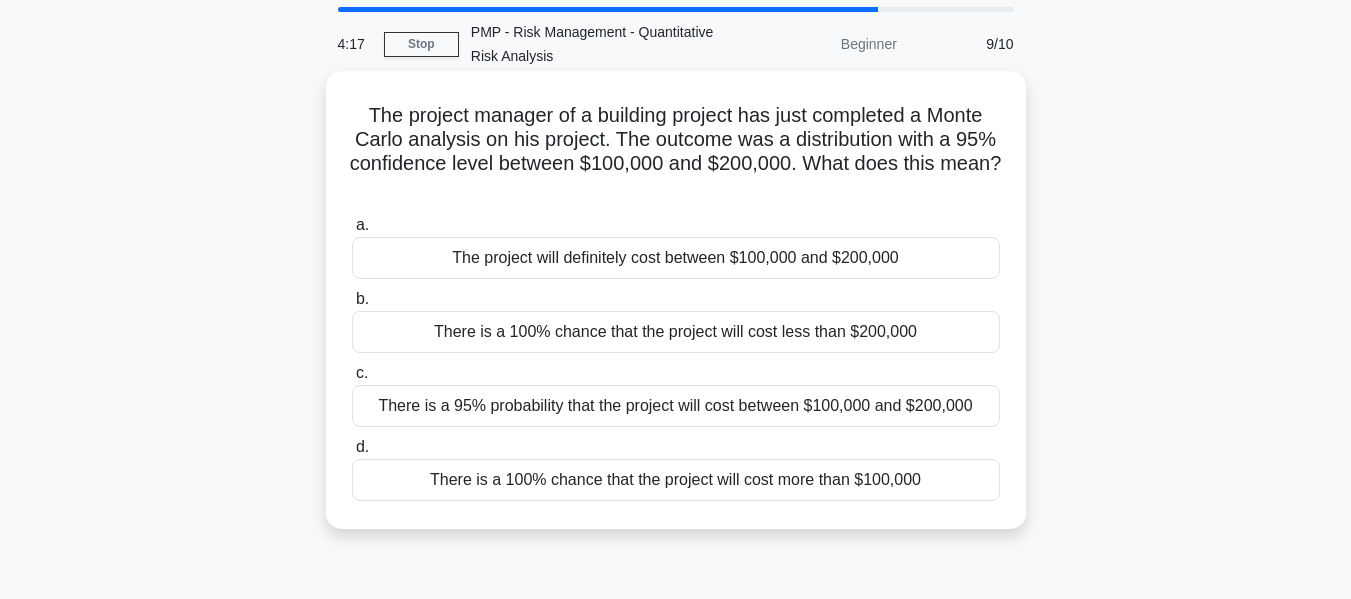 scroll, scrollTop: 100, scrollLeft: 0, axis: vertical 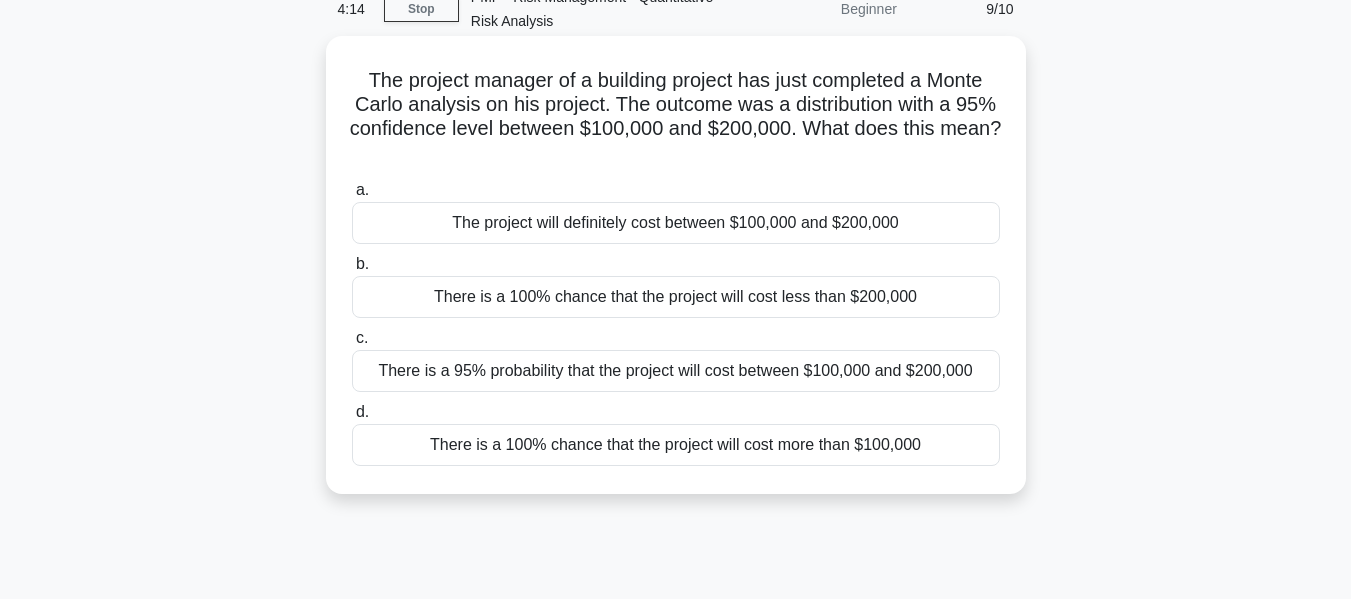 click on "The project will definitely cost between $100,000 and $200,000" at bounding box center (676, 223) 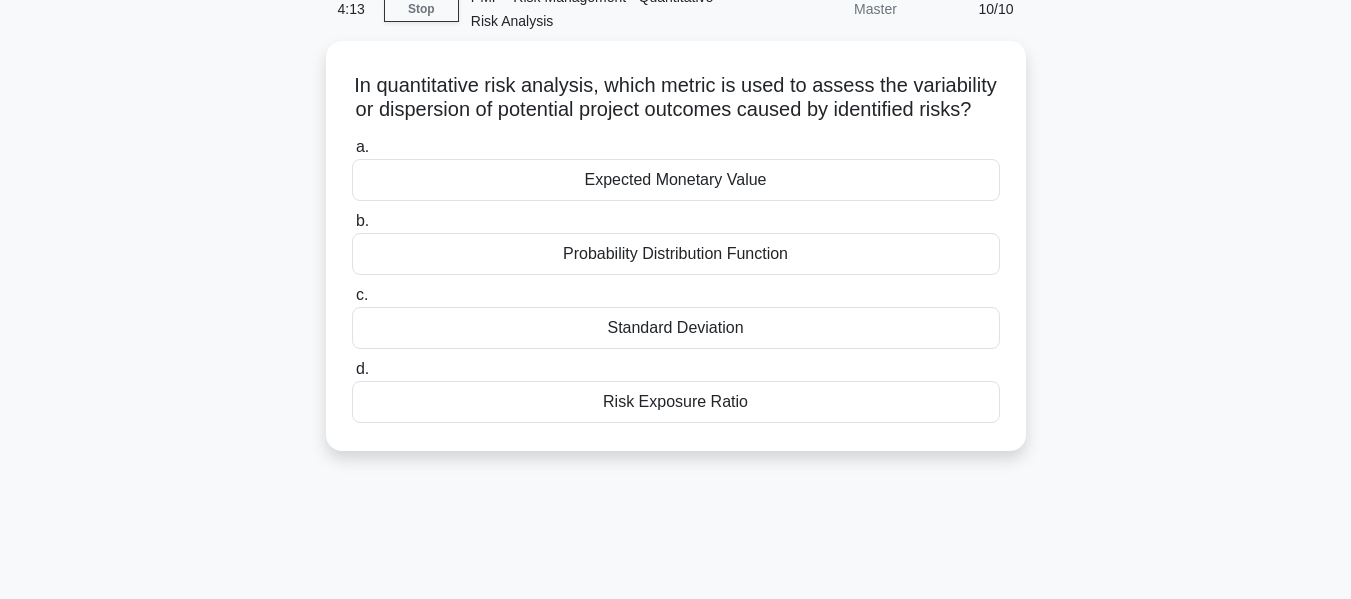 scroll, scrollTop: 0, scrollLeft: 0, axis: both 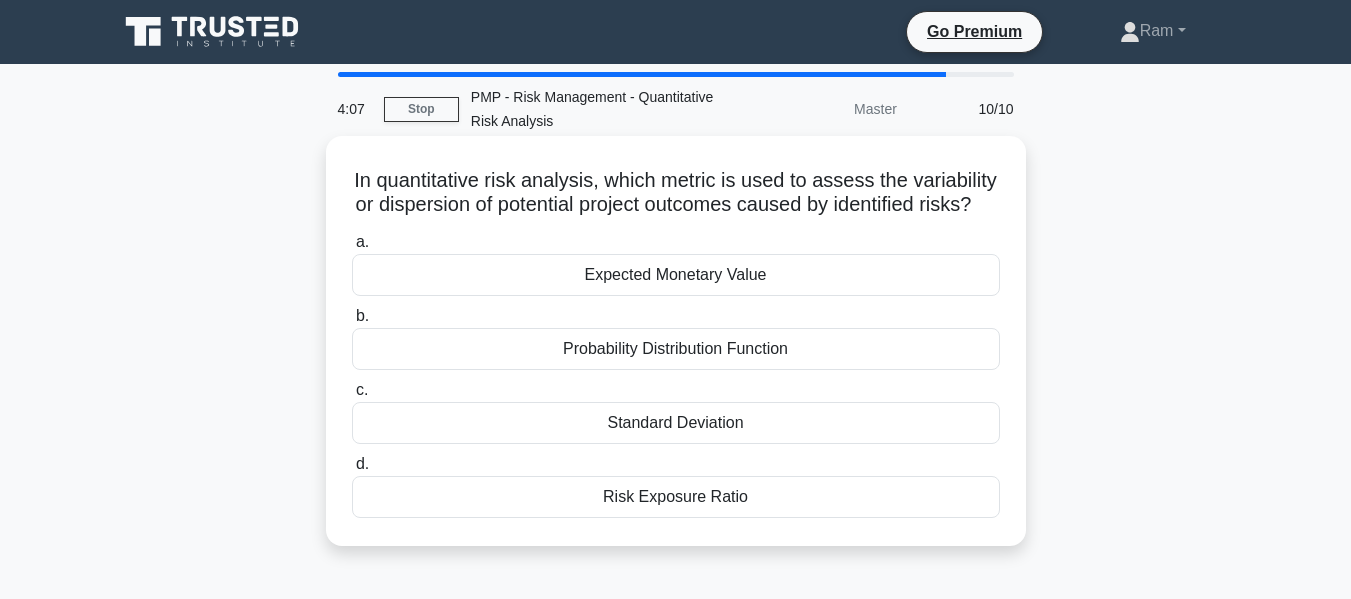 click on "Expected Monetary Value" at bounding box center (676, 275) 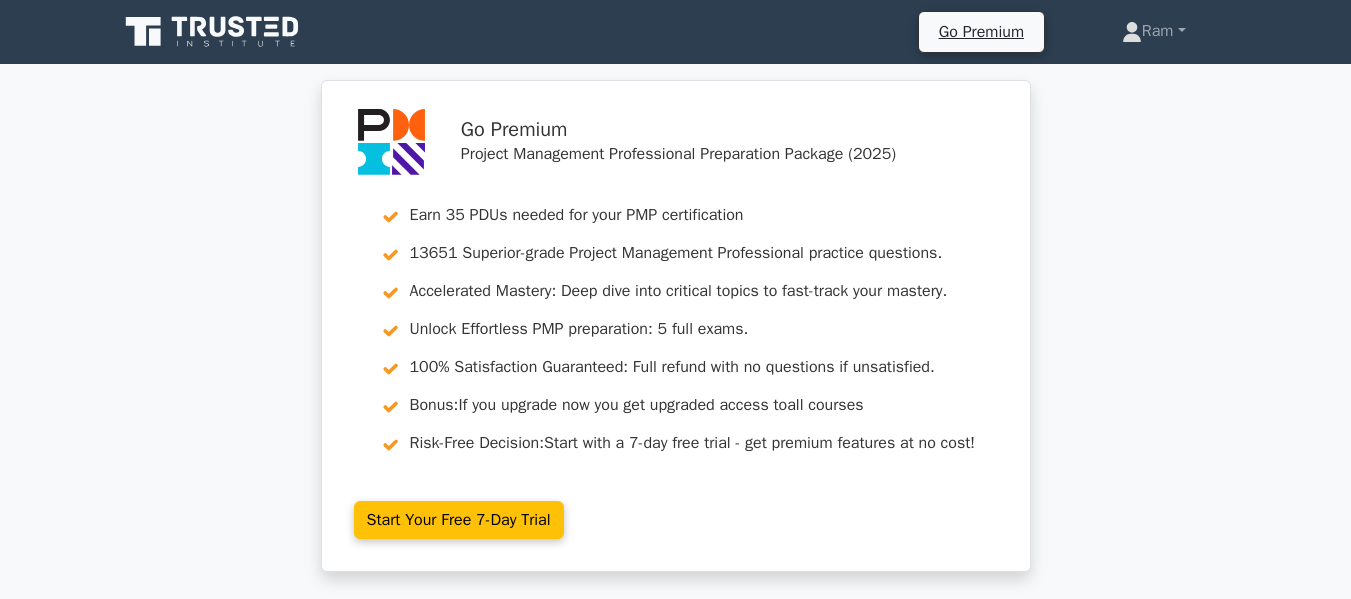 scroll, scrollTop: 617, scrollLeft: 0, axis: vertical 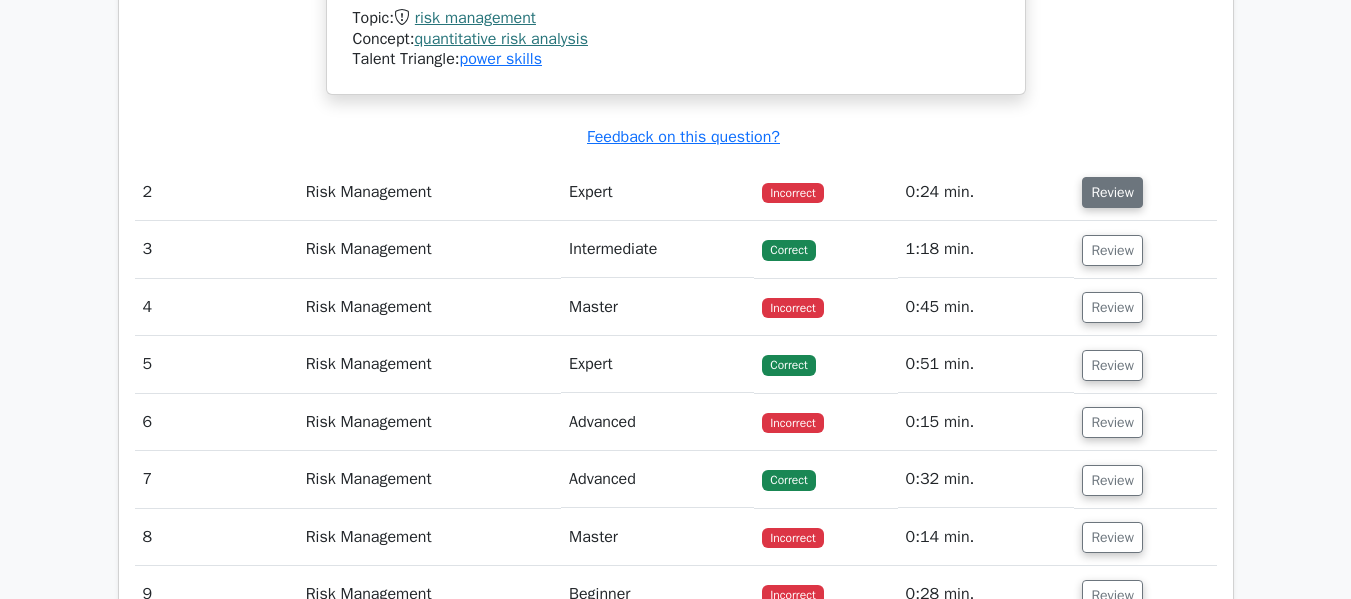 click on "Review" at bounding box center (1112, 192) 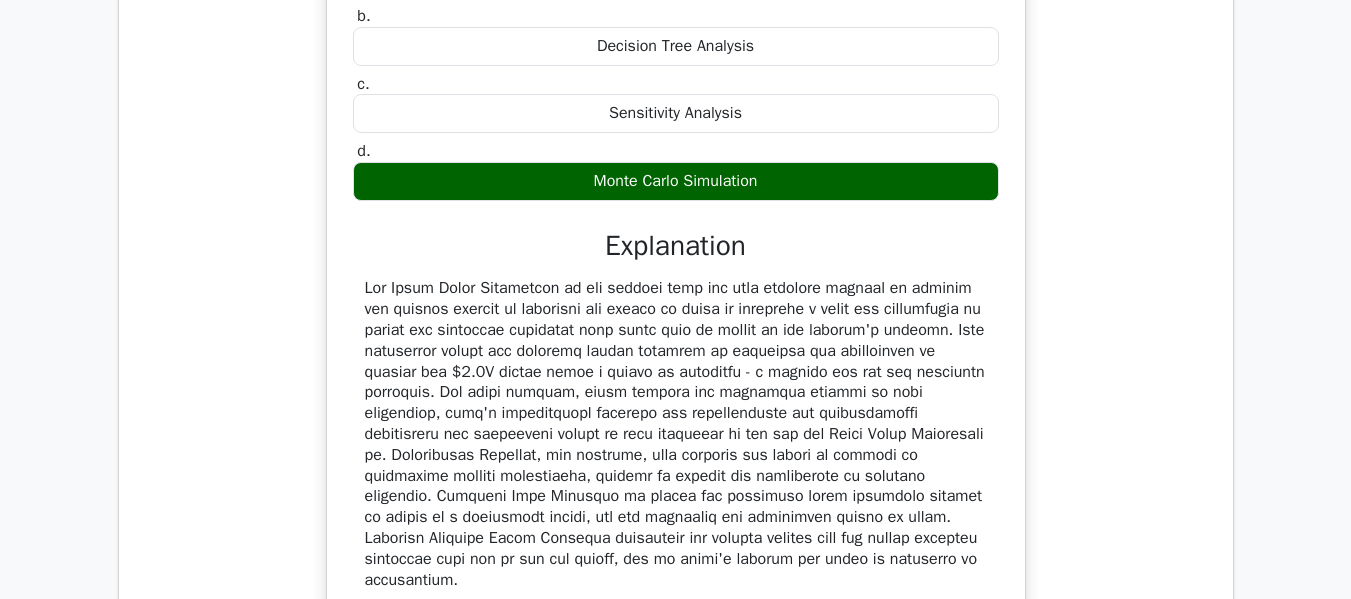 scroll, scrollTop: 2900, scrollLeft: 0, axis: vertical 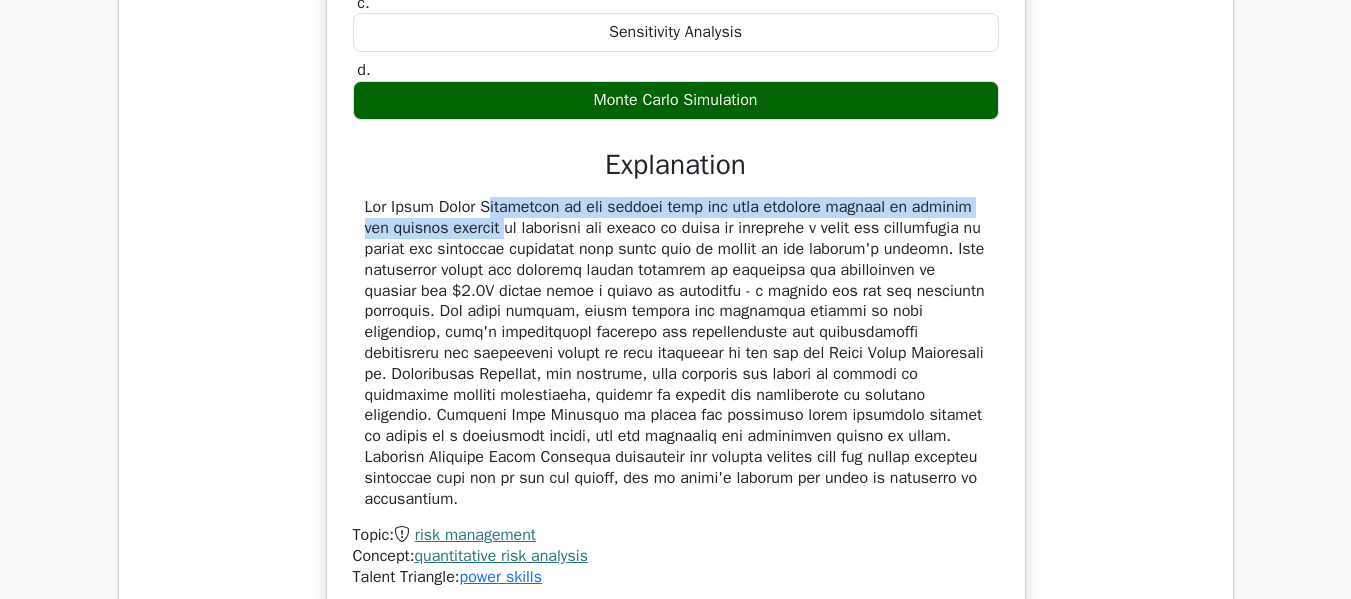 drag, startPoint x: 367, startPoint y: 212, endPoint x: 995, endPoint y: 189, distance: 628.421 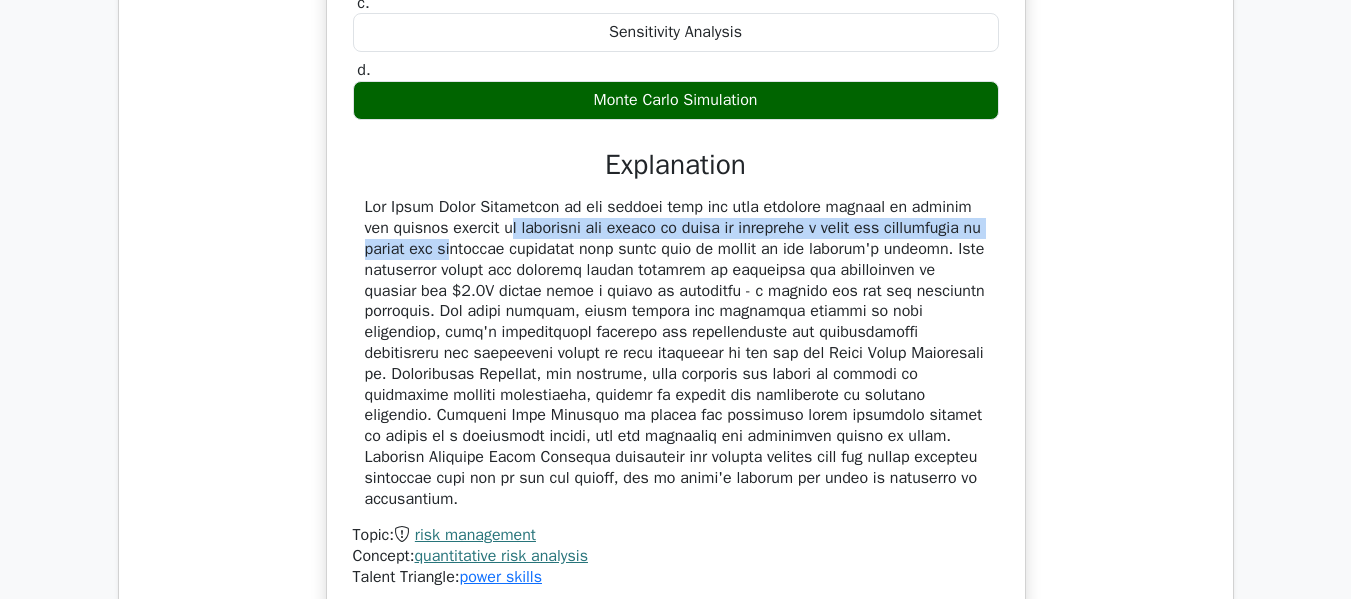 drag, startPoint x: 367, startPoint y: 233, endPoint x: 1004, endPoint y: 234, distance: 637.0008 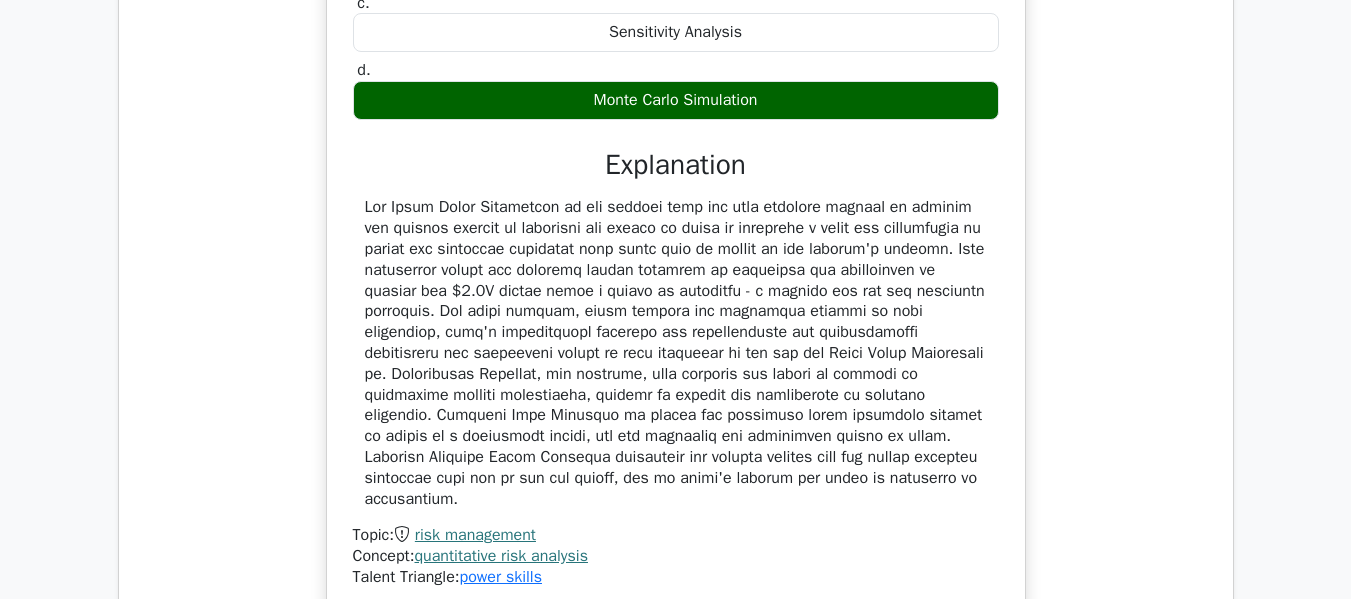 click at bounding box center [676, 353] 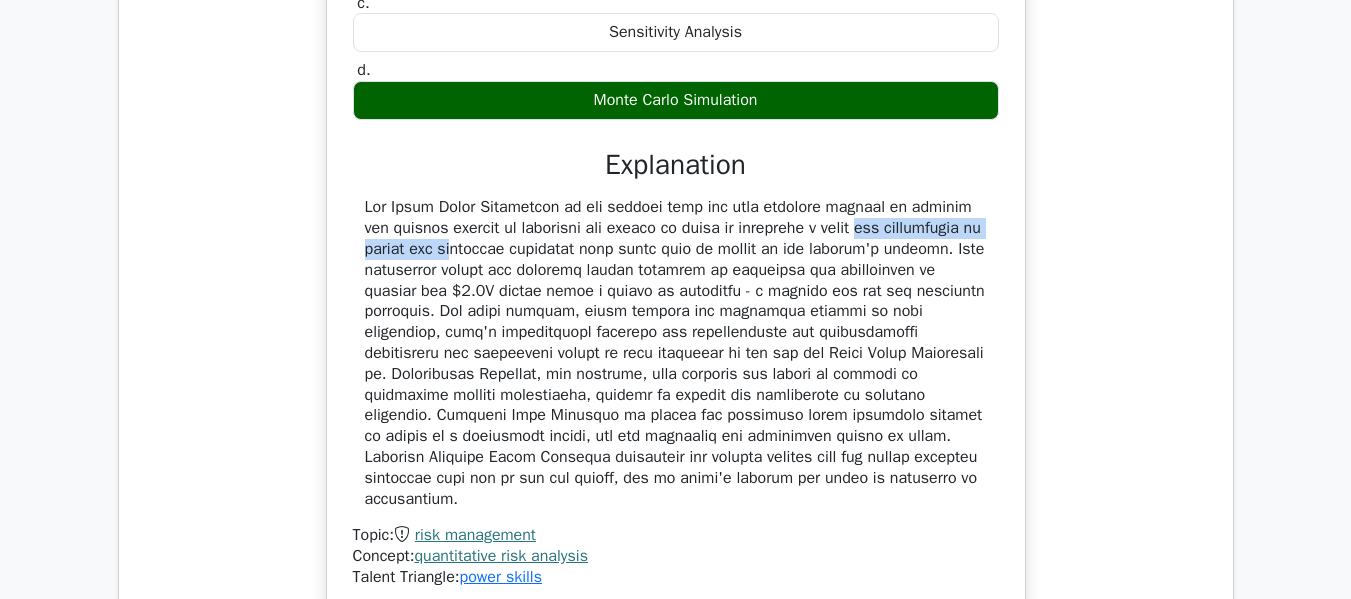 drag, startPoint x: 735, startPoint y: 231, endPoint x: 891, endPoint y: 226, distance: 156.08011 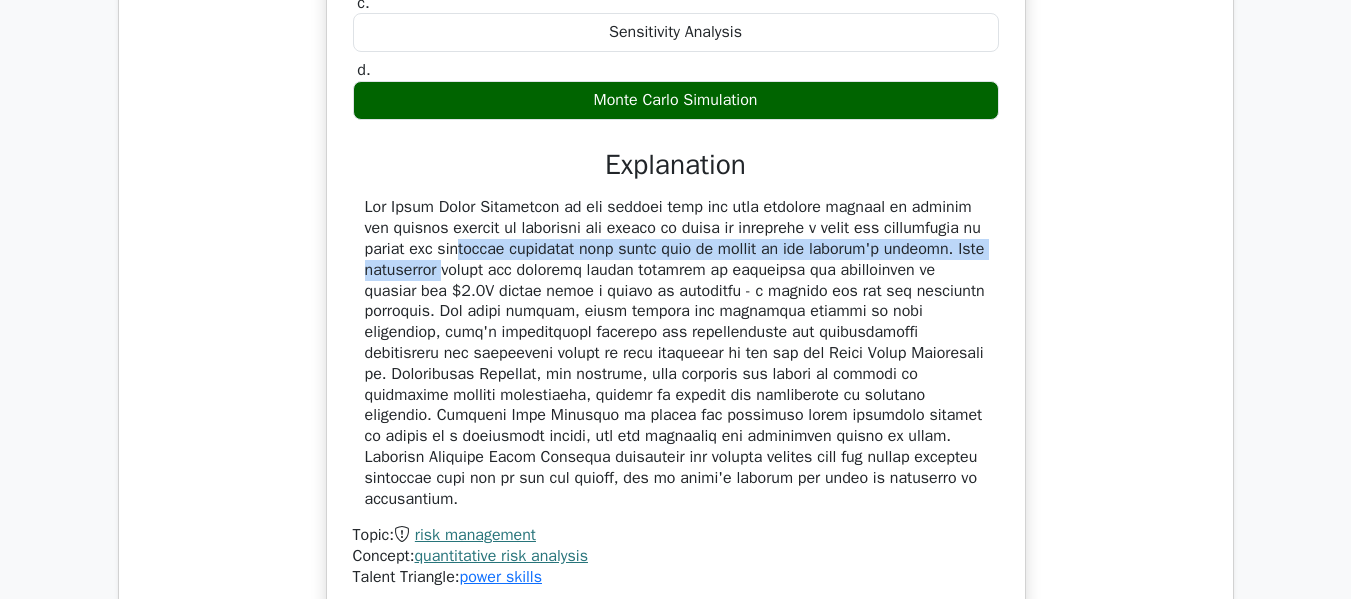 drag, startPoint x: 363, startPoint y: 255, endPoint x: 1025, endPoint y: 257, distance: 662.003 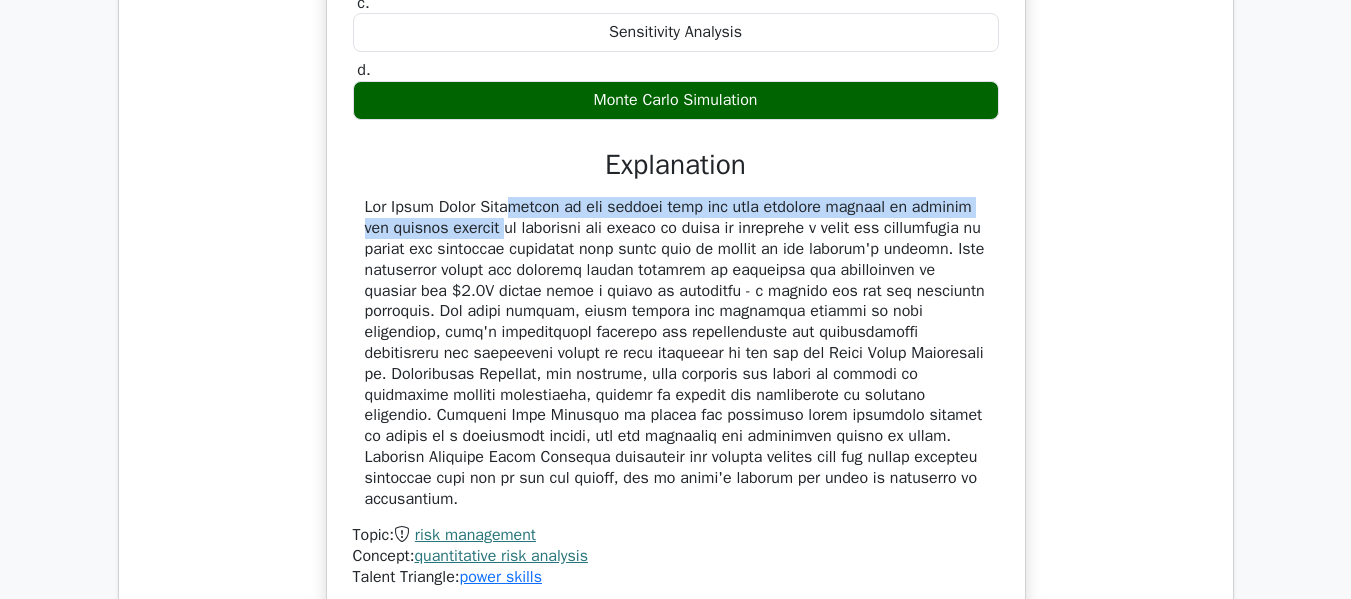 drag, startPoint x: 391, startPoint y: 207, endPoint x: 977, endPoint y: 200, distance: 586.0418 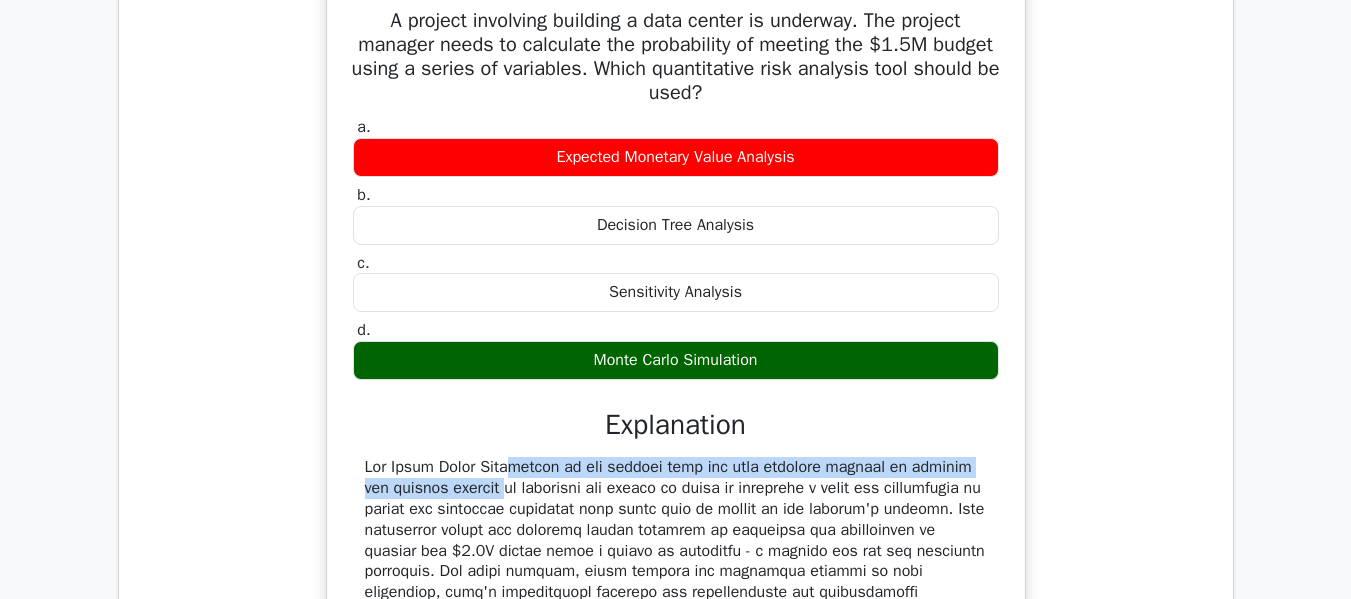 scroll, scrollTop: 2700, scrollLeft: 0, axis: vertical 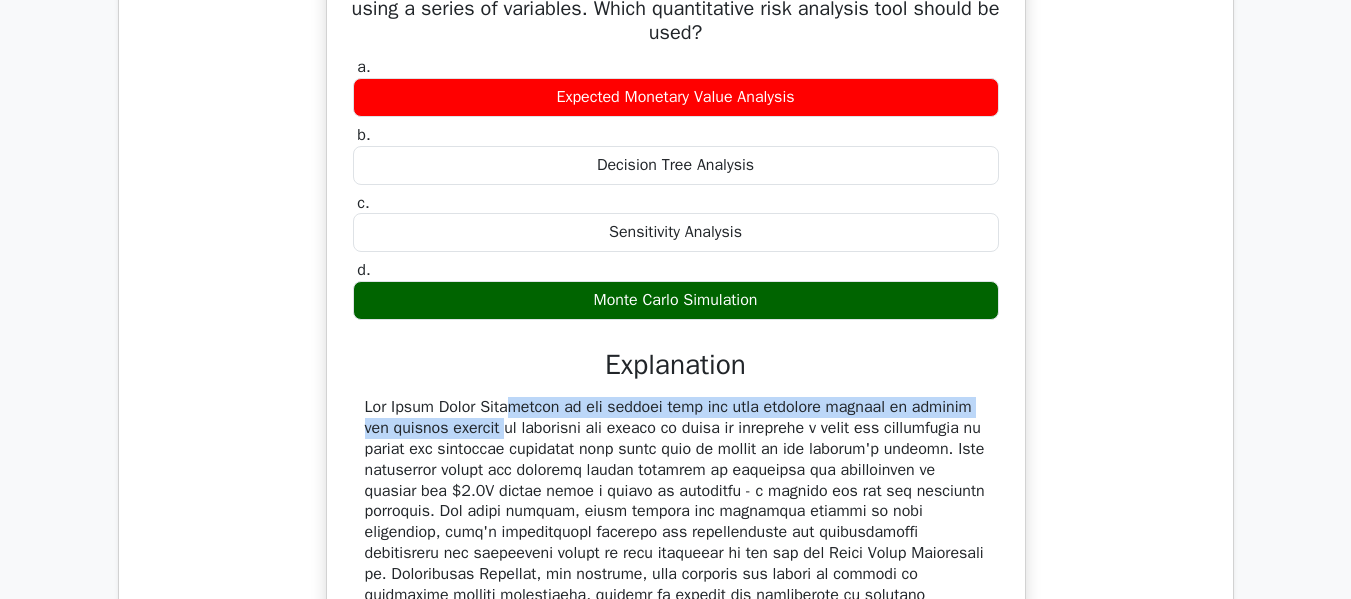 drag, startPoint x: 543, startPoint y: 92, endPoint x: 802, endPoint y: 116, distance: 260.1096 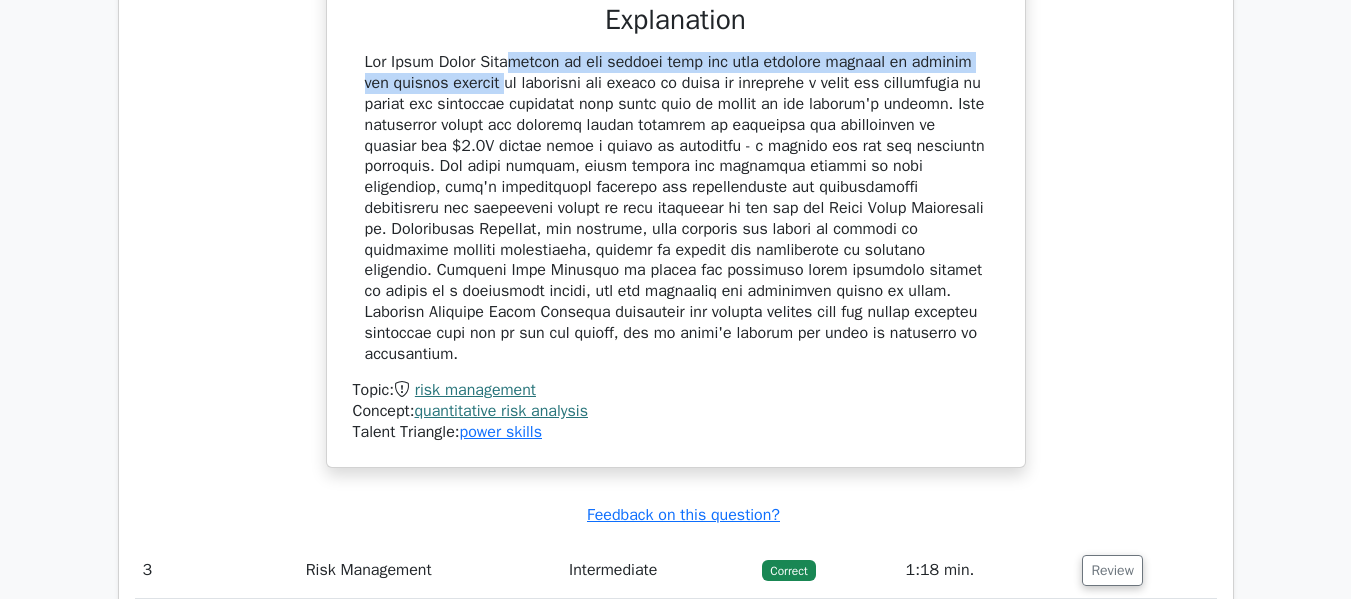 scroll, scrollTop: 3000, scrollLeft: 0, axis: vertical 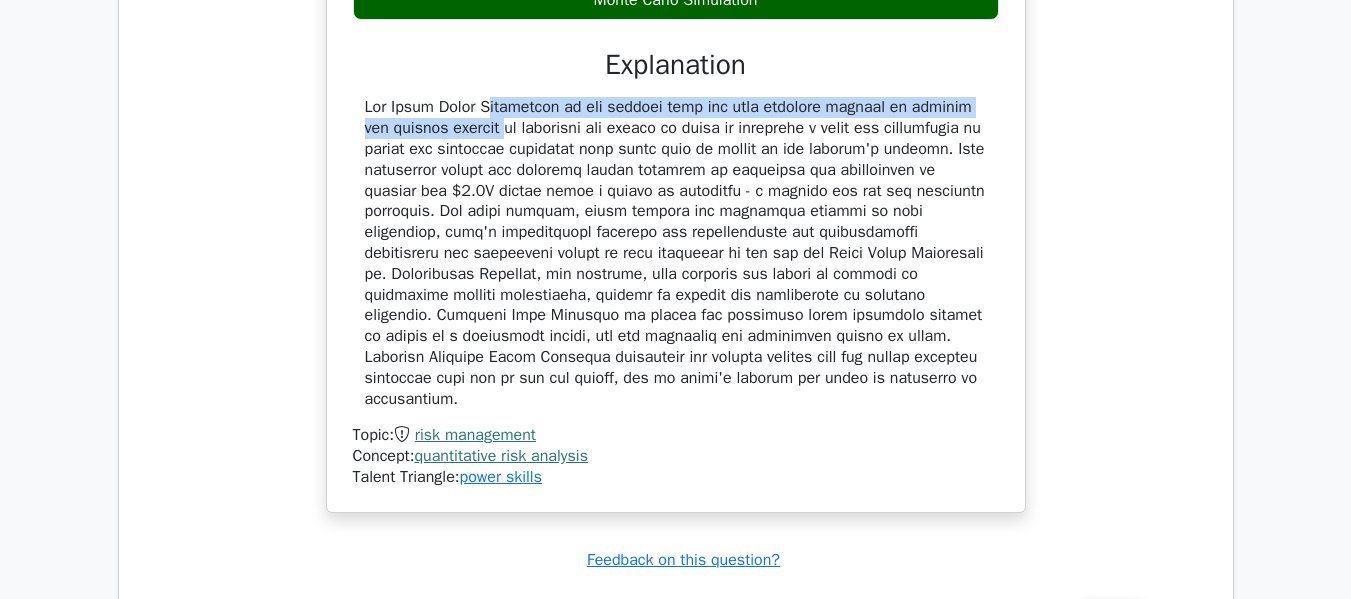 drag, startPoint x: 367, startPoint y: 112, endPoint x: 981, endPoint y: 118, distance: 614.0293 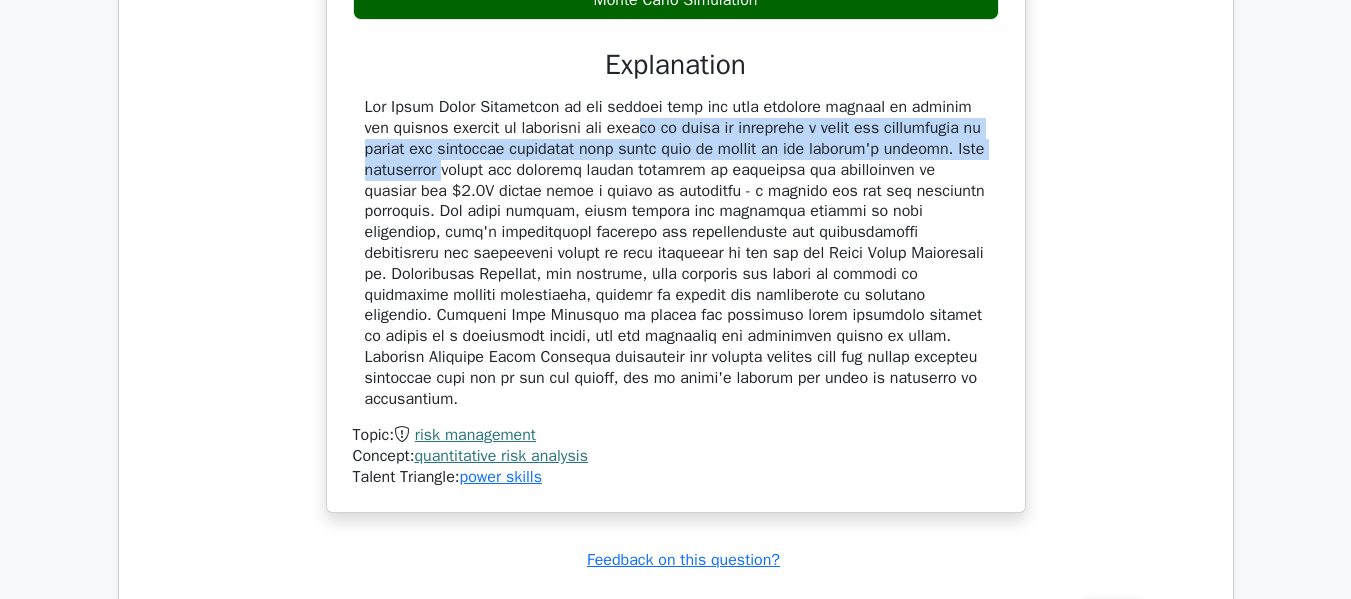 drag, startPoint x: 516, startPoint y: 131, endPoint x: 990, endPoint y: 146, distance: 474.23727 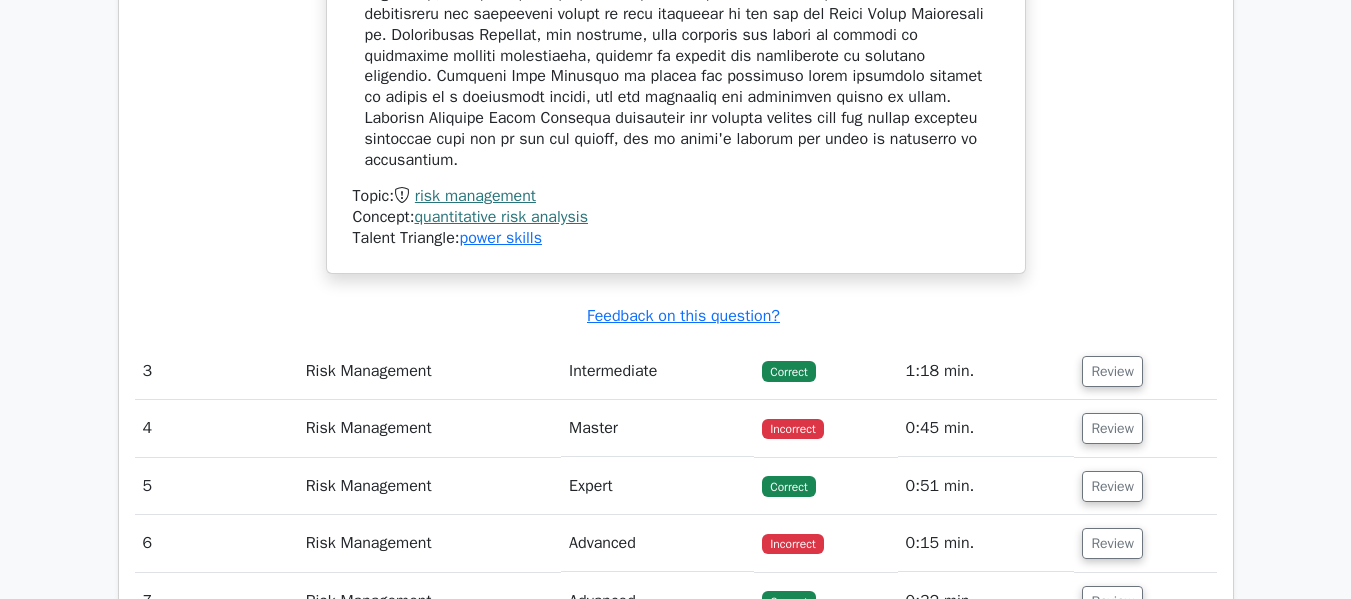 scroll, scrollTop: 2900, scrollLeft: 0, axis: vertical 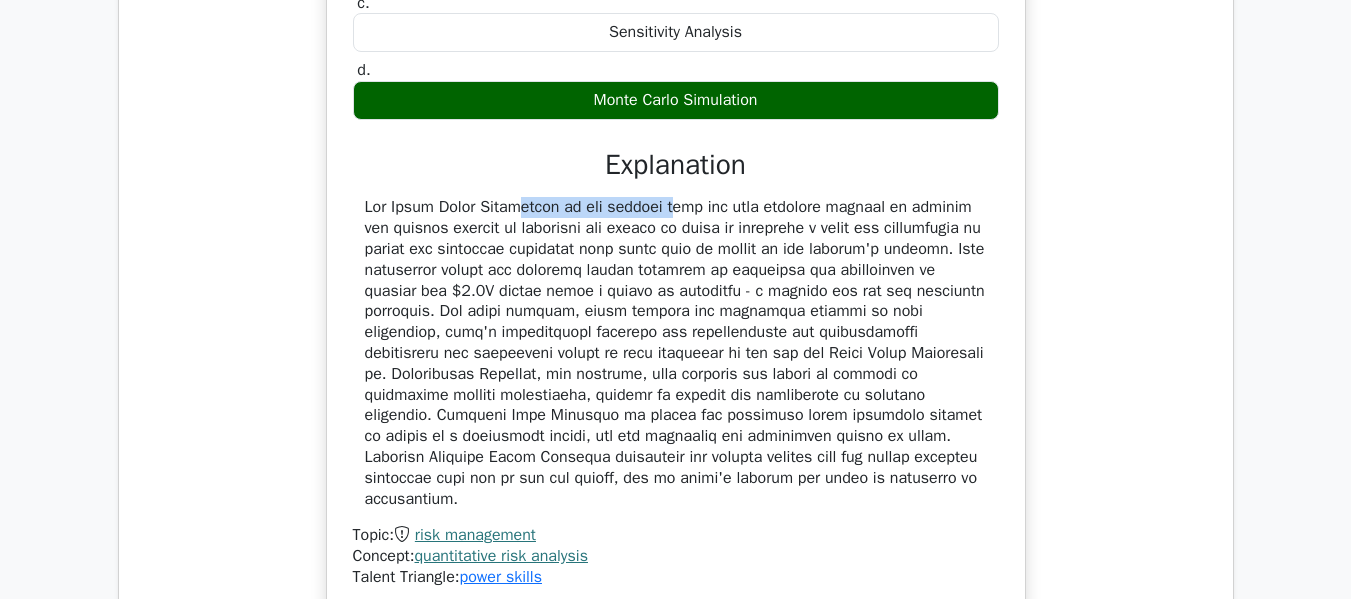 drag, startPoint x: 398, startPoint y: 212, endPoint x: 559, endPoint y: 194, distance: 162.00308 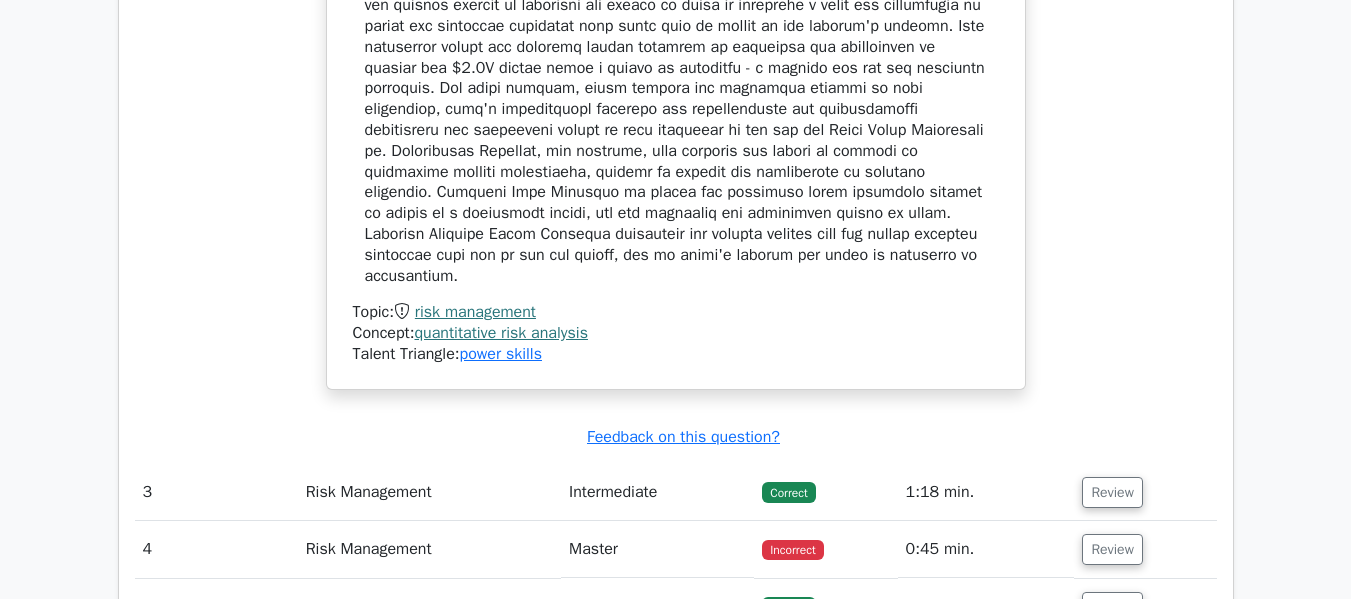 scroll, scrollTop: 3400, scrollLeft: 0, axis: vertical 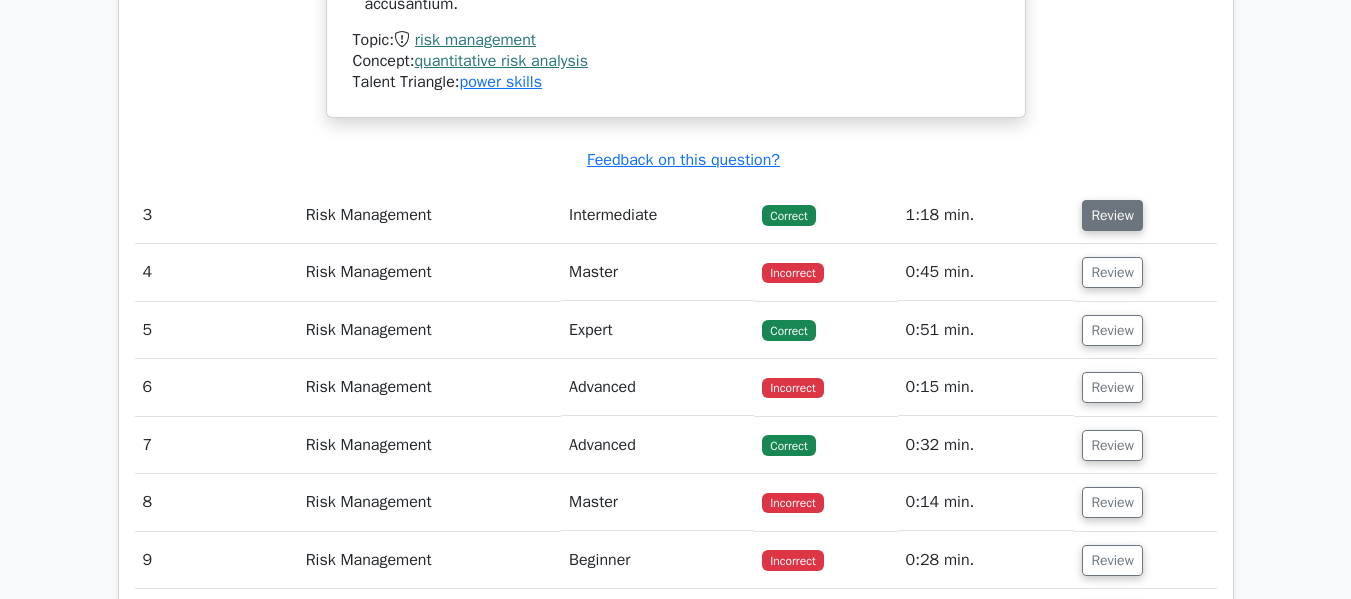 click on "Review" at bounding box center (1112, 215) 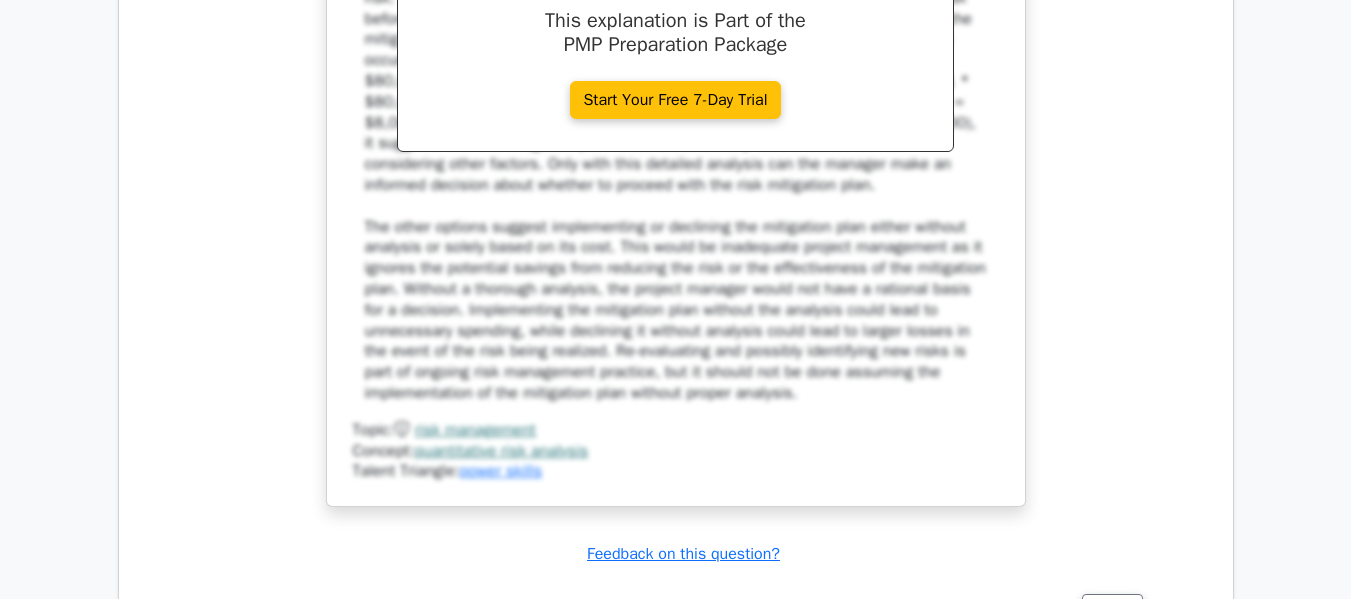 scroll, scrollTop: 4700, scrollLeft: 0, axis: vertical 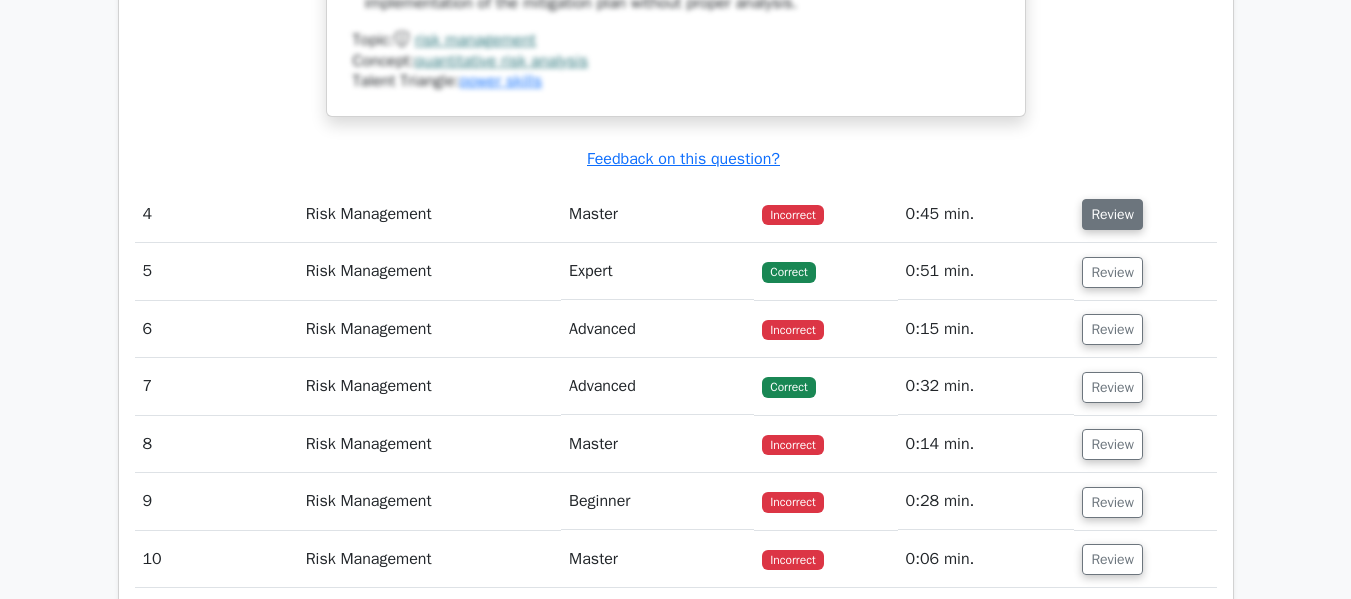 drag, startPoint x: 1139, startPoint y: 192, endPoint x: 1110, endPoint y: 200, distance: 30.083218 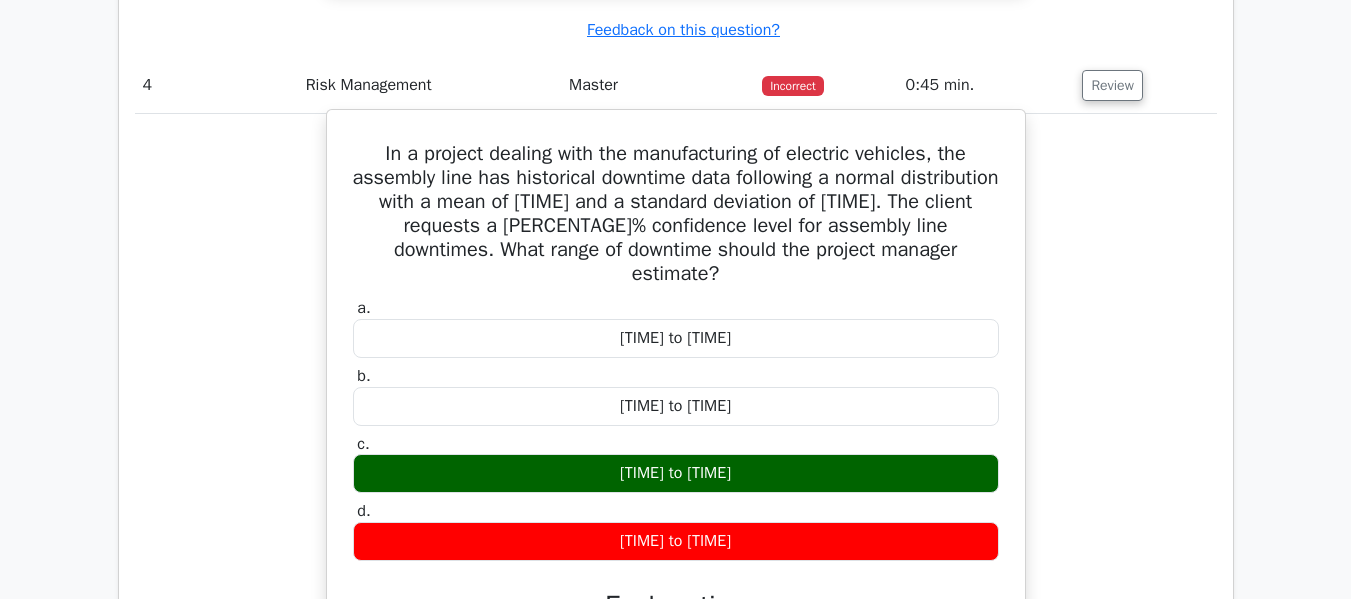 scroll, scrollTop: 4800, scrollLeft: 0, axis: vertical 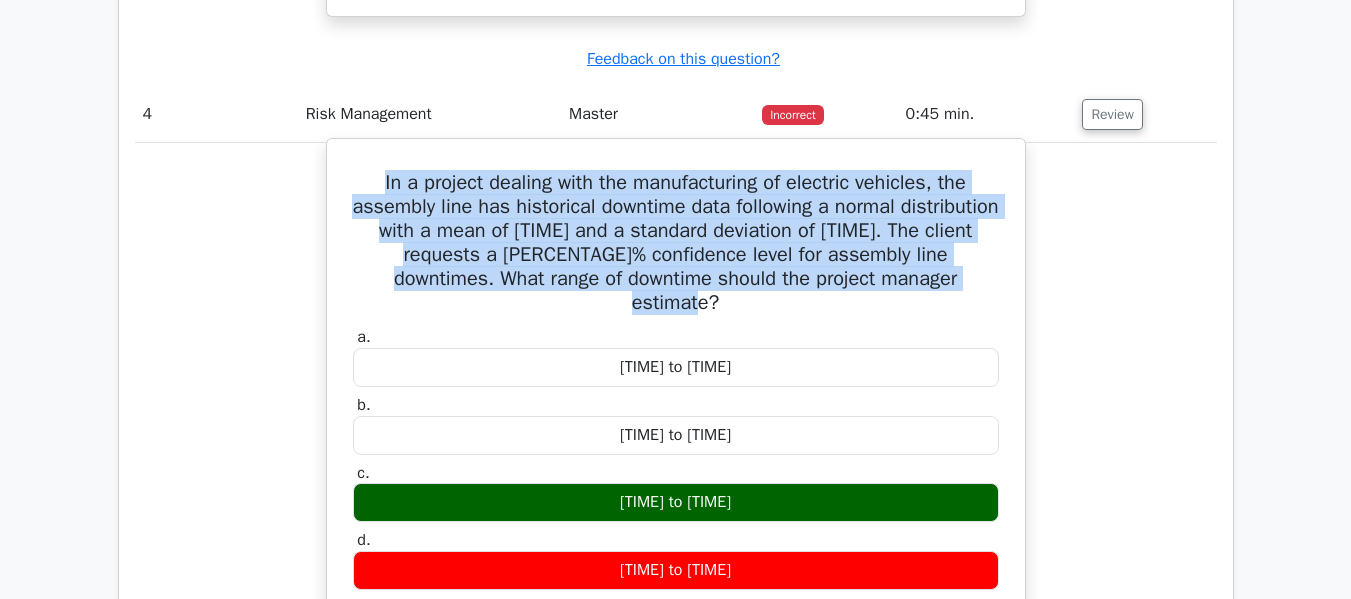 drag, startPoint x: 358, startPoint y: 166, endPoint x: 750, endPoint y: 284, distance: 409.37512 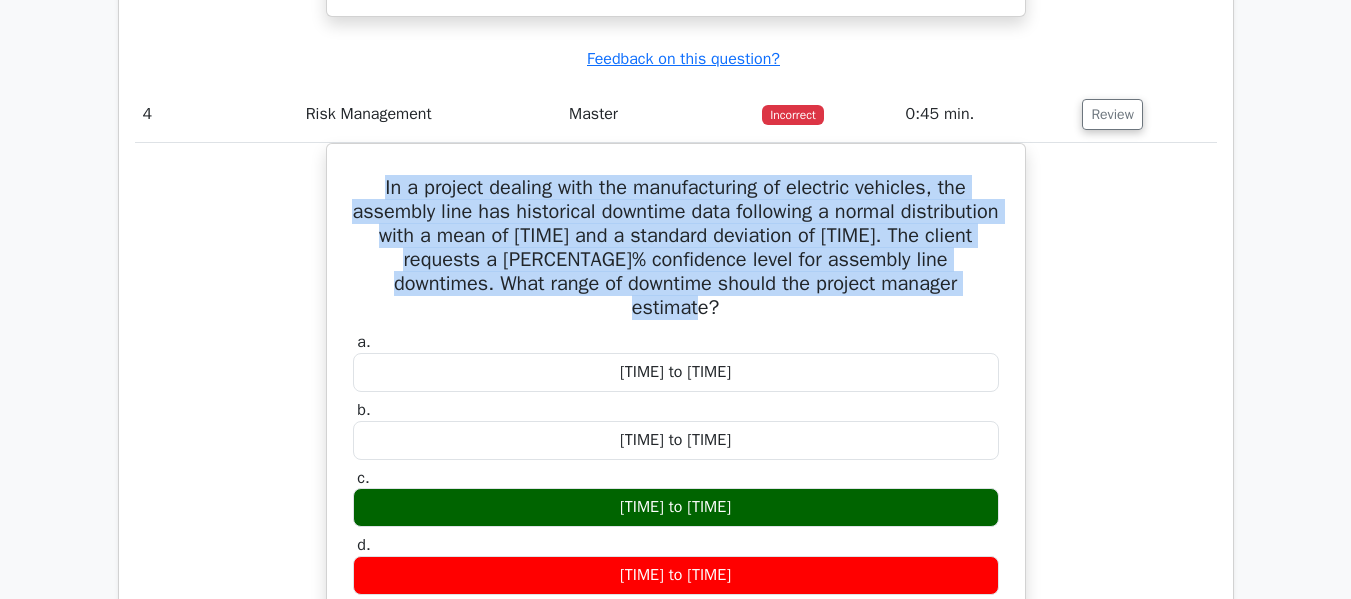 copy on "In a project dealing with the manufacturing of electric vehicles, the assembly line has historical downtime data following a normal distribution with a mean of 45 minutes and a standard deviation of 15 minutes. The client requests a 95% confidence level for assembly line downtimes. What range of downtime should the project manager estimate?" 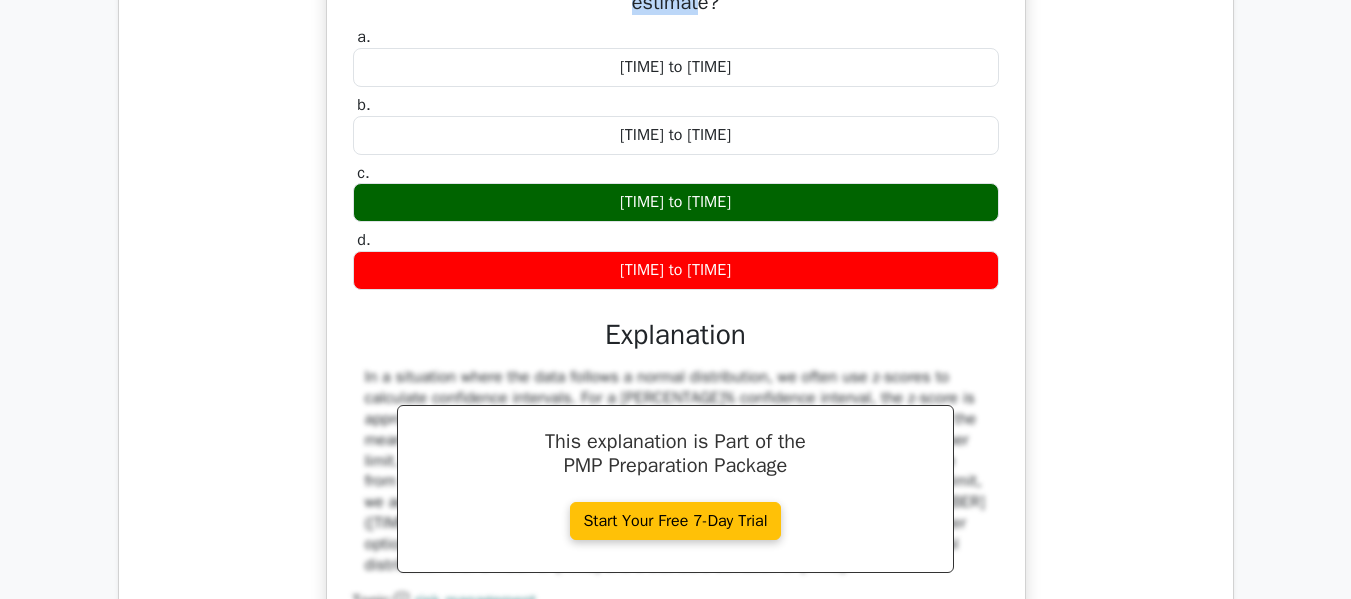 scroll, scrollTop: 5400, scrollLeft: 0, axis: vertical 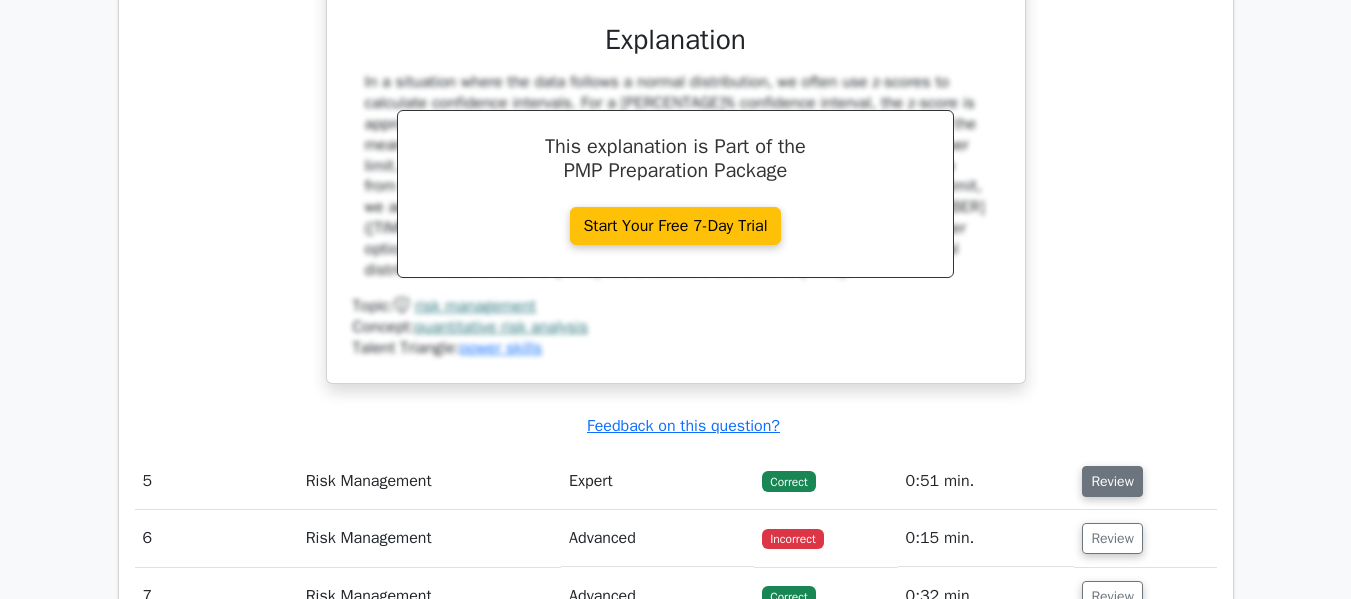 click on "Review" at bounding box center (1112, 481) 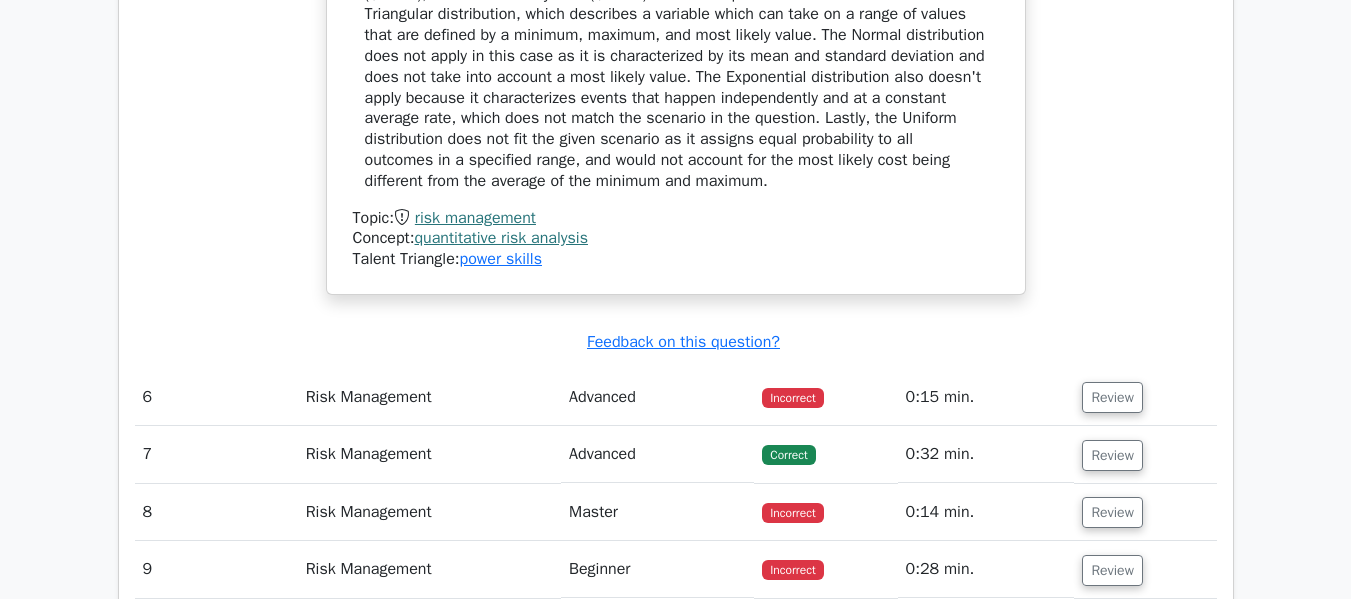 scroll, scrollTop: 6500, scrollLeft: 0, axis: vertical 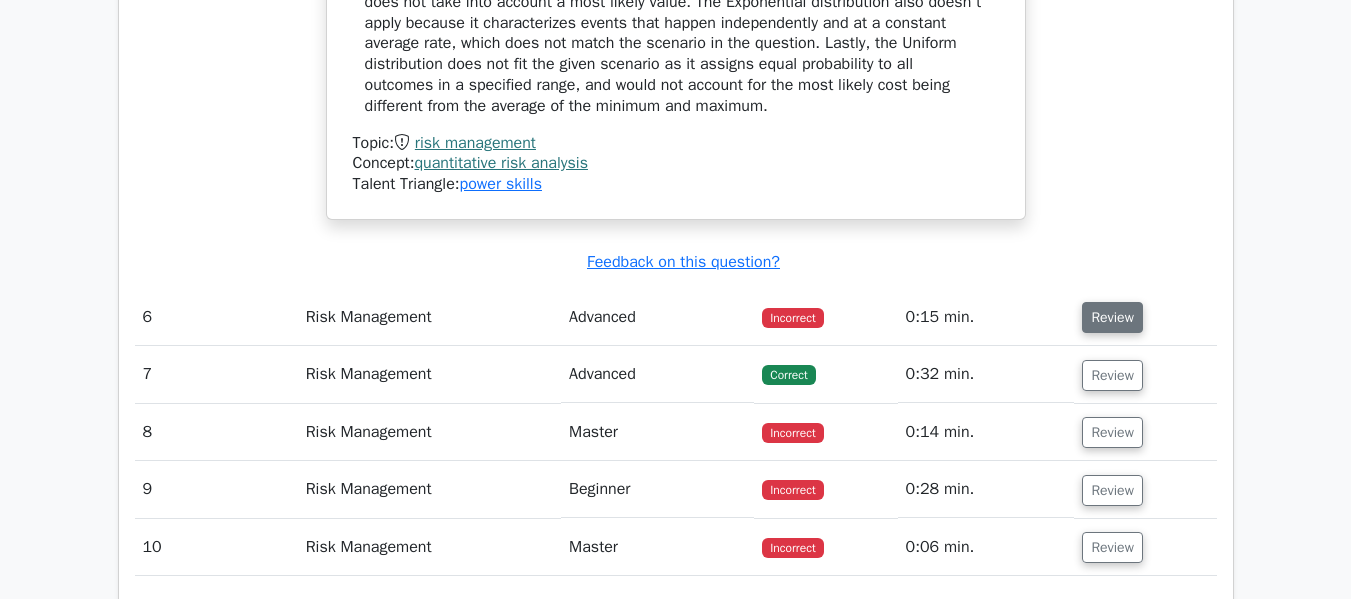 click on "Review" at bounding box center [1112, 317] 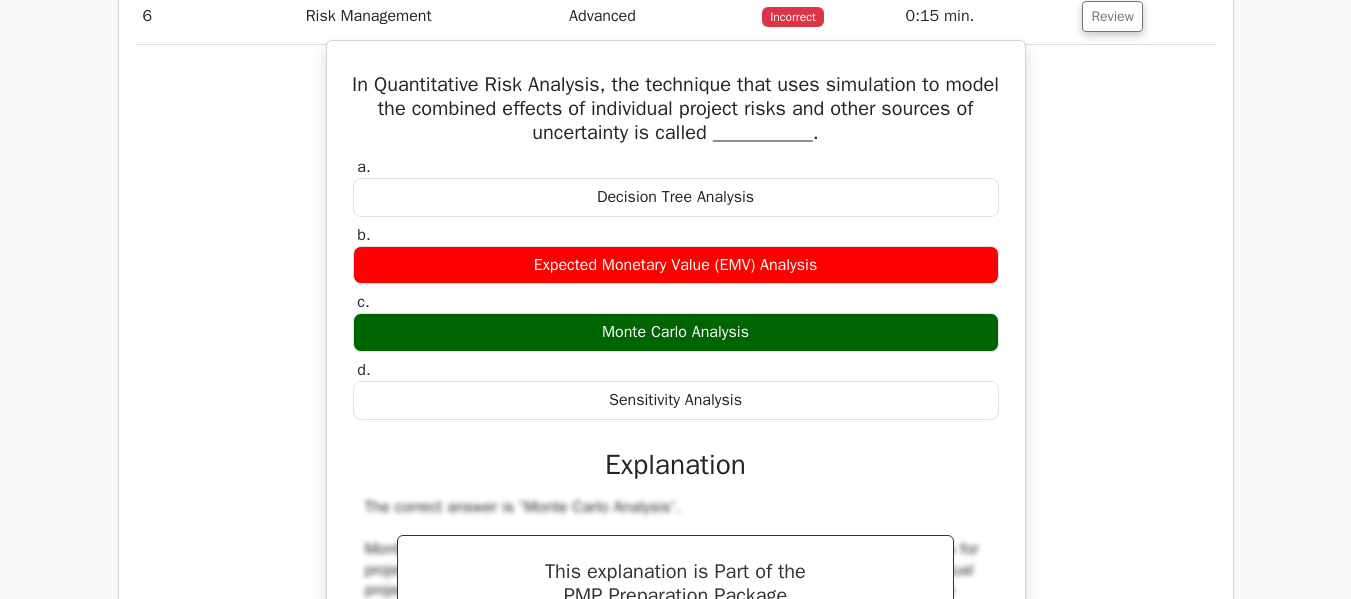 scroll, scrollTop: 6800, scrollLeft: 0, axis: vertical 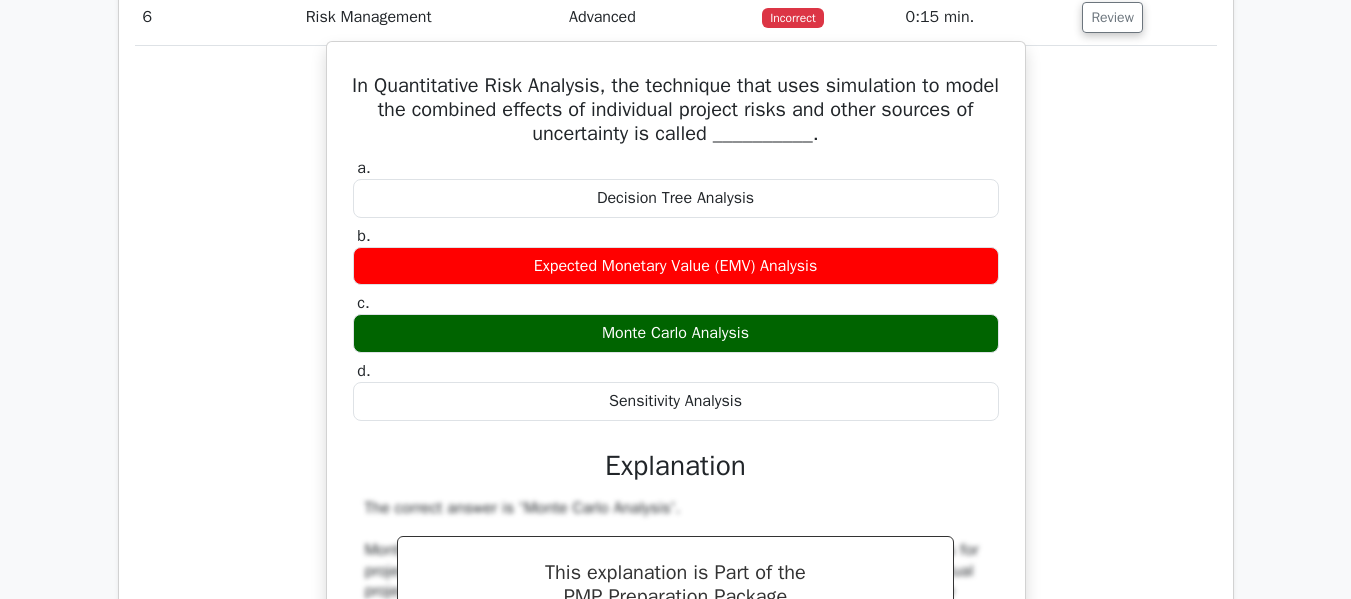 drag, startPoint x: 571, startPoint y: 318, endPoint x: 836, endPoint y: 305, distance: 265.31866 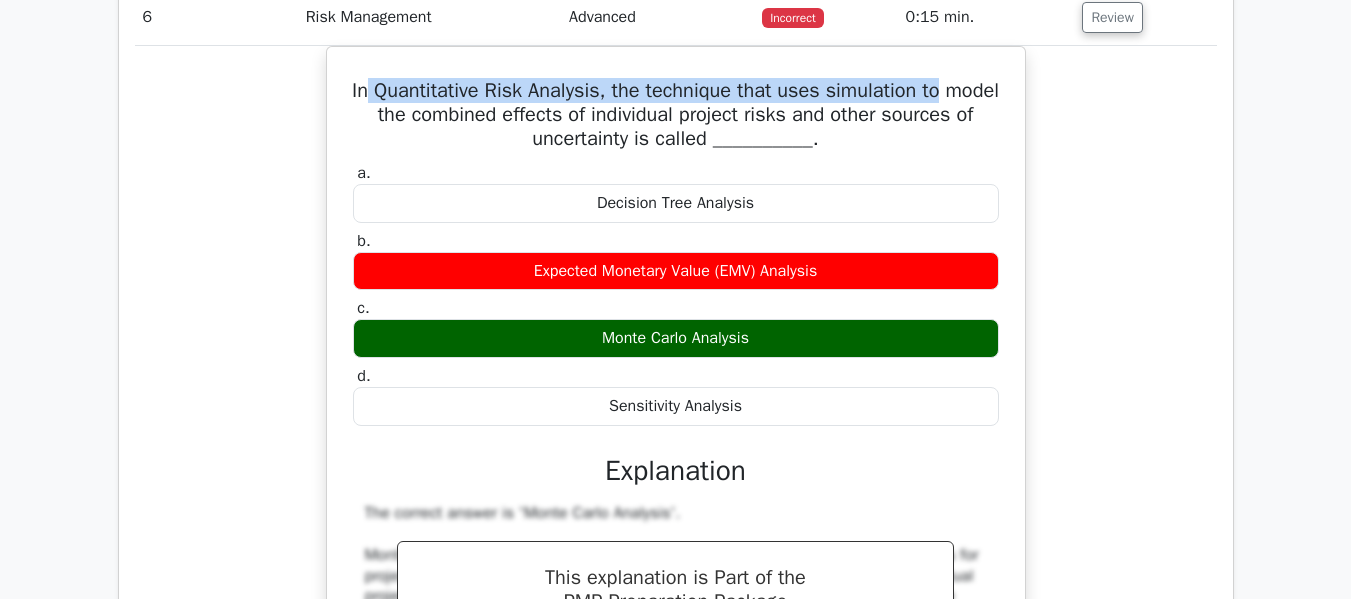 drag, startPoint x: 439, startPoint y: 75, endPoint x: 1027, endPoint y: 75, distance: 588 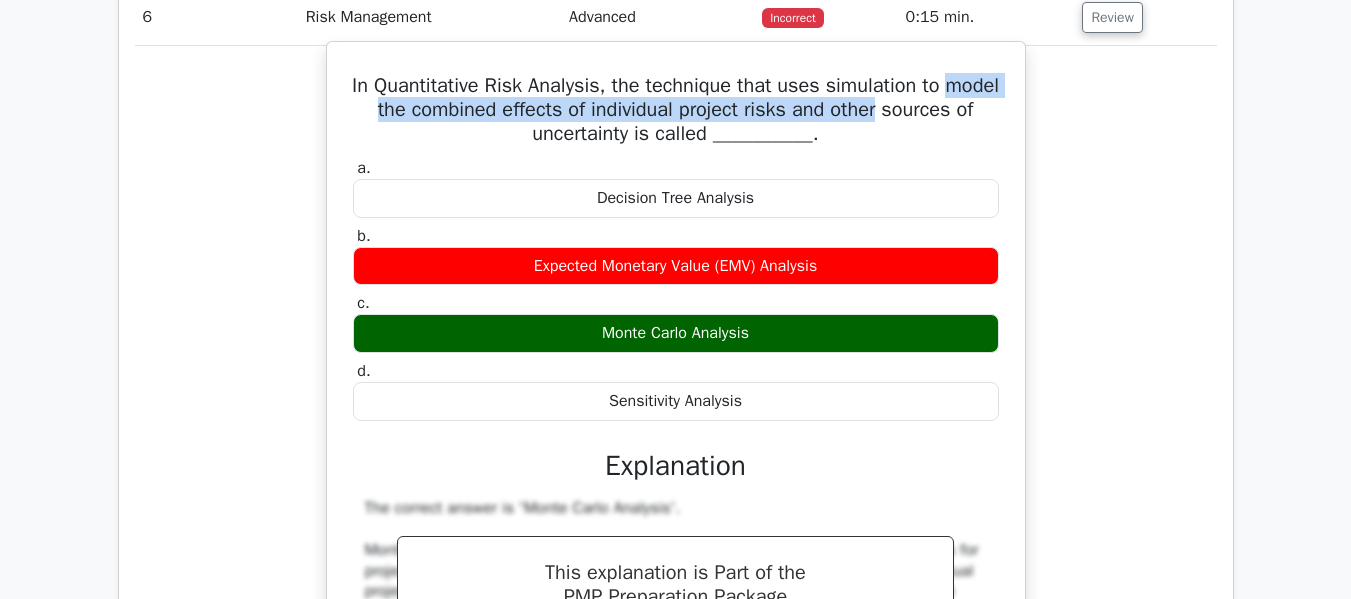 drag, startPoint x: 385, startPoint y: 83, endPoint x: 650, endPoint y: 113, distance: 266.69272 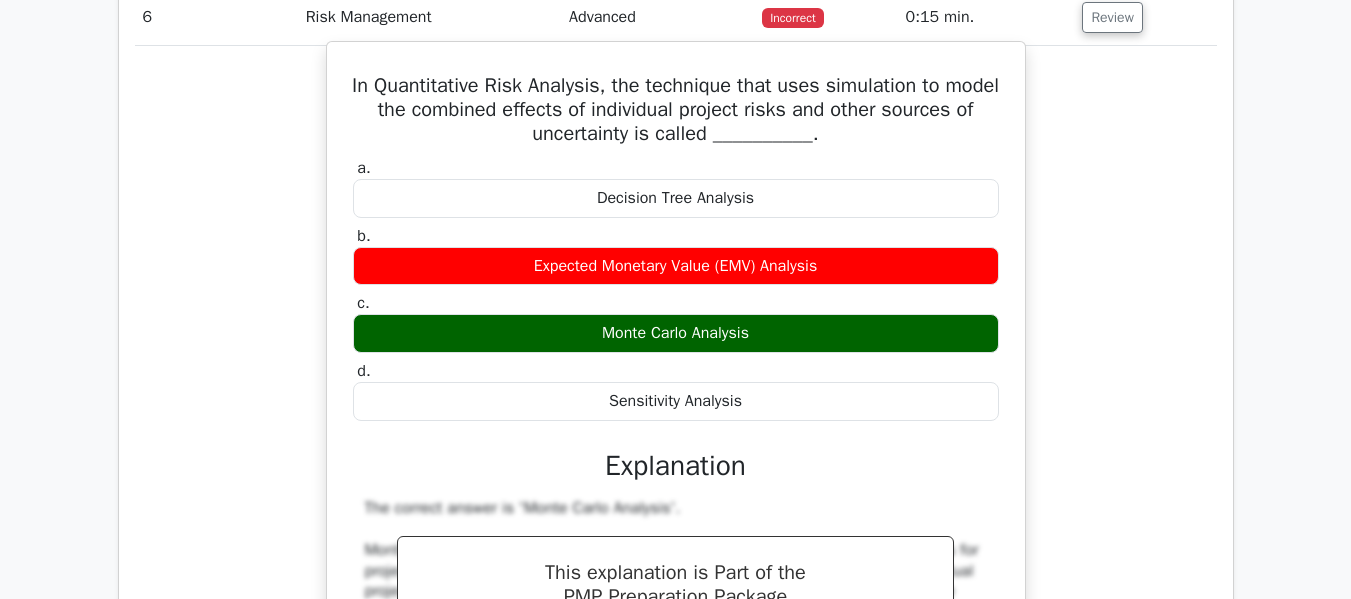 click on "In Quantitative Risk Analysis, the technique that uses simulation to model the combined effects of individual project risks and other sources of uncertainty is called __________." at bounding box center (676, 110) 